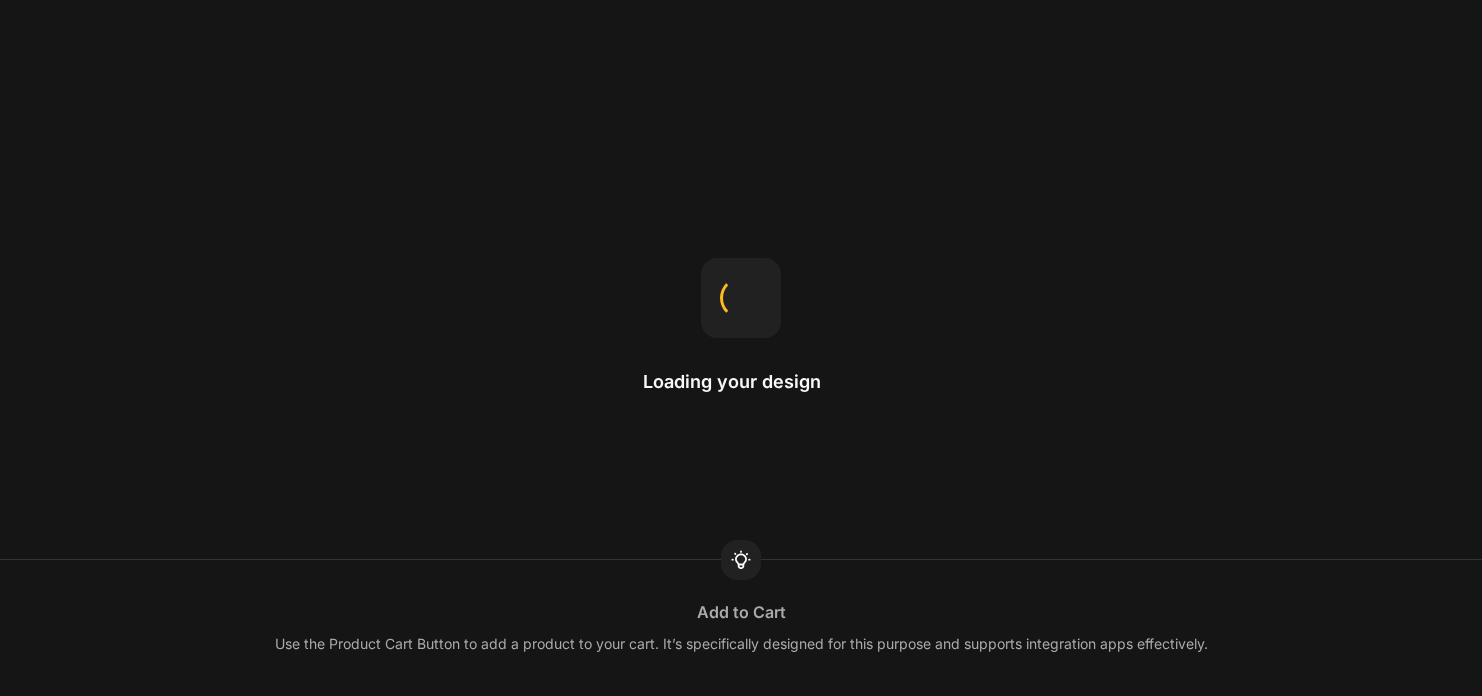 scroll, scrollTop: 0, scrollLeft: 0, axis: both 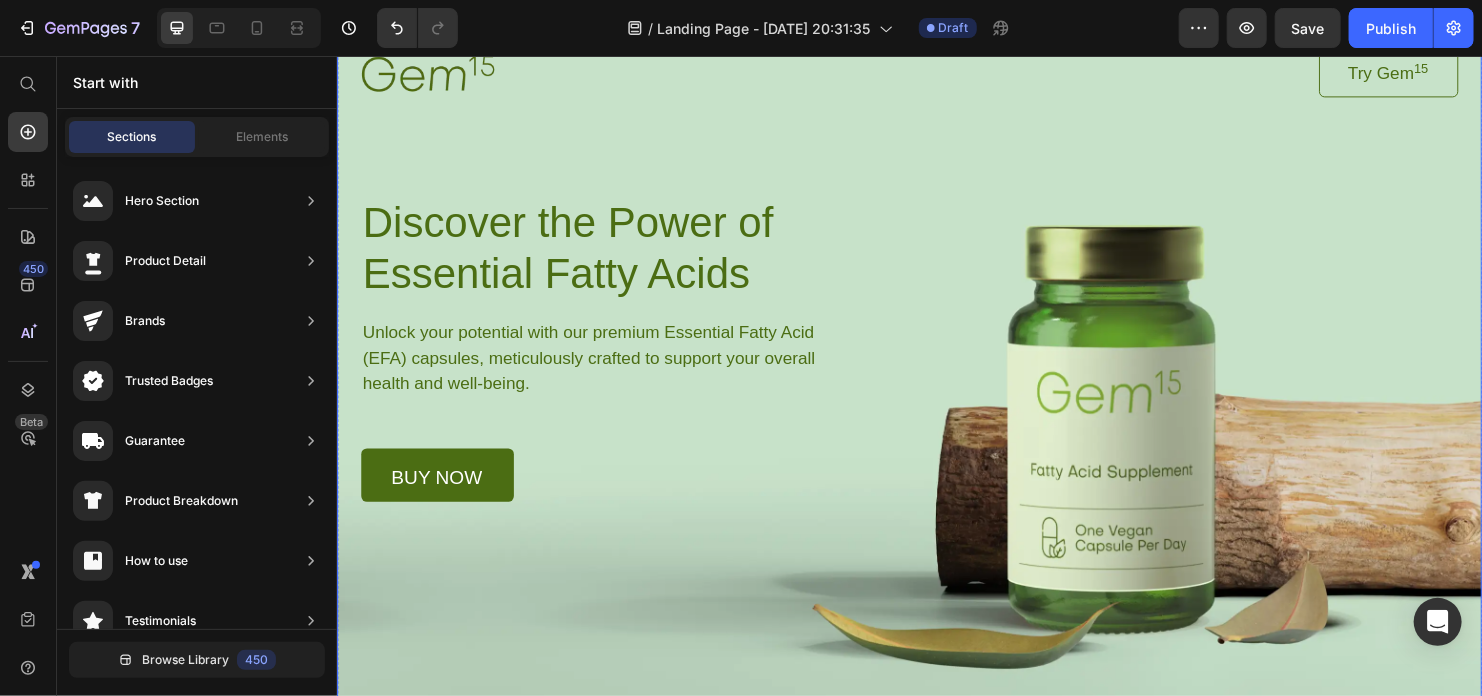 click at bounding box center (936, 375) 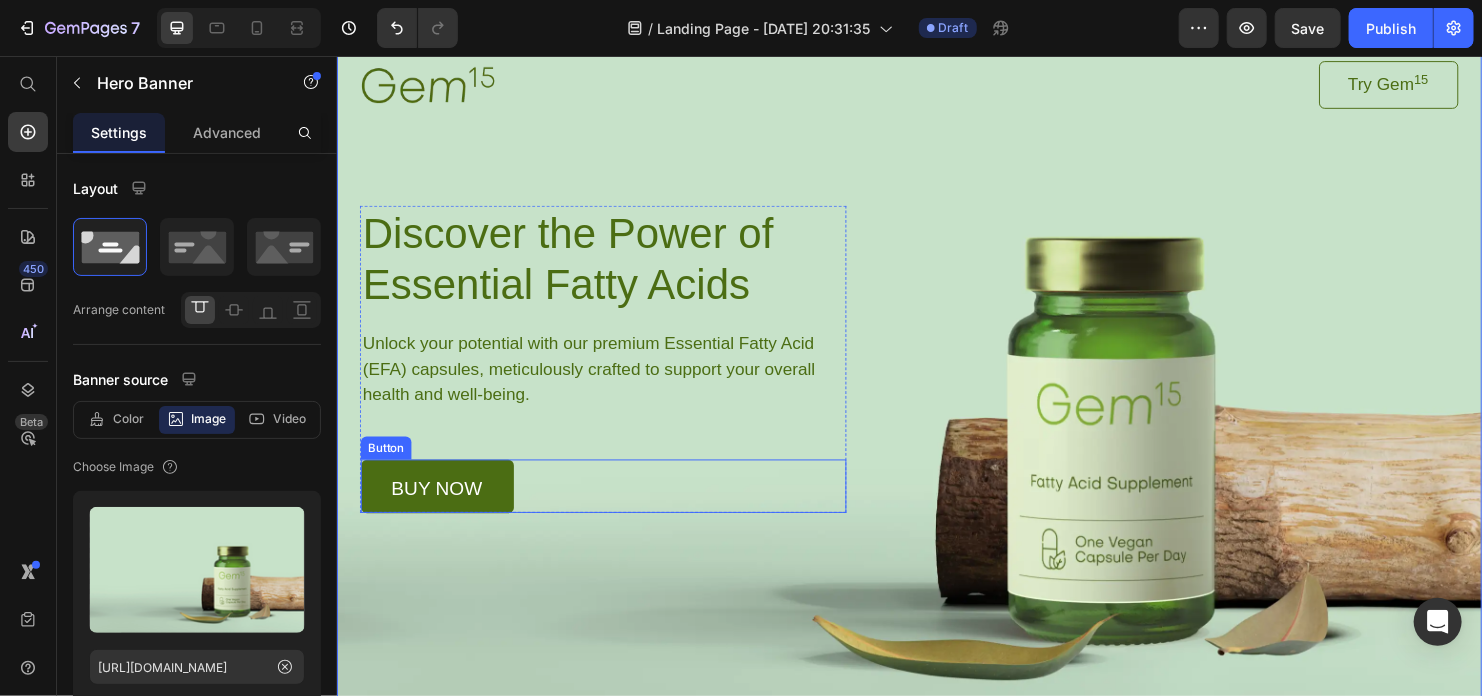 scroll, scrollTop: 0, scrollLeft: 0, axis: both 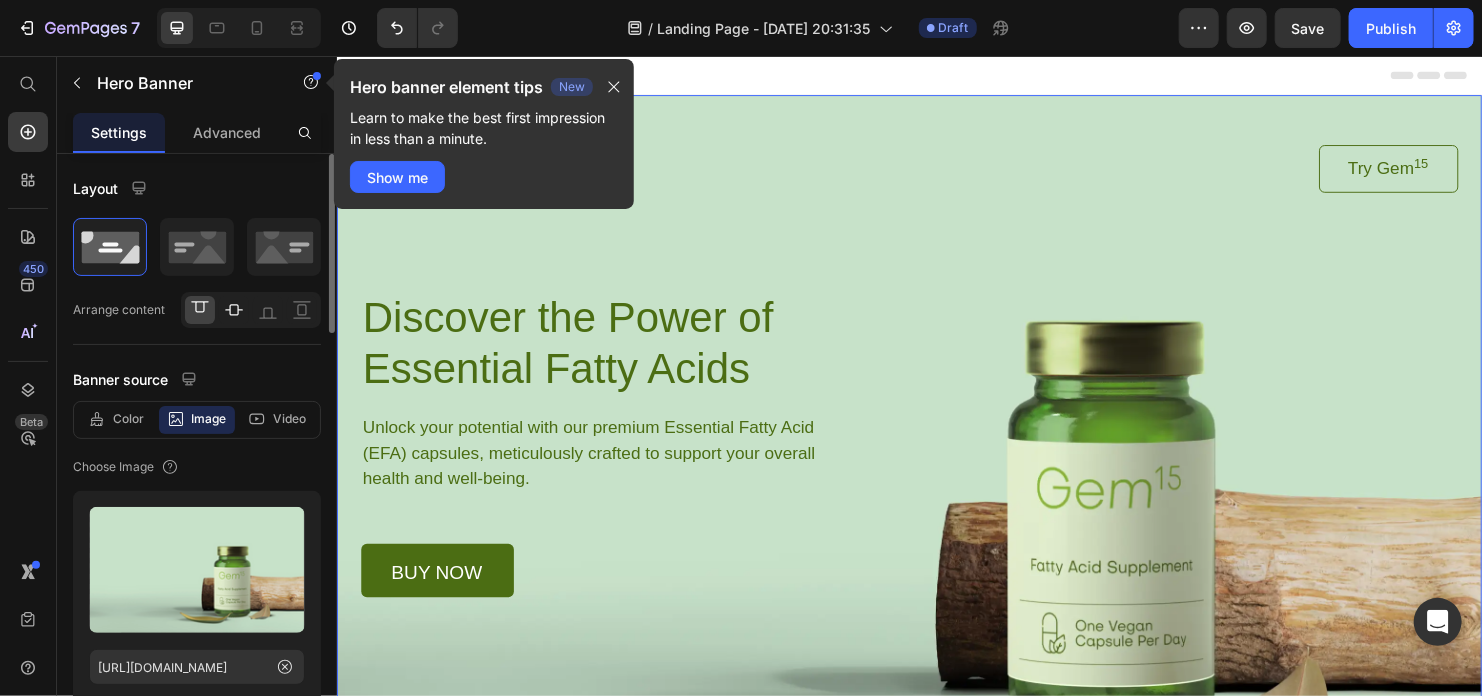 click 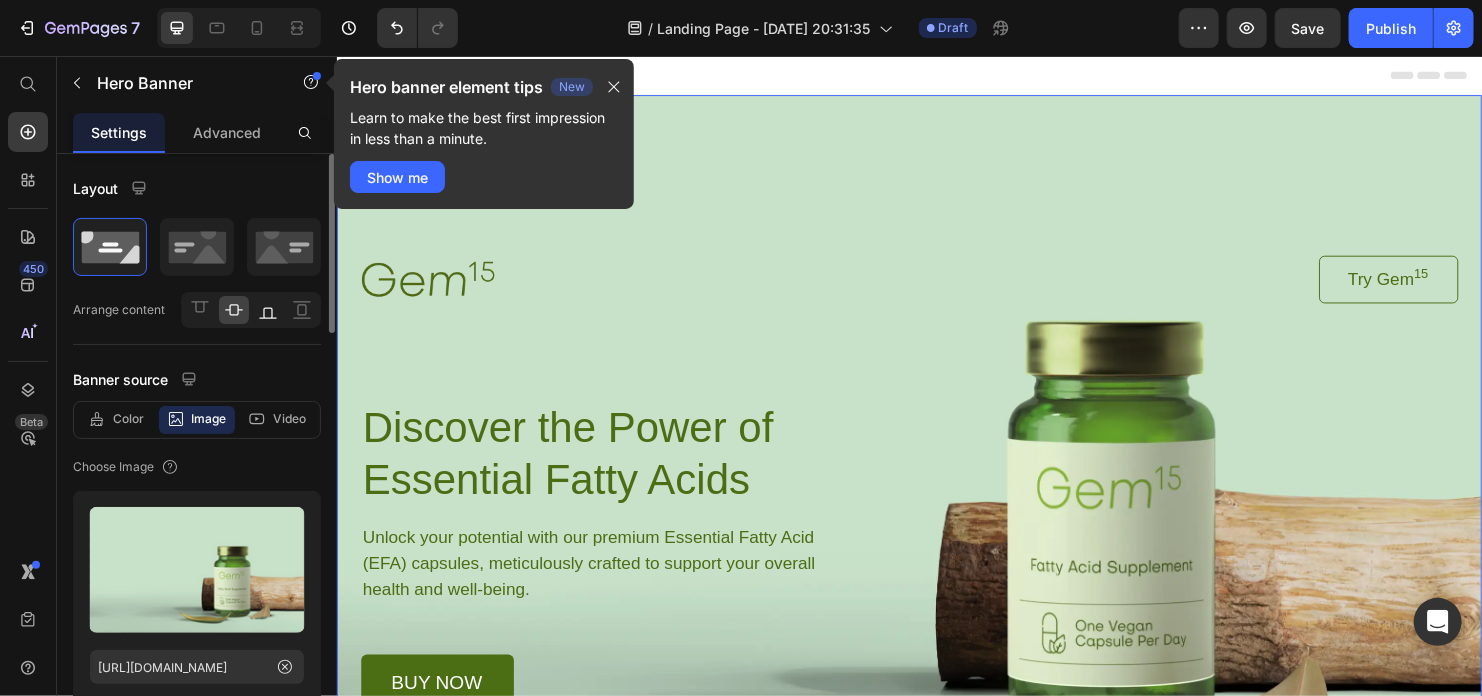 click 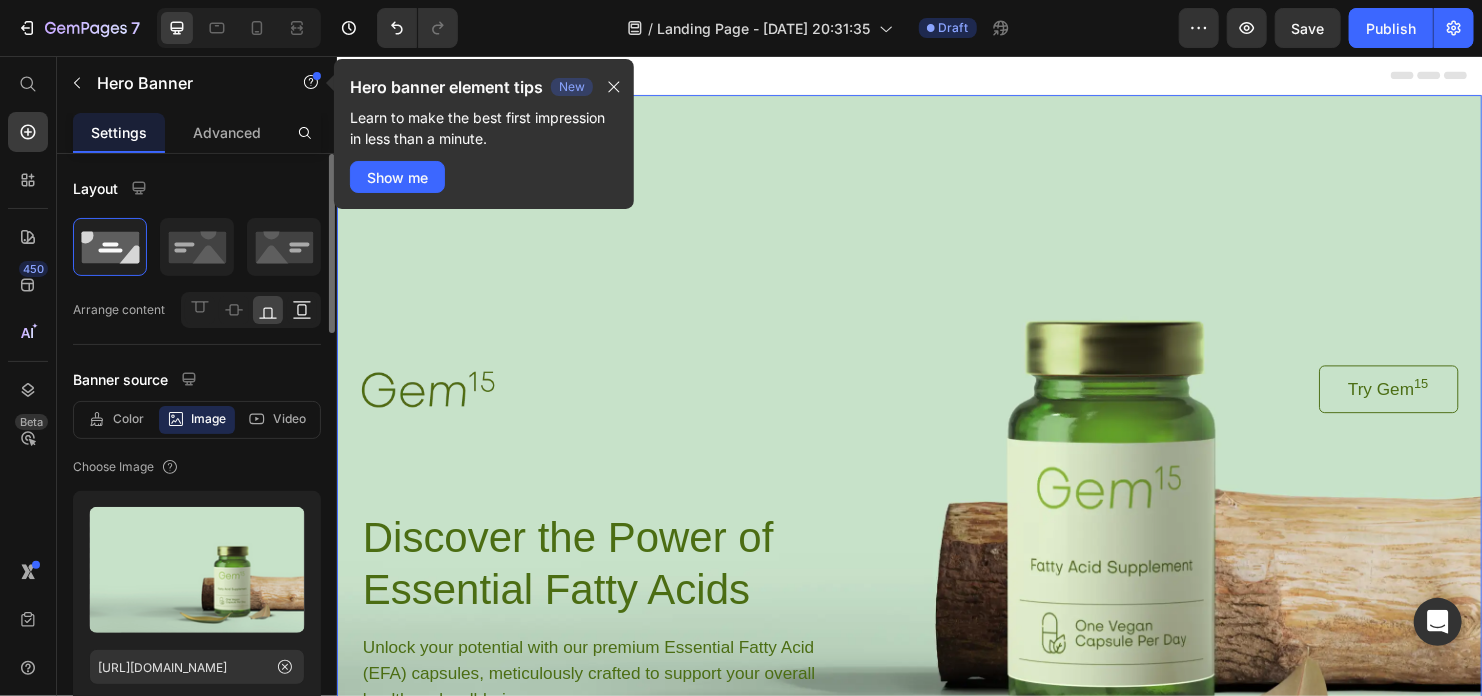 click 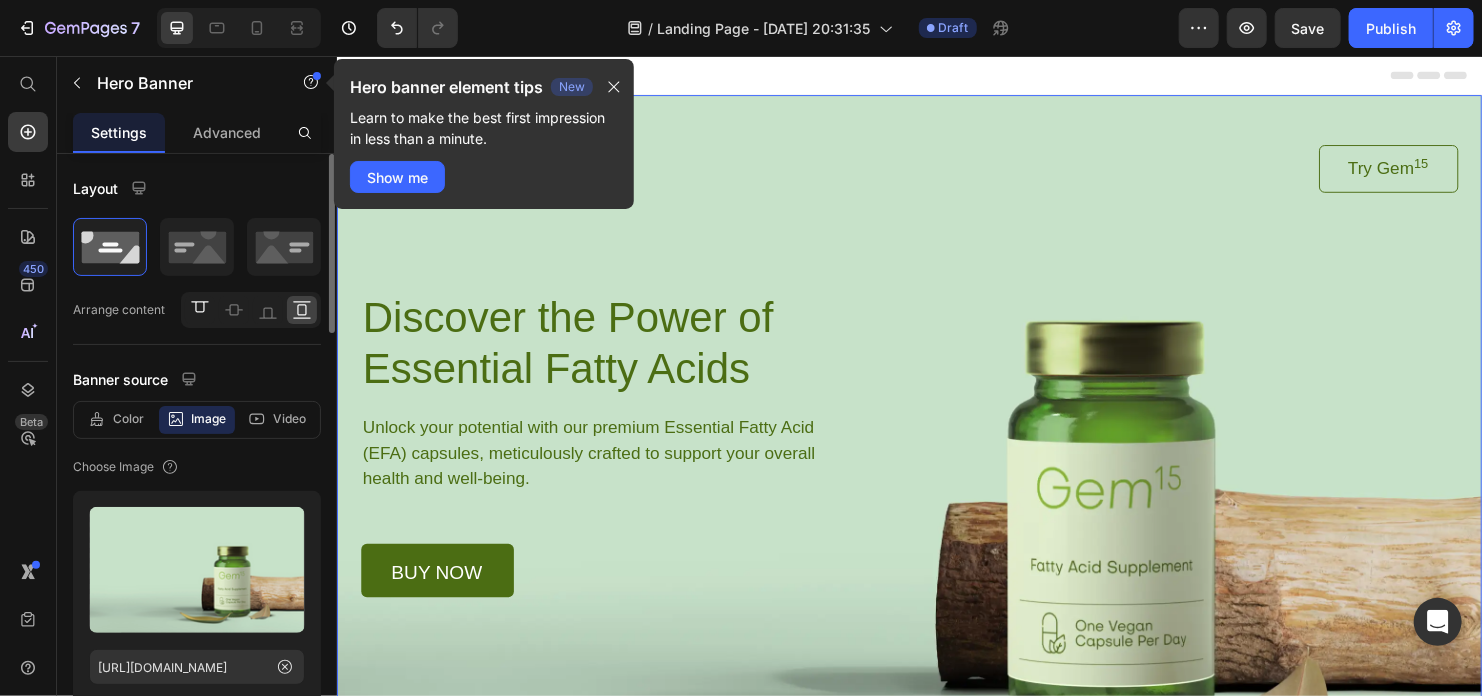click 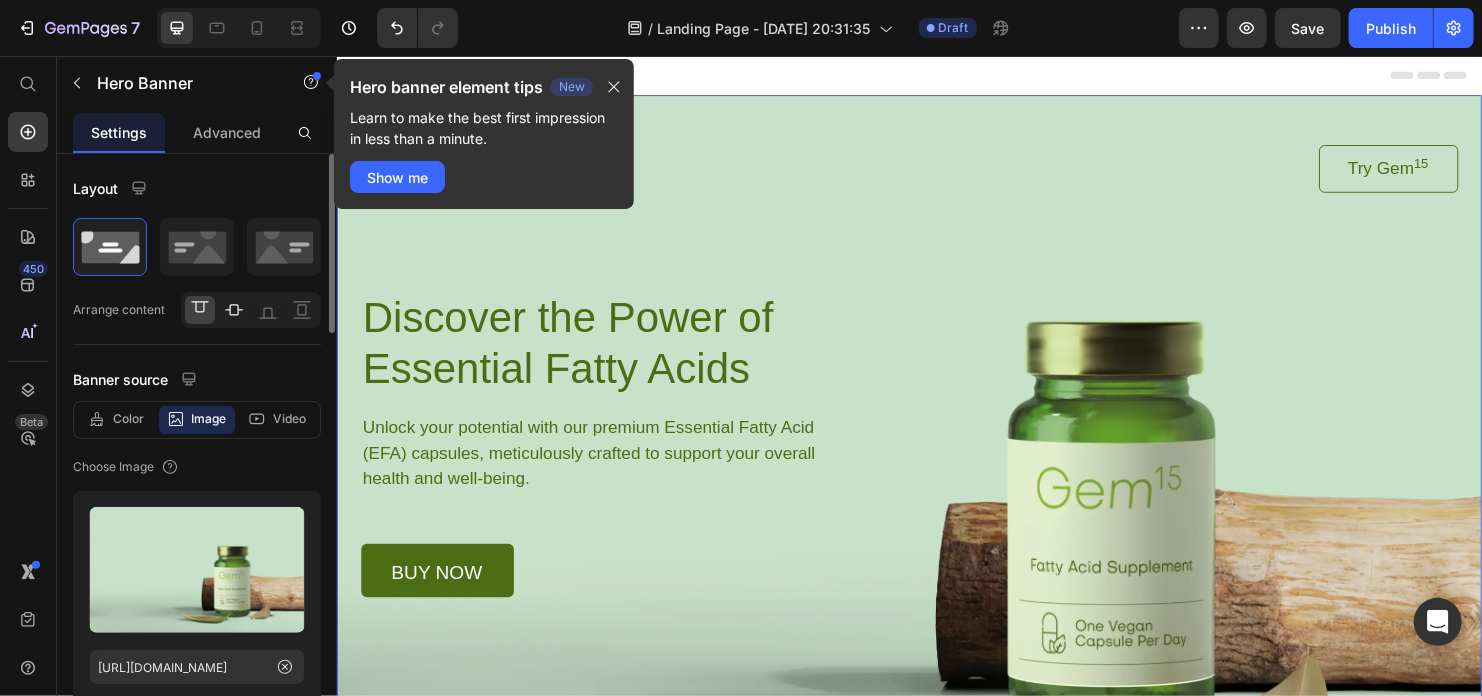 click 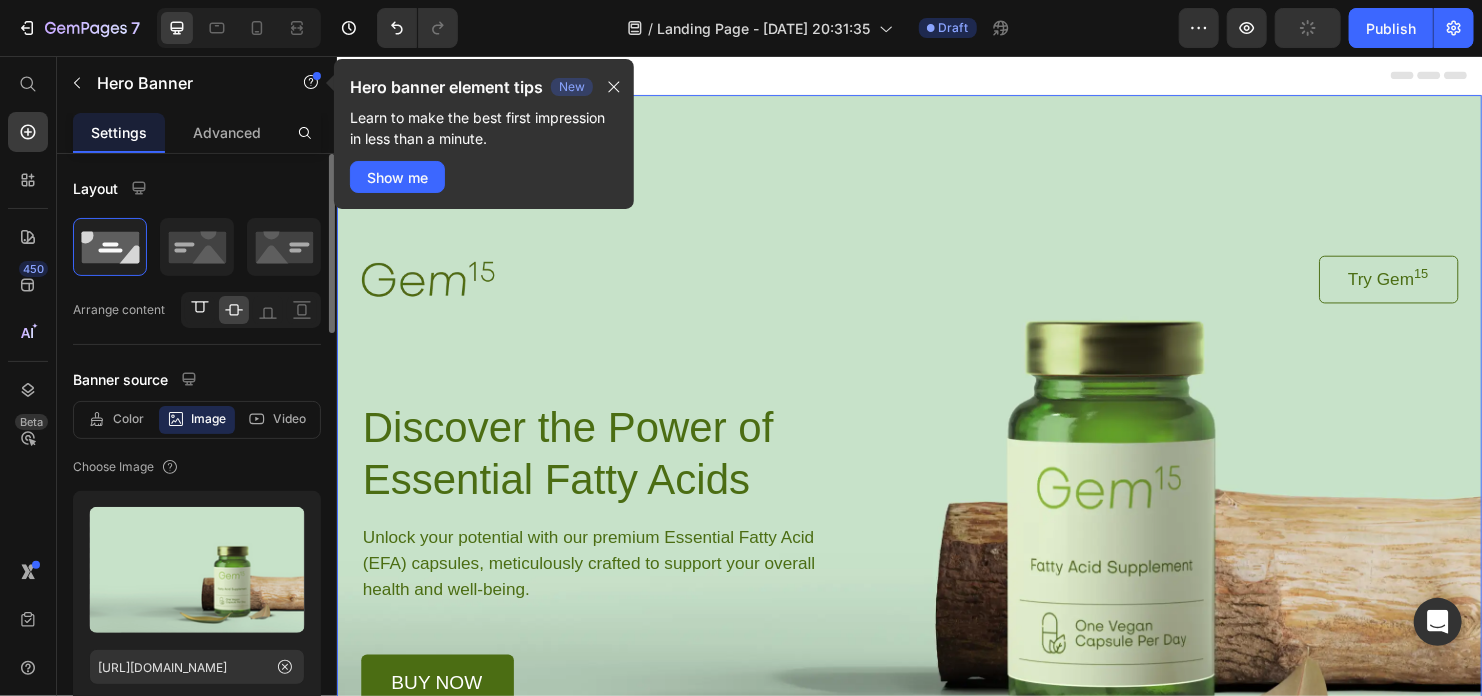 click 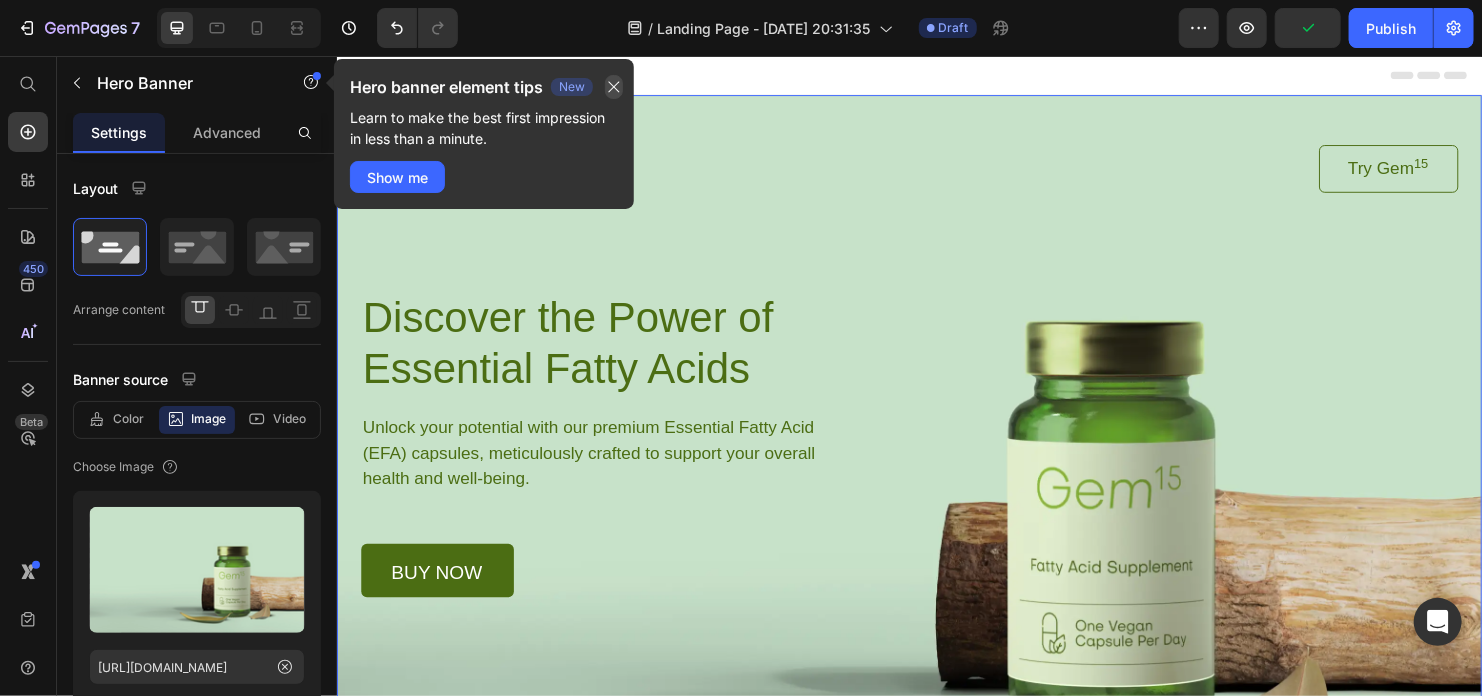 click 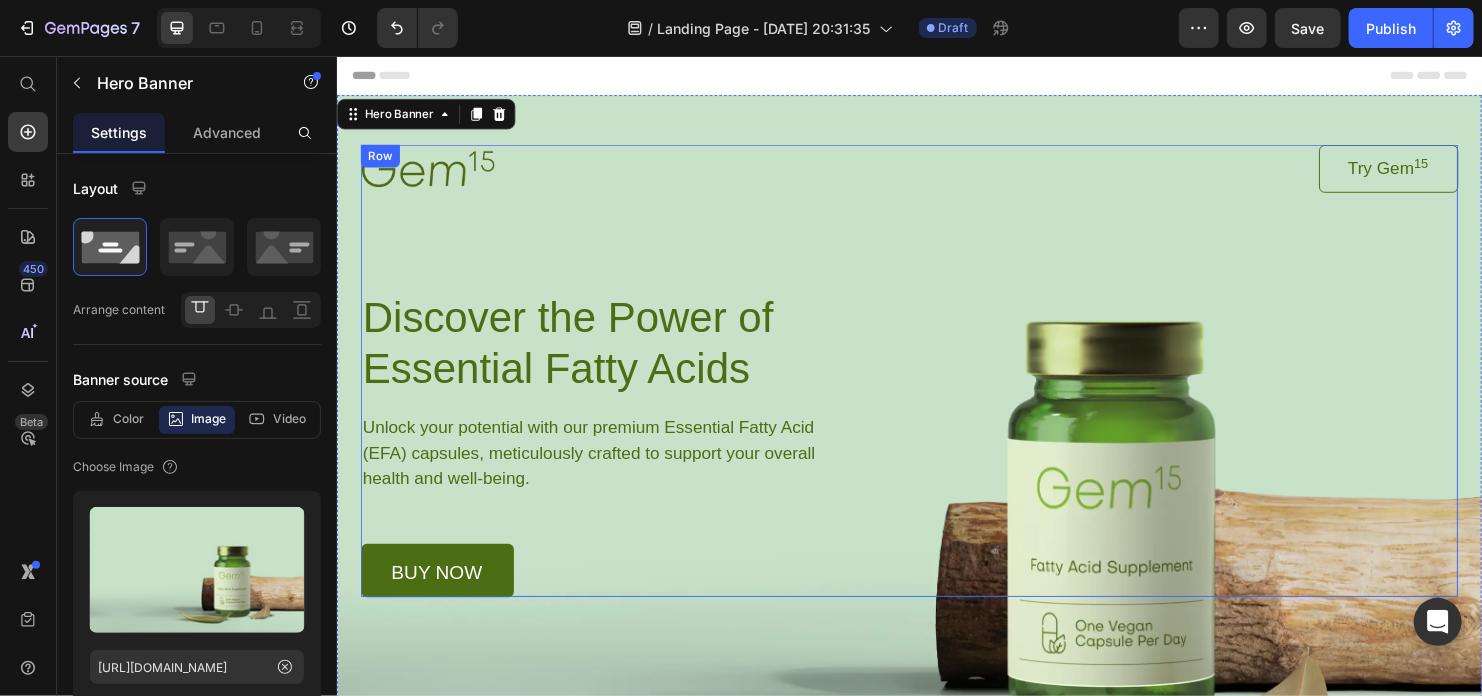 click on "Image Try Gem 15 Button Row Discover the Power of Essential Fatty Acids Heading Unlock your potential with our premium Essential Fatty Acid (EFA) capsules, meticulously crafted to support your overall health and well-being. Text Block buy now Button Row" at bounding box center [936, 386] 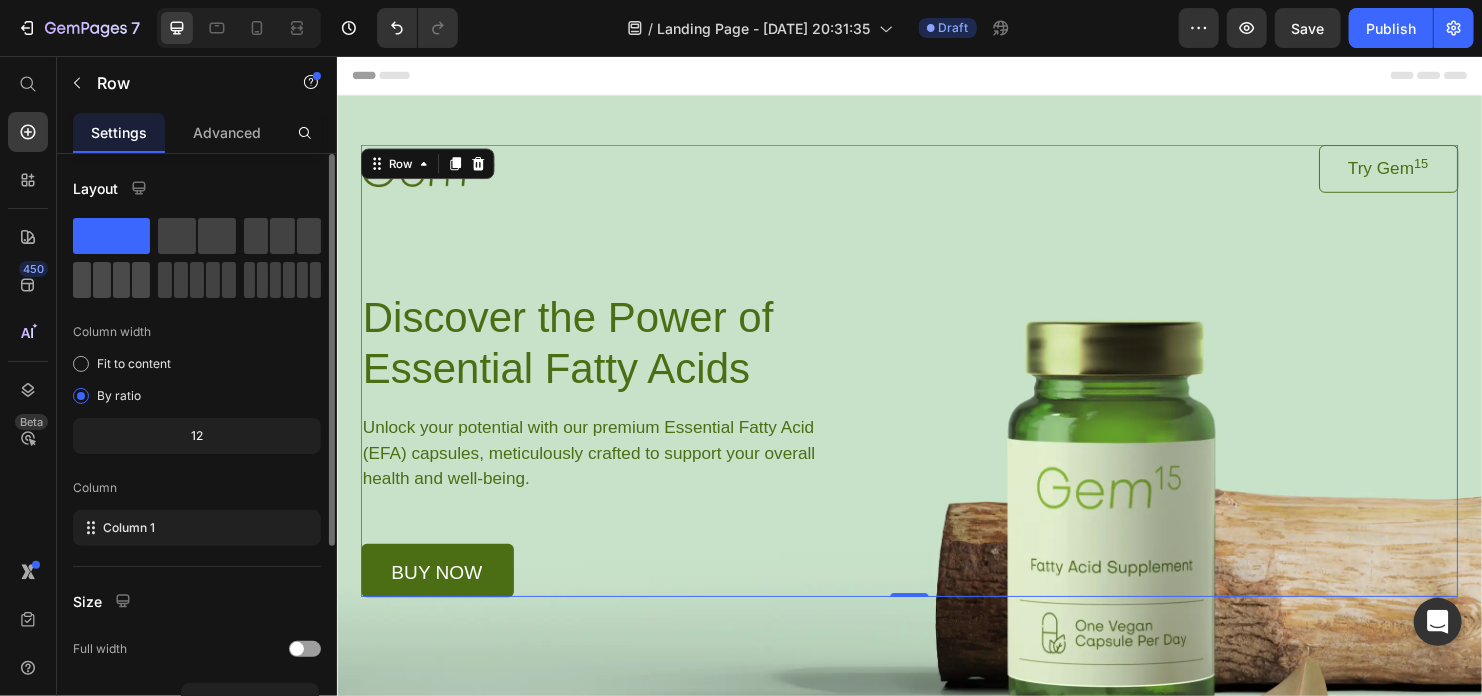 click 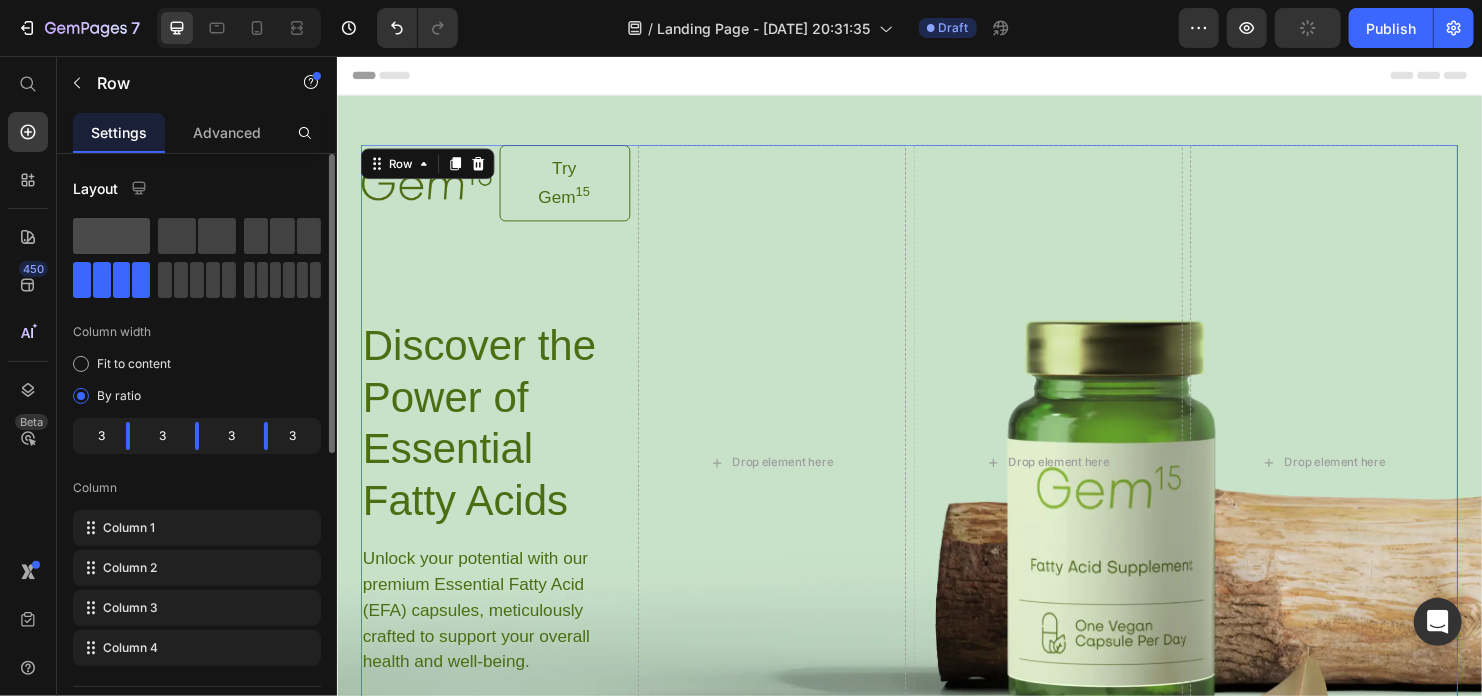 click 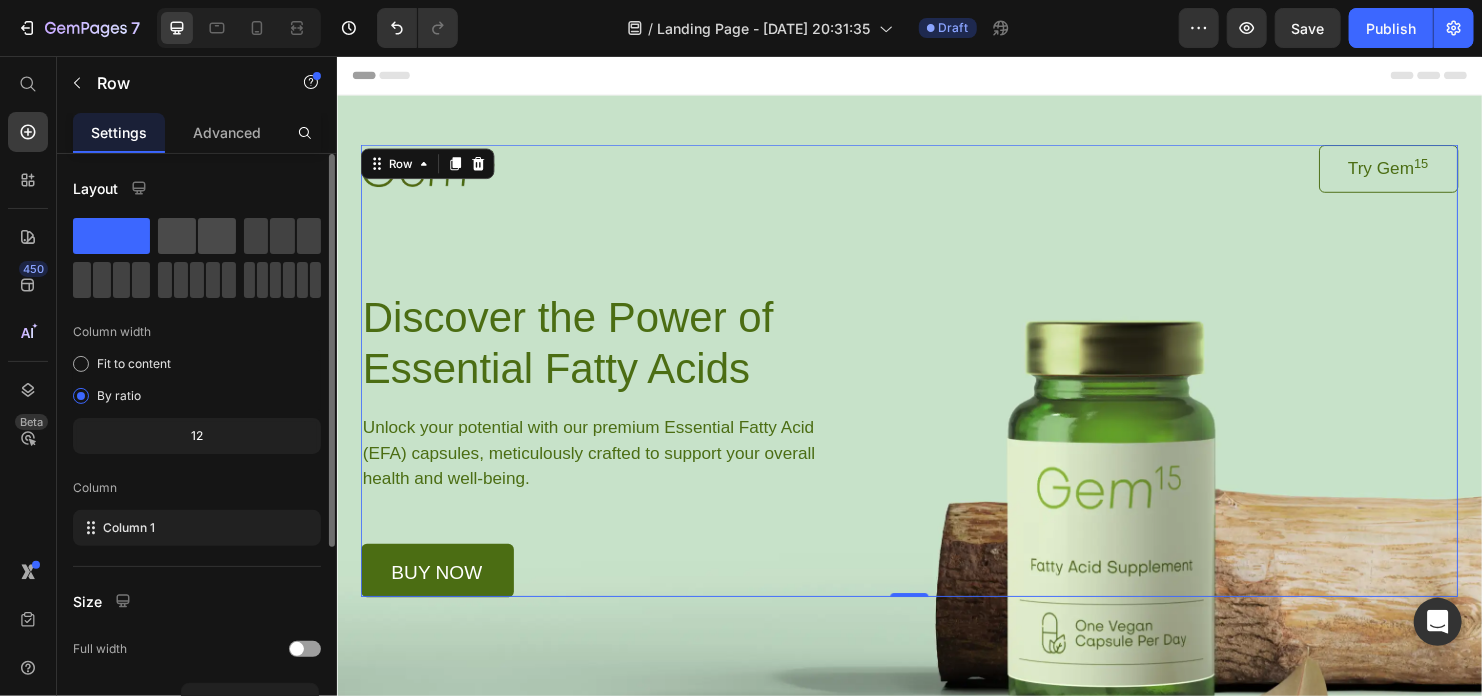 click 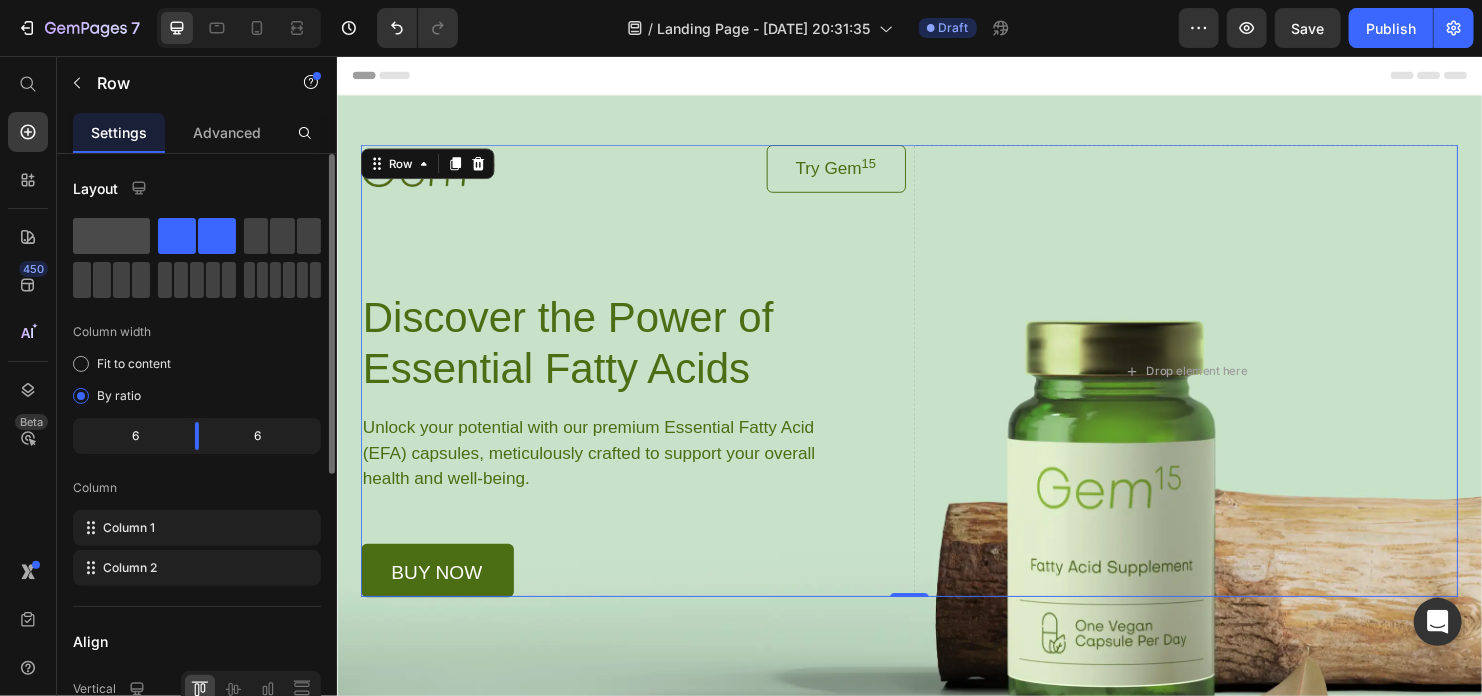 click 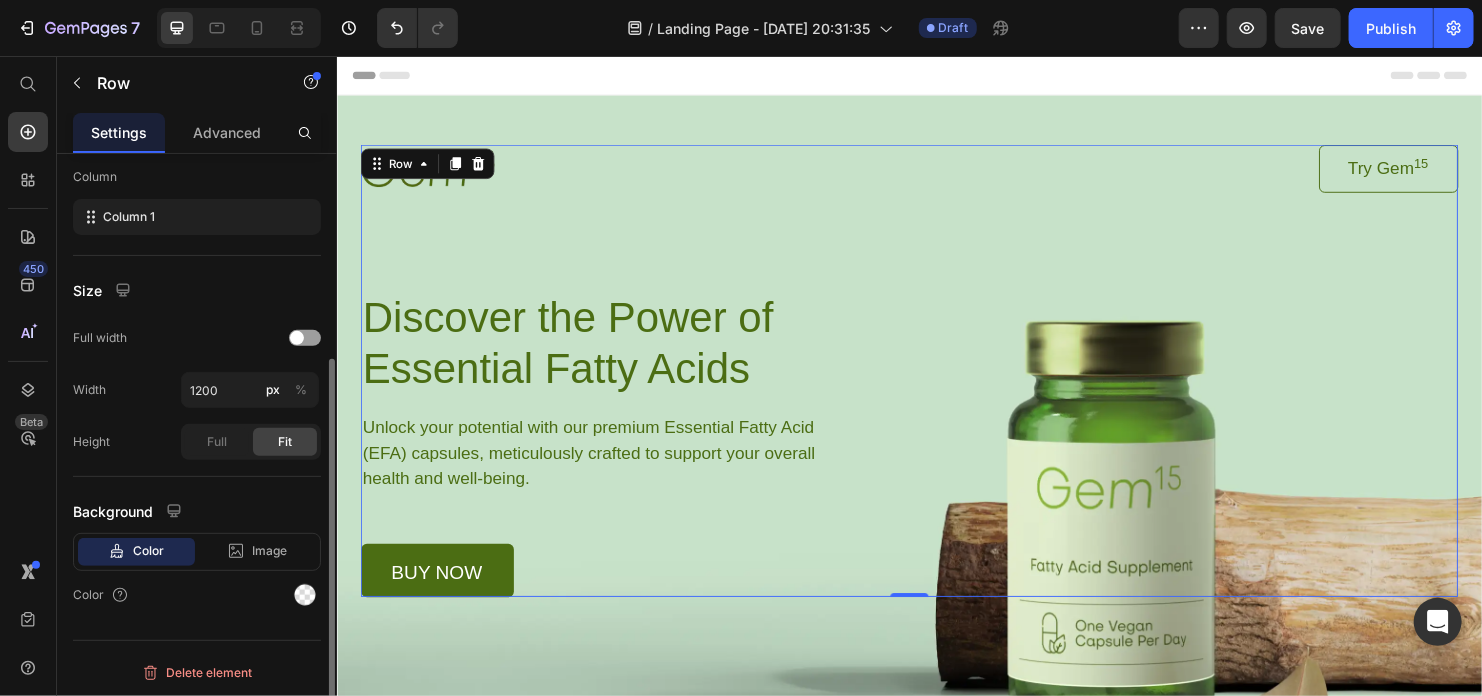 scroll, scrollTop: 0, scrollLeft: 0, axis: both 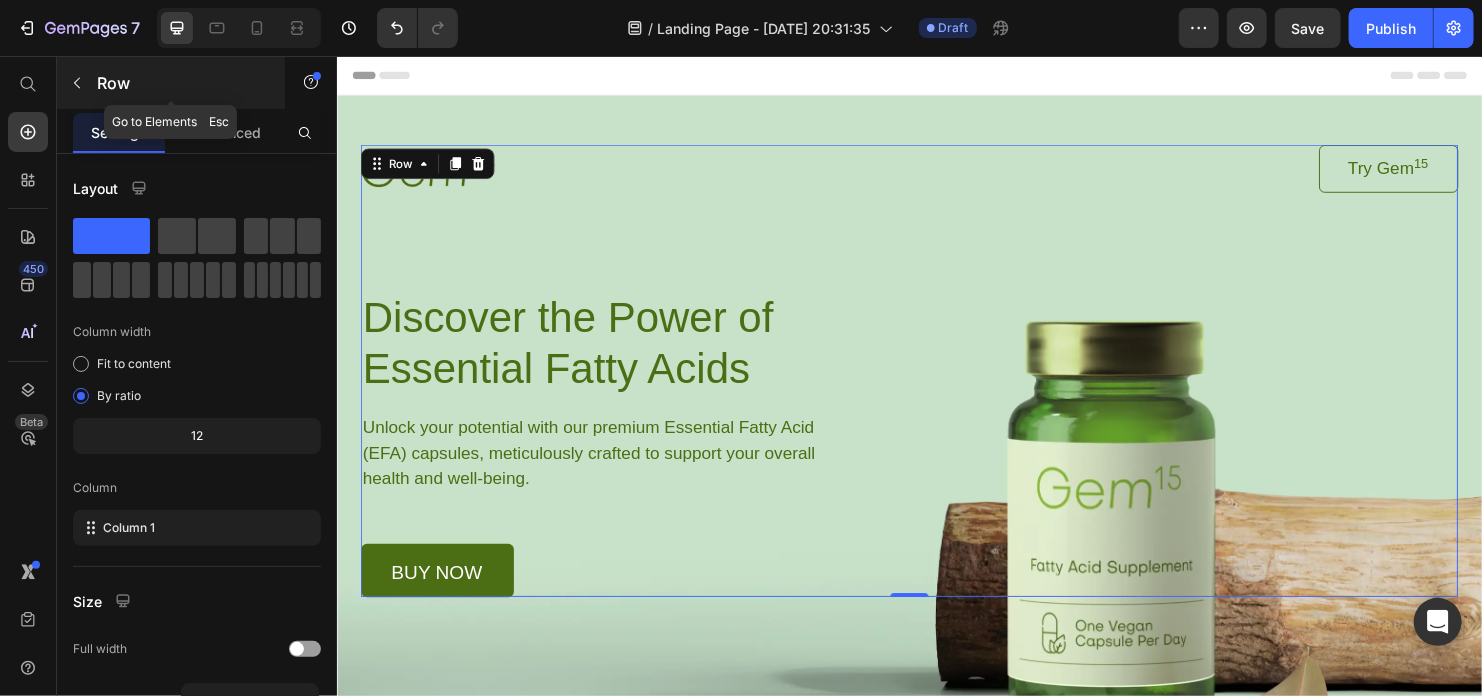 click 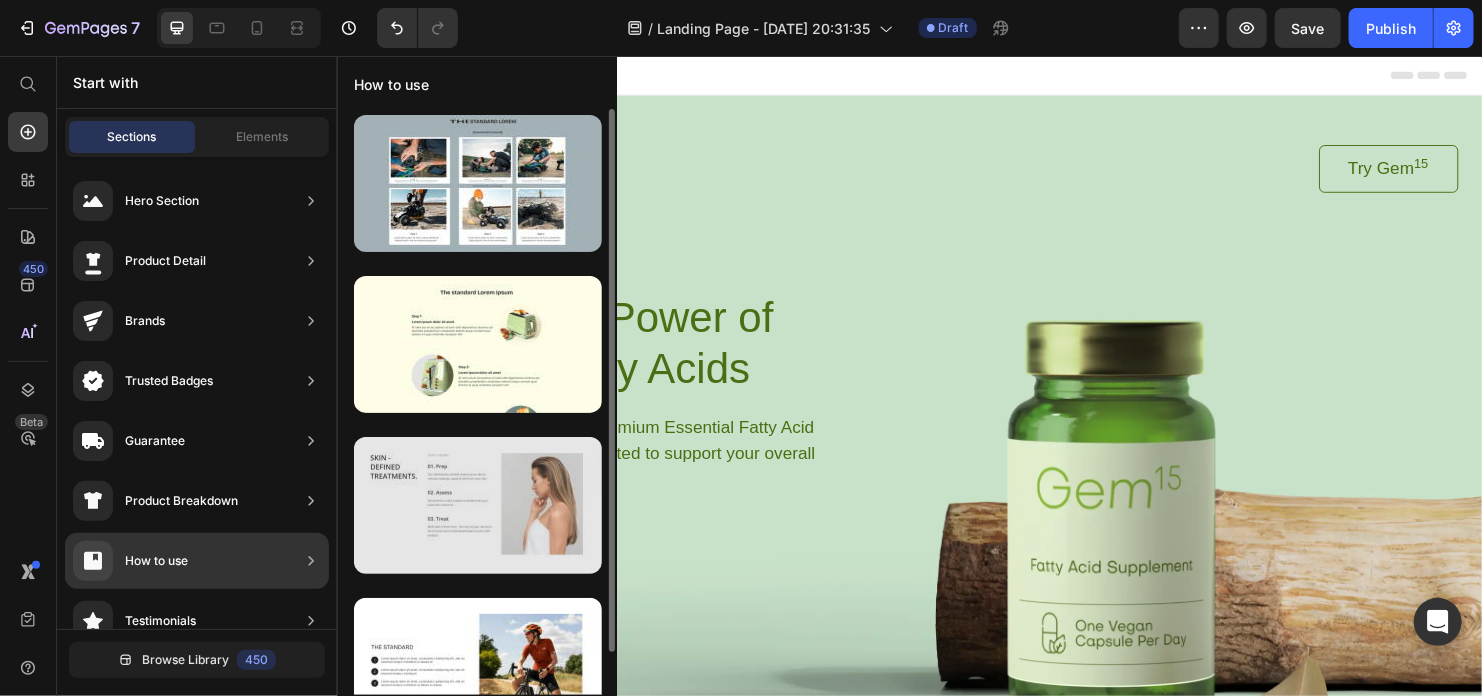 scroll, scrollTop: 45, scrollLeft: 0, axis: vertical 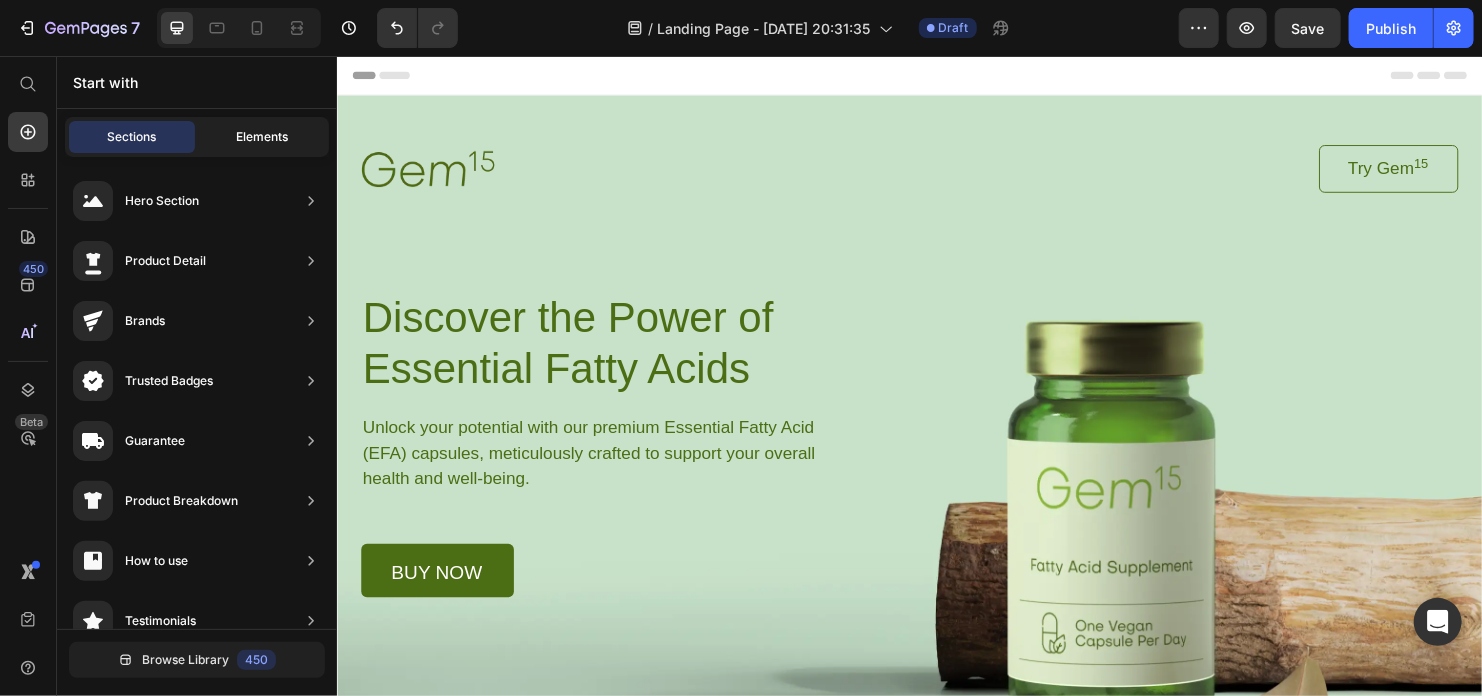 click on "Elements" at bounding box center [262, 137] 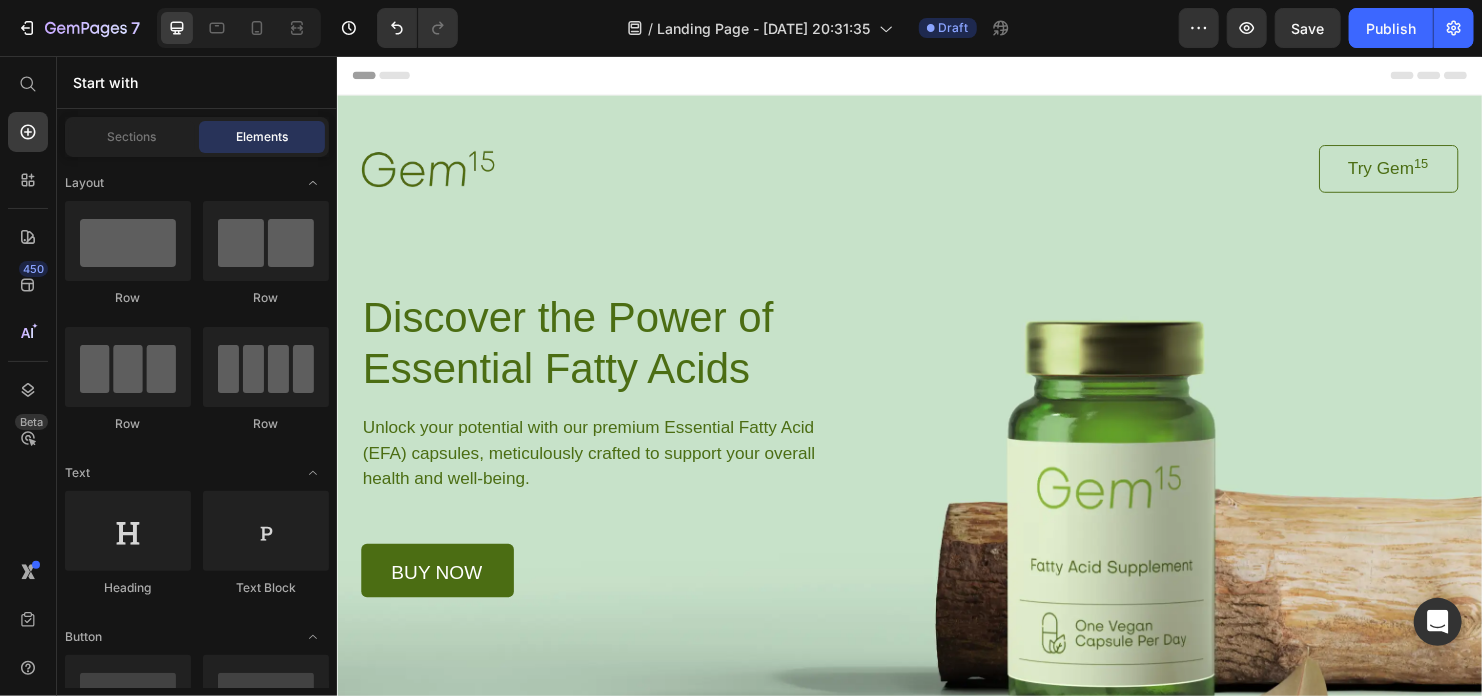scroll, scrollTop: 100, scrollLeft: 0, axis: vertical 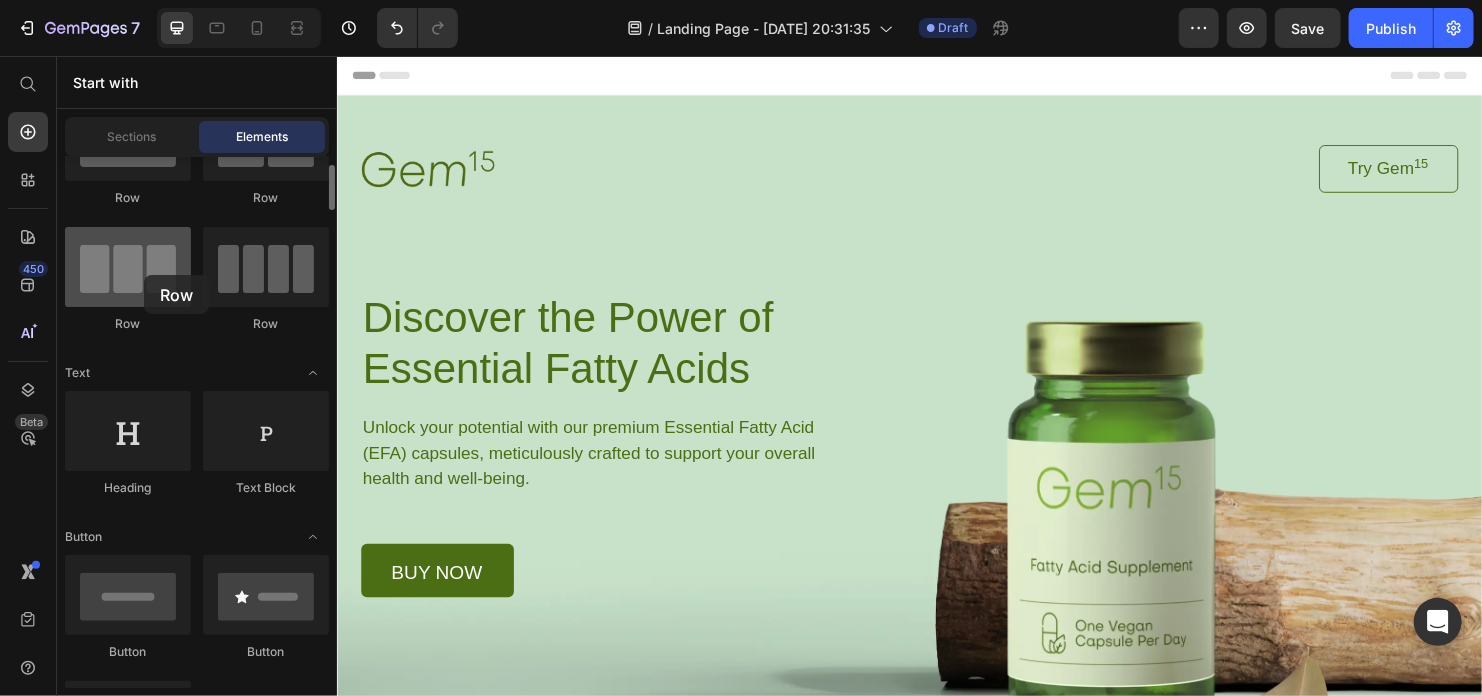 click at bounding box center (128, 267) 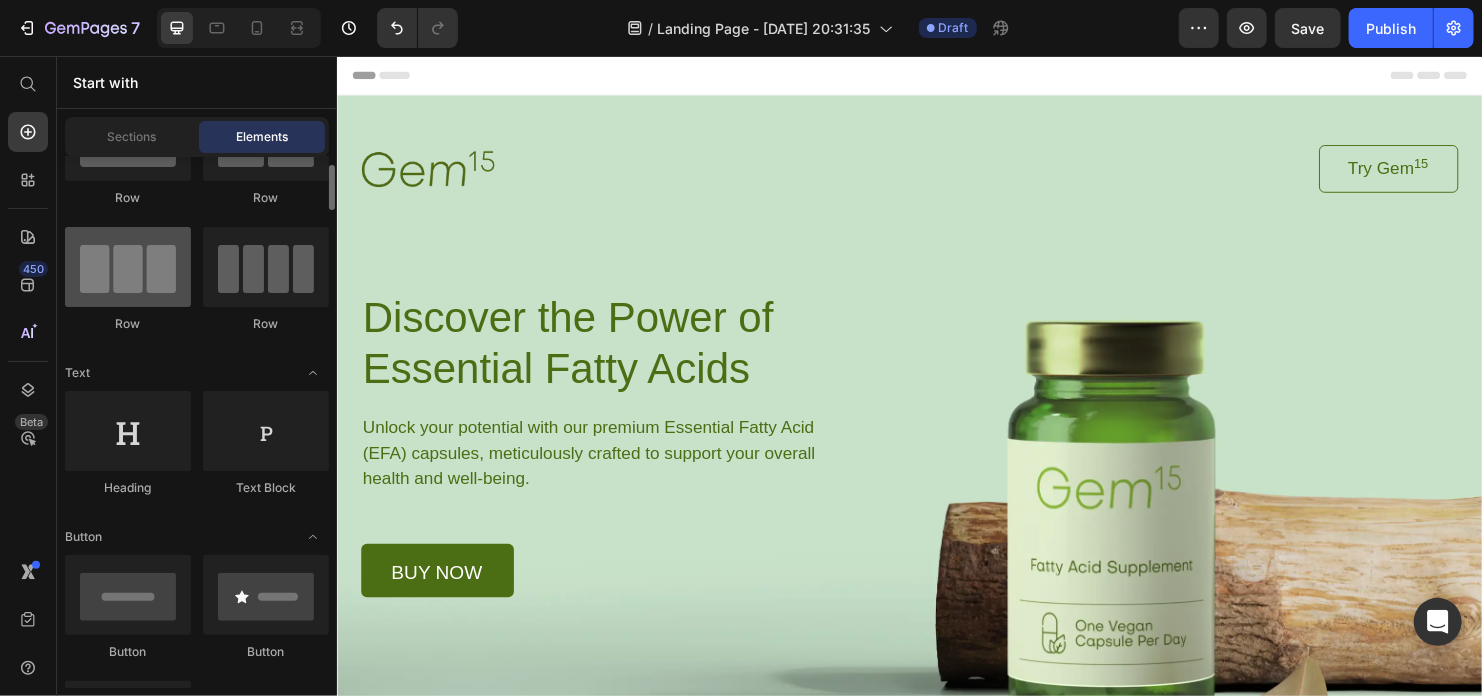 click at bounding box center [128, 267] 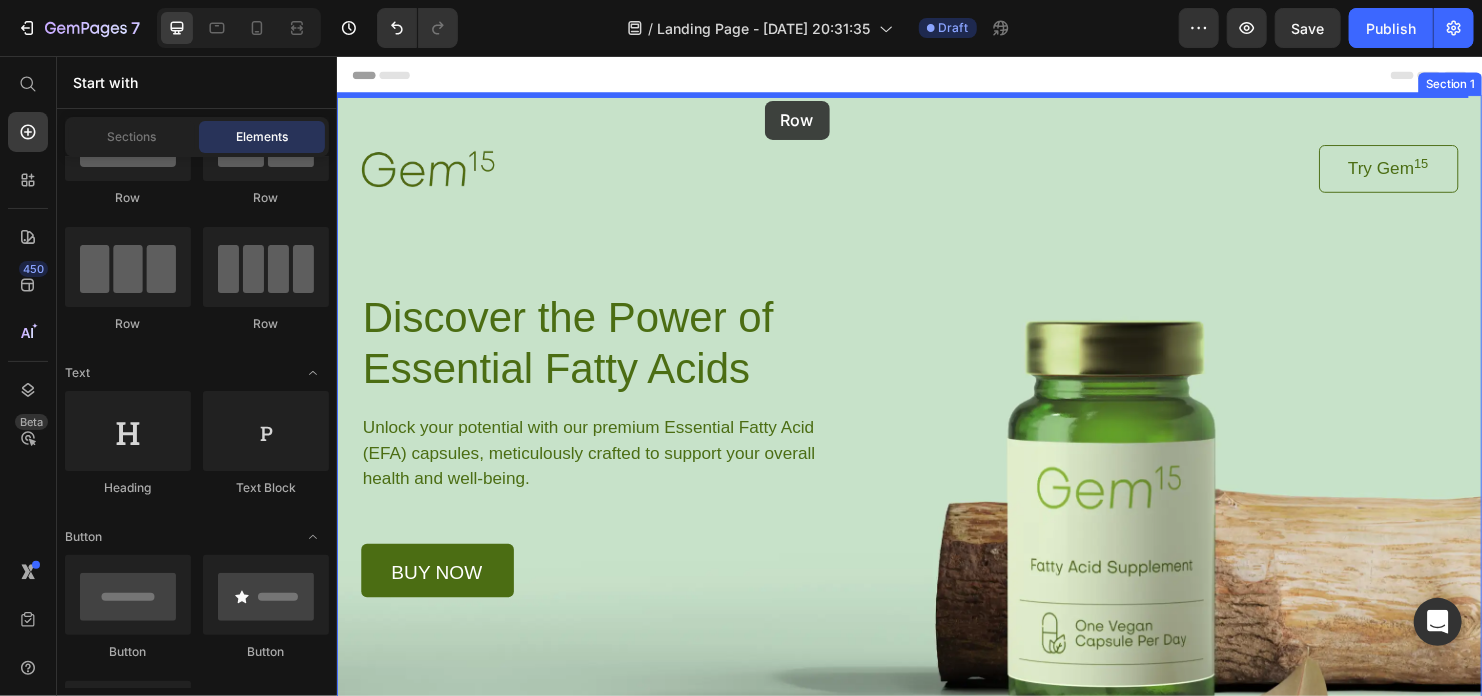 drag, startPoint x: 486, startPoint y: 333, endPoint x: 784, endPoint y: 103, distance: 376.4359 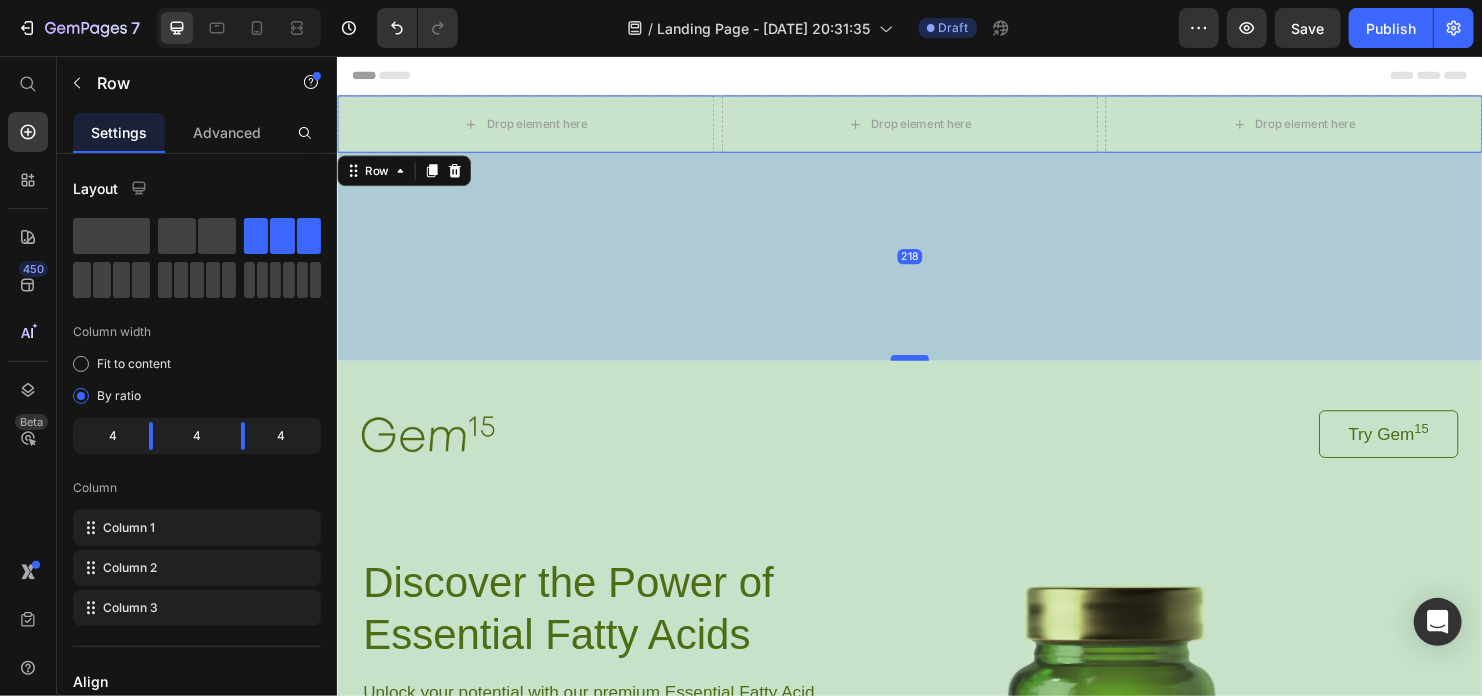 drag, startPoint x: 923, startPoint y: 170, endPoint x: 923, endPoint y: 373, distance: 203 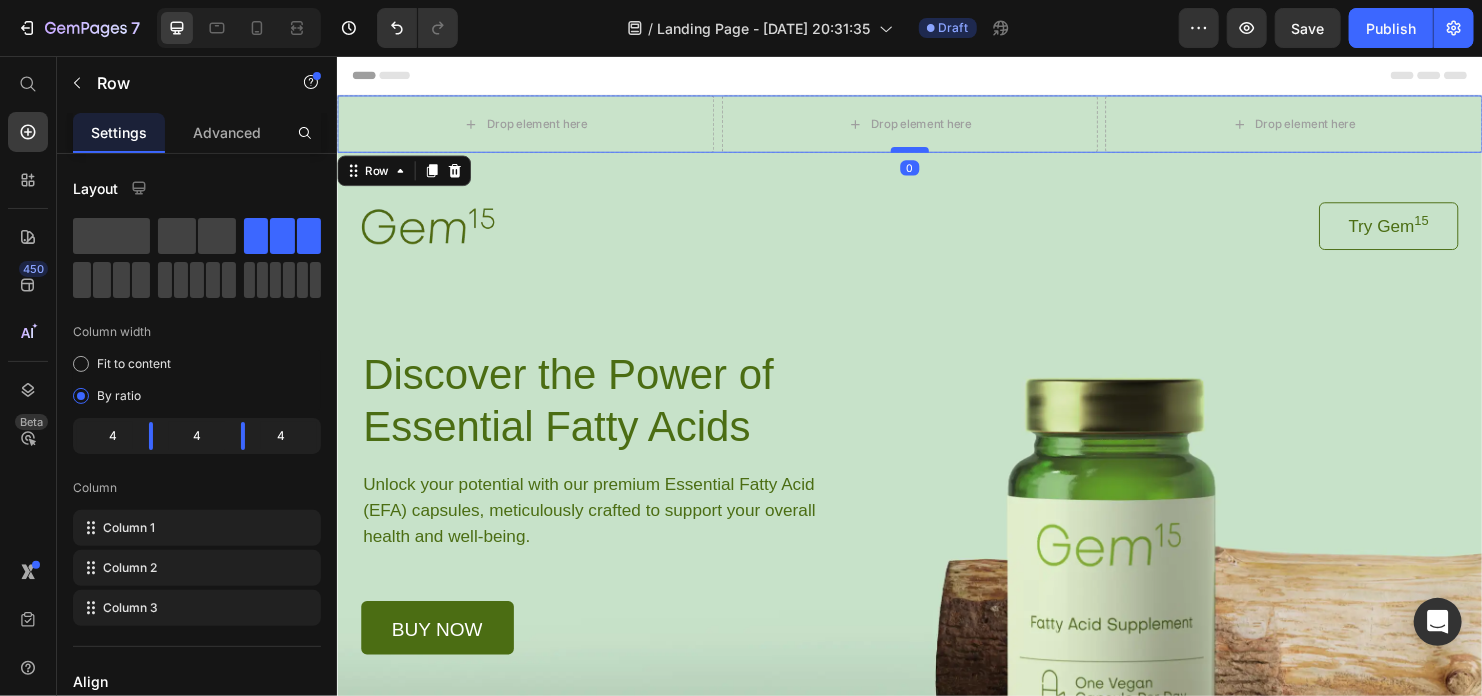 drag, startPoint x: 923, startPoint y: 373, endPoint x: 915, endPoint y: 153, distance: 220.1454 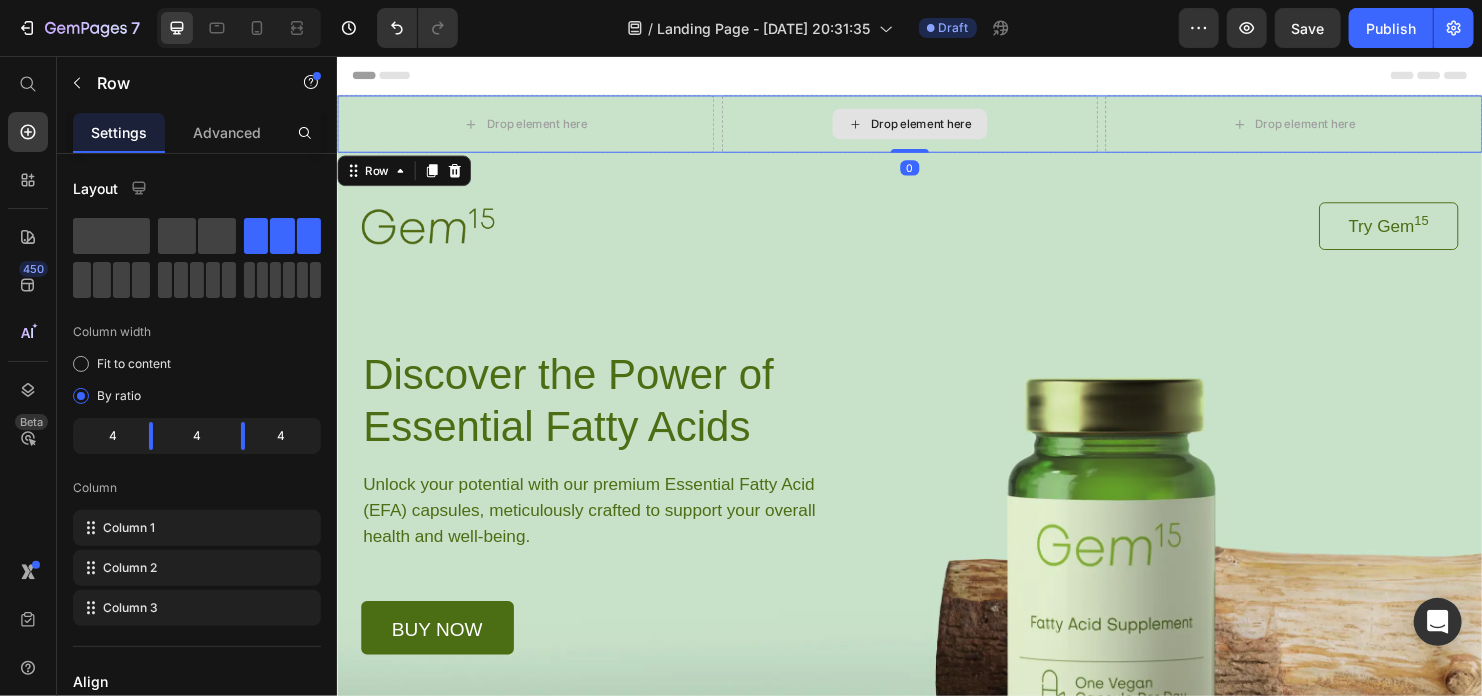 click on "Drop element here" at bounding box center [936, 127] 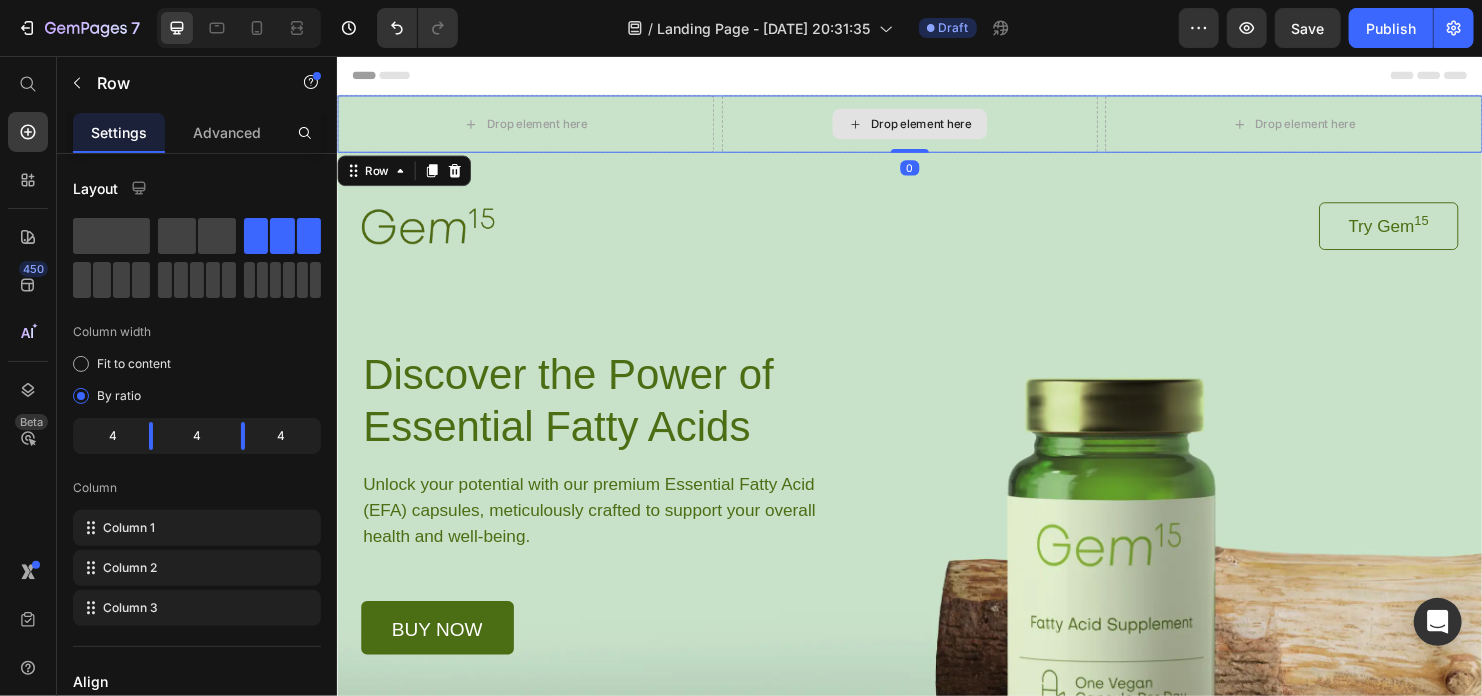 drag, startPoint x: 931, startPoint y: 152, endPoint x: 939, endPoint y: 137, distance: 17 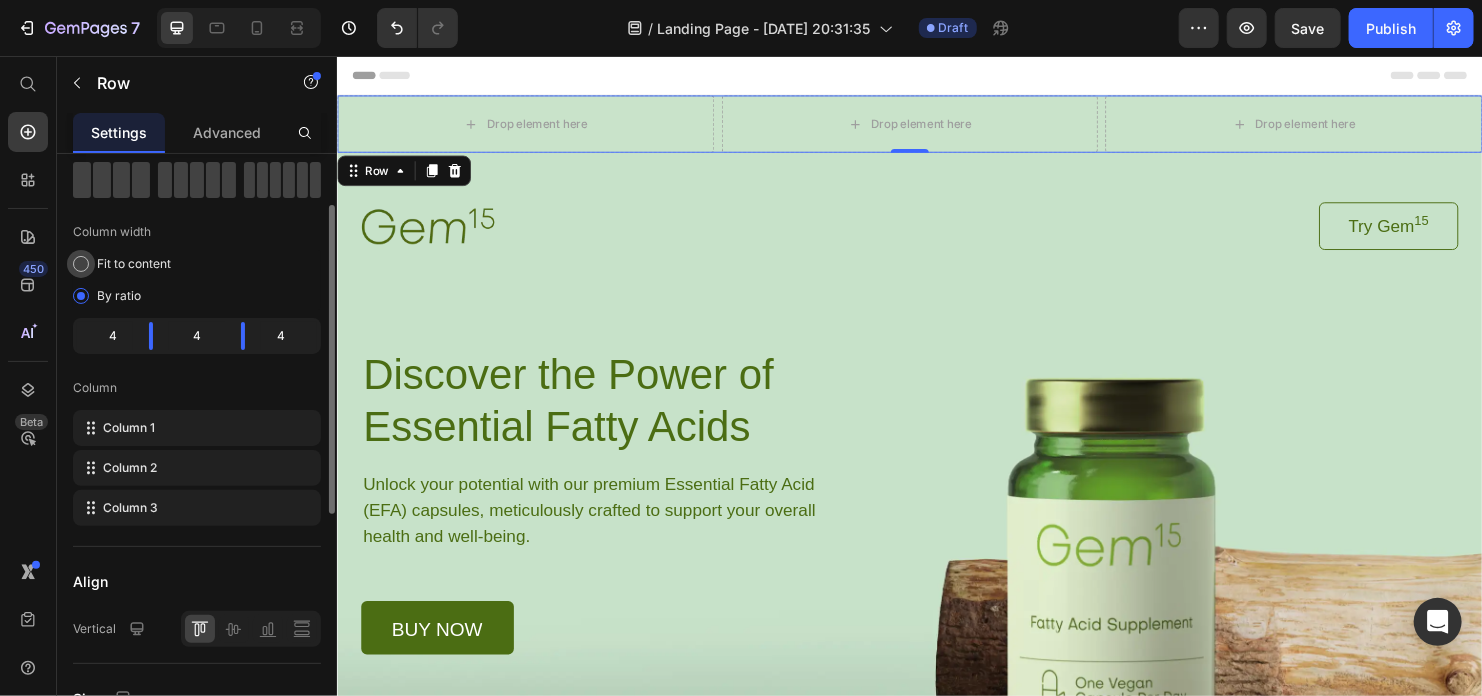 scroll, scrollTop: 0, scrollLeft: 0, axis: both 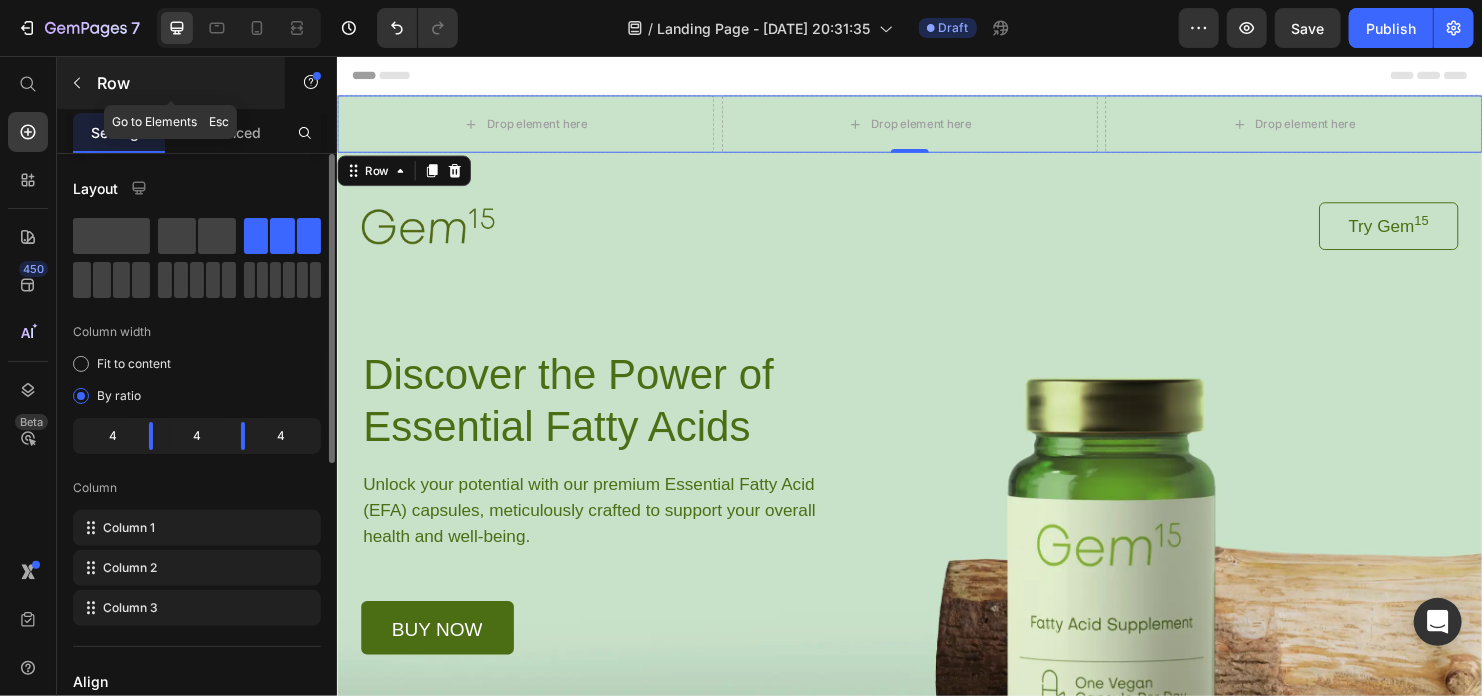 click at bounding box center [77, 83] 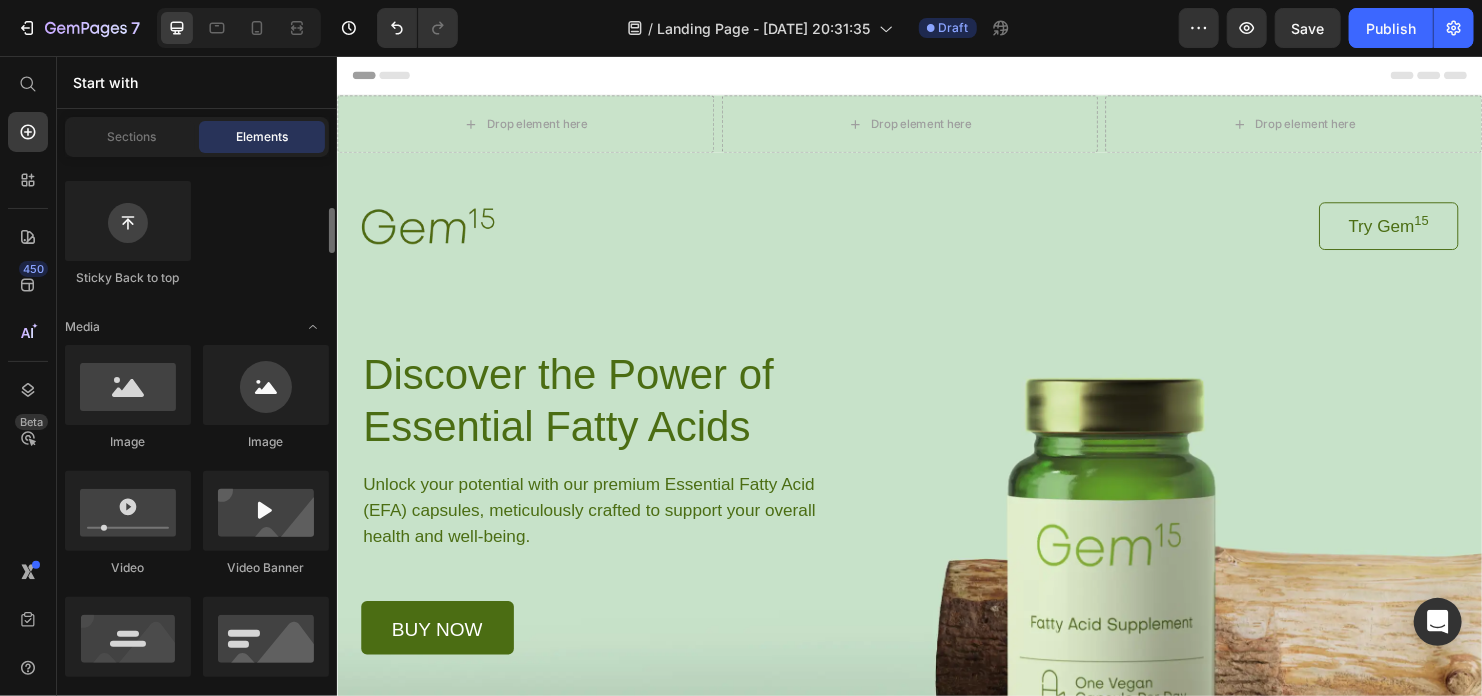 scroll, scrollTop: 700, scrollLeft: 0, axis: vertical 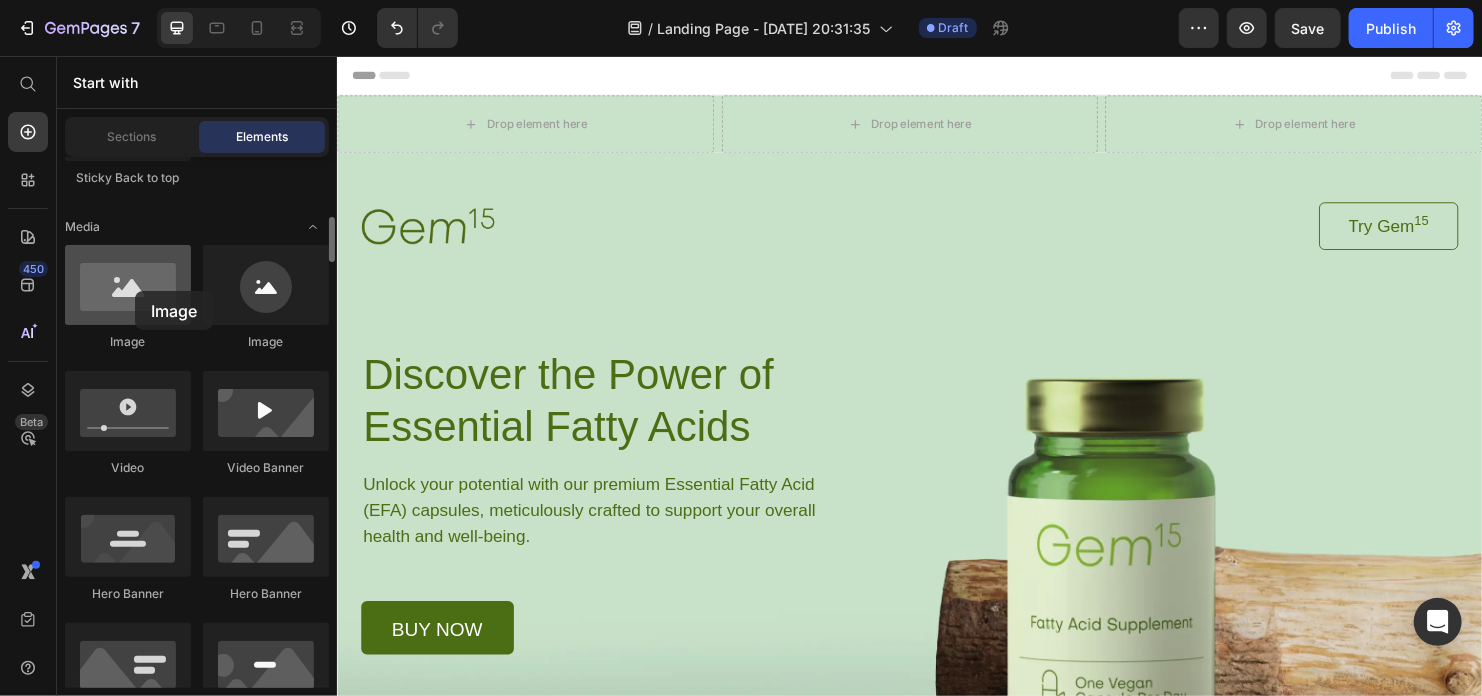 click at bounding box center [128, 285] 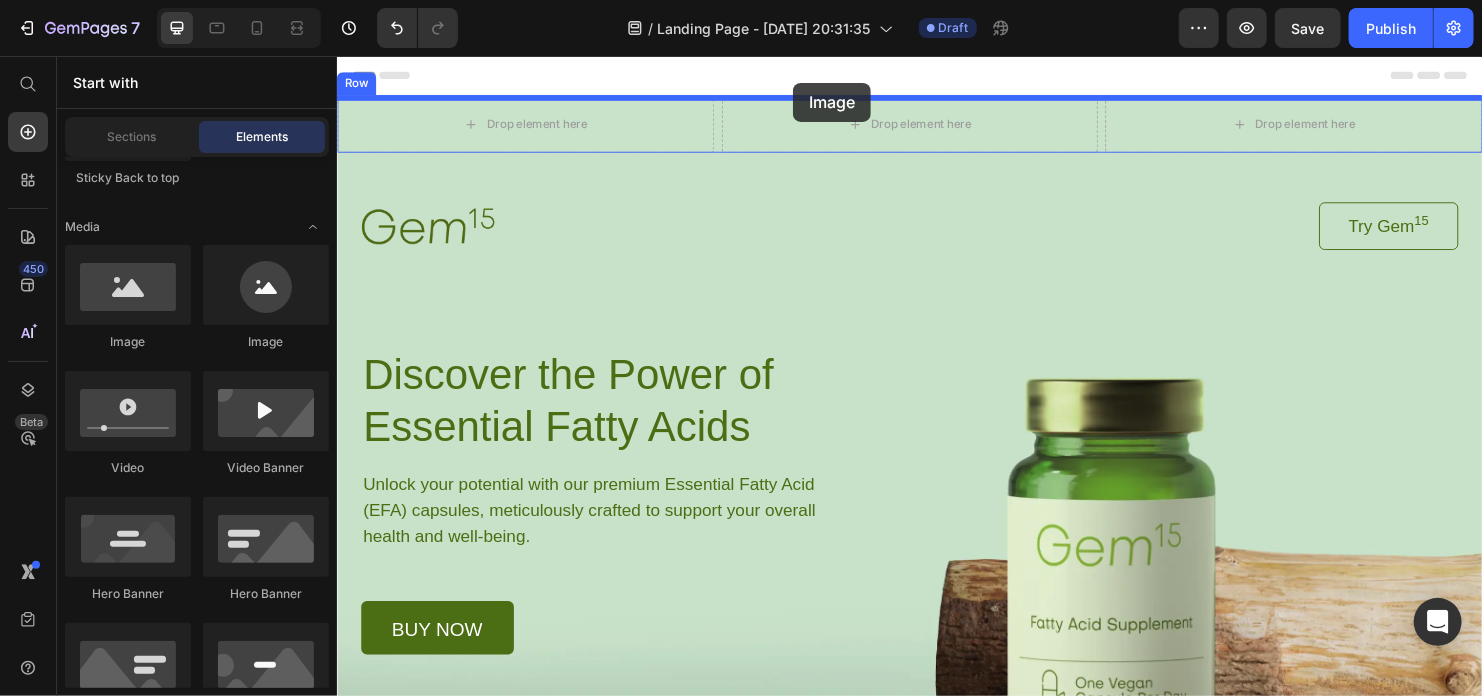 drag, startPoint x: 471, startPoint y: 347, endPoint x: 814, endPoint y: 84, distance: 432.2245 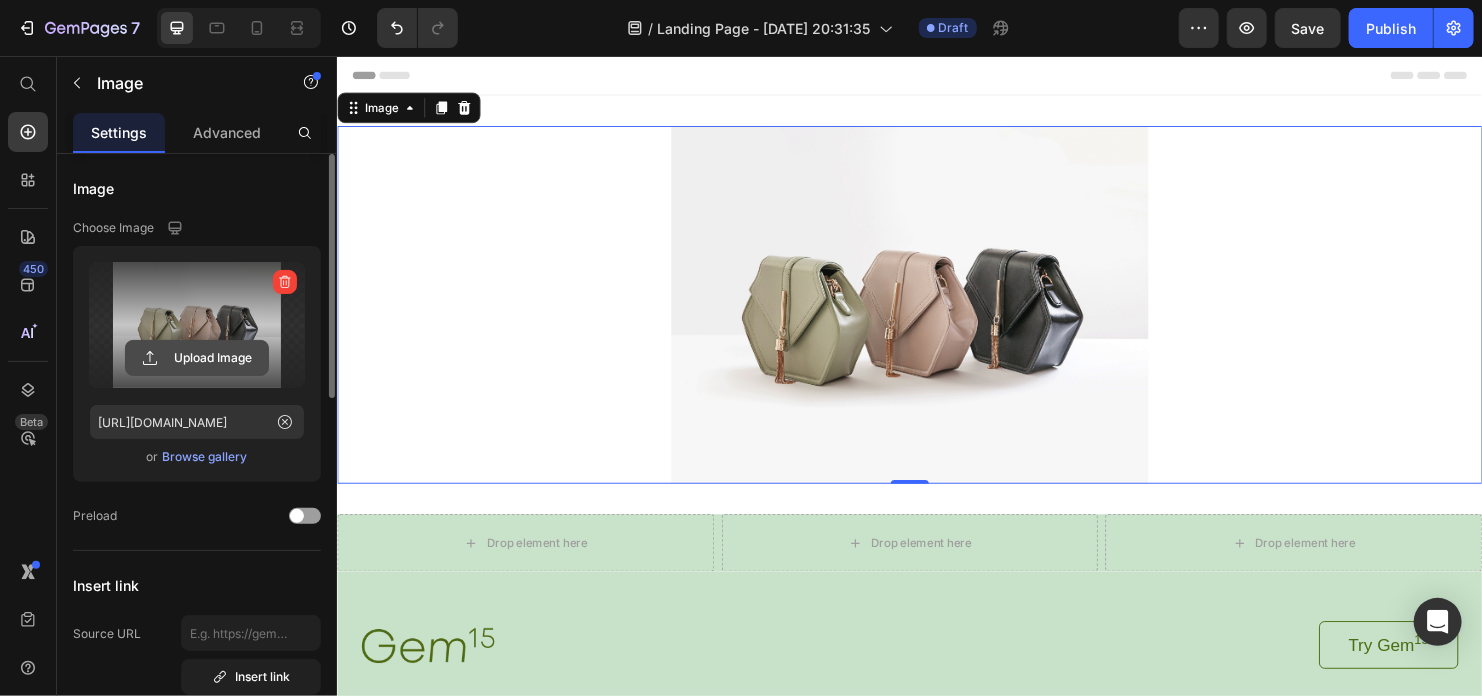click 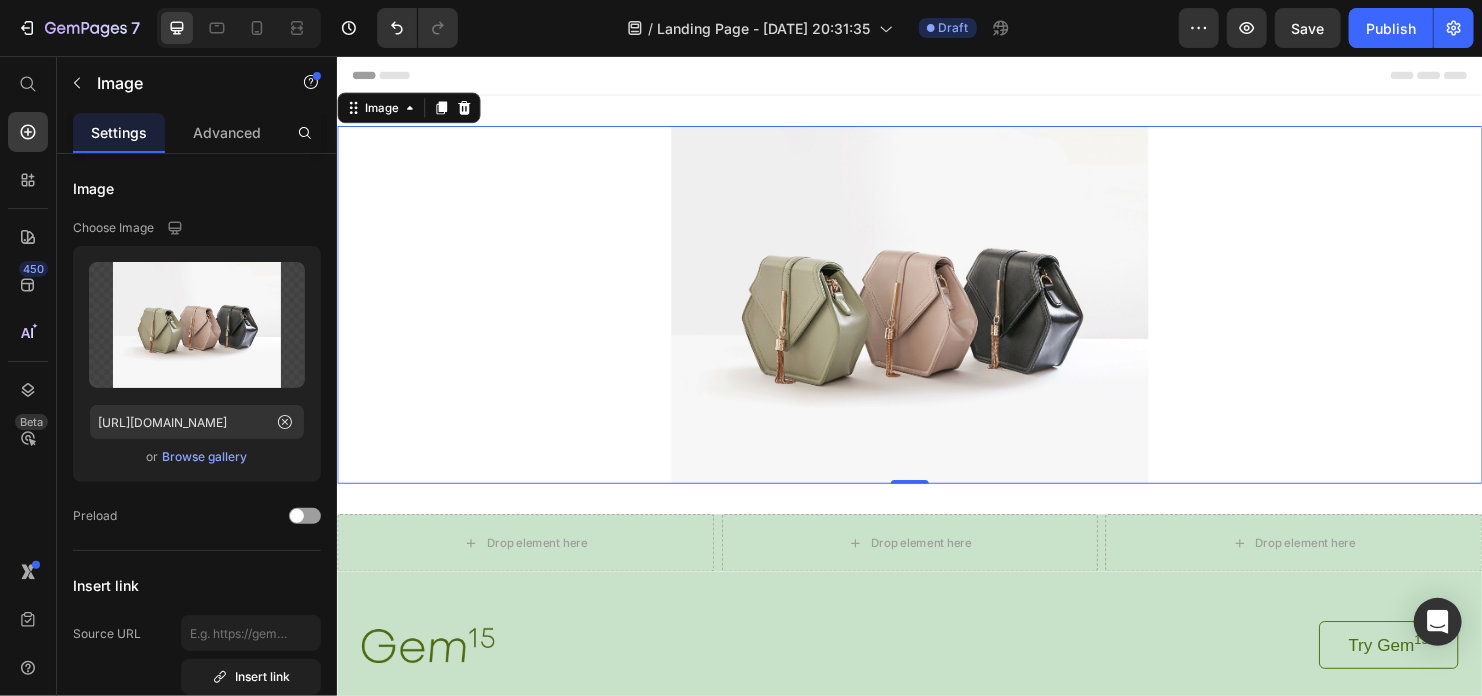 click at bounding box center [936, 316] 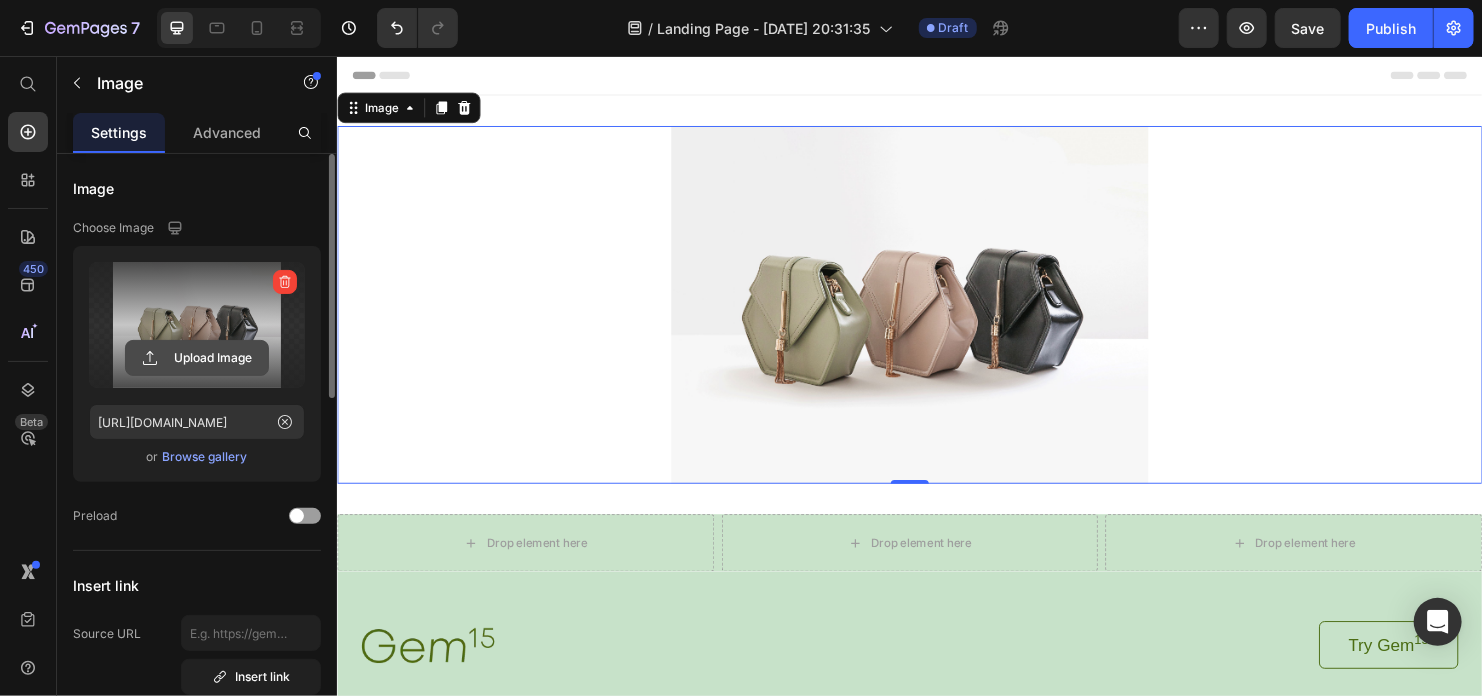 click 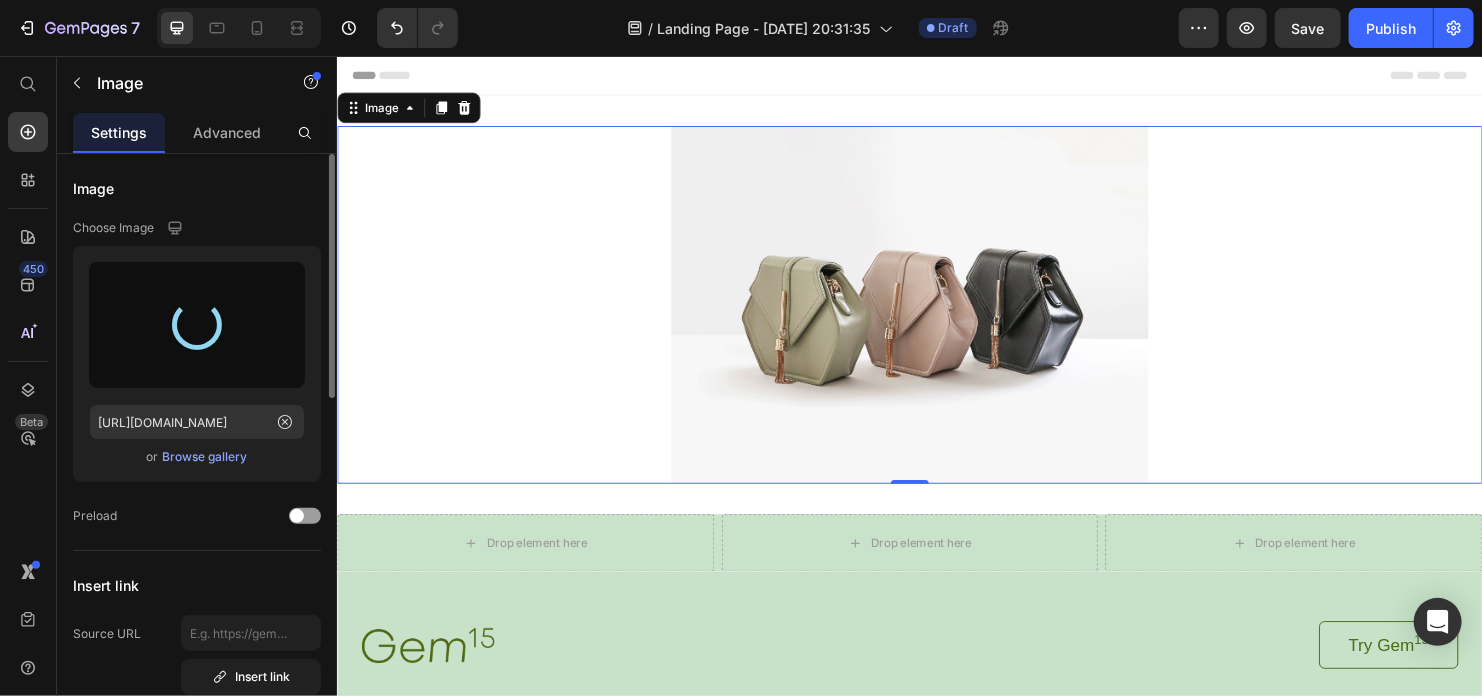 type on "[URL][DOMAIN_NAME]" 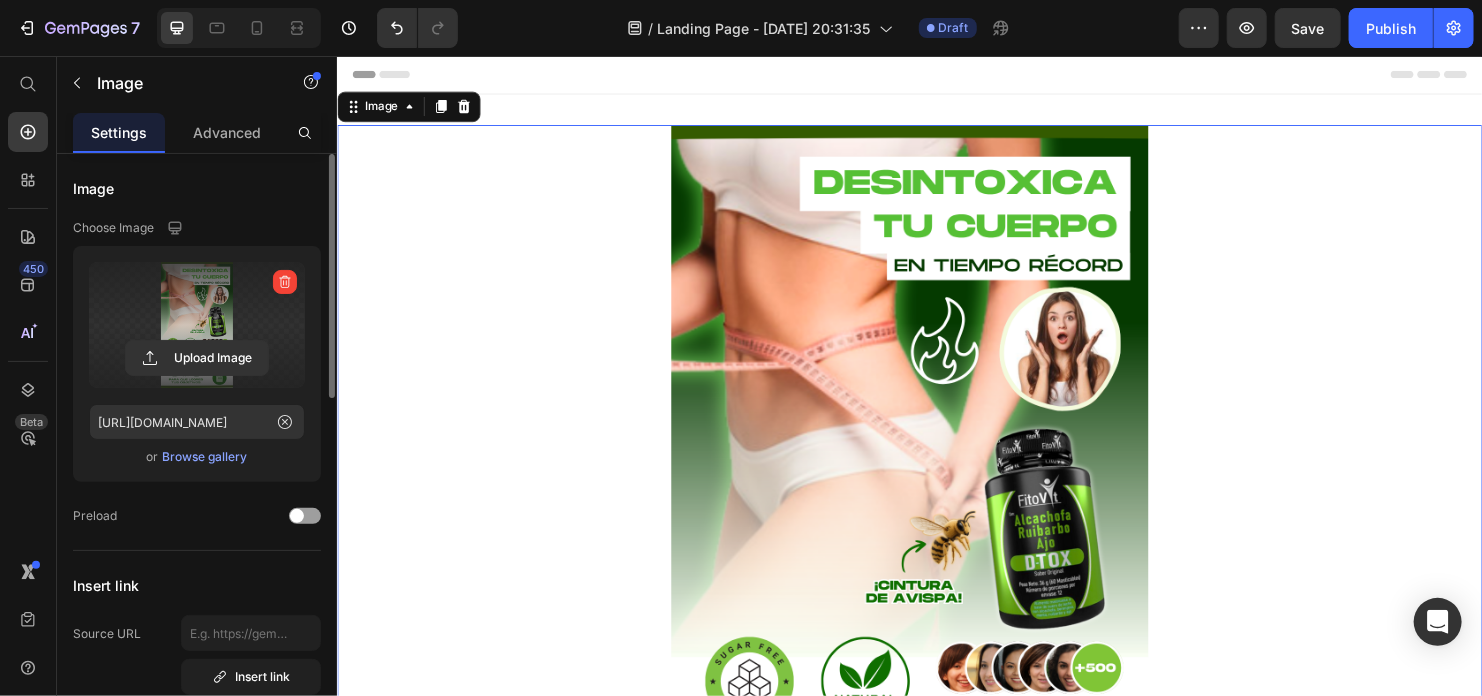 scroll, scrollTop: 0, scrollLeft: 0, axis: both 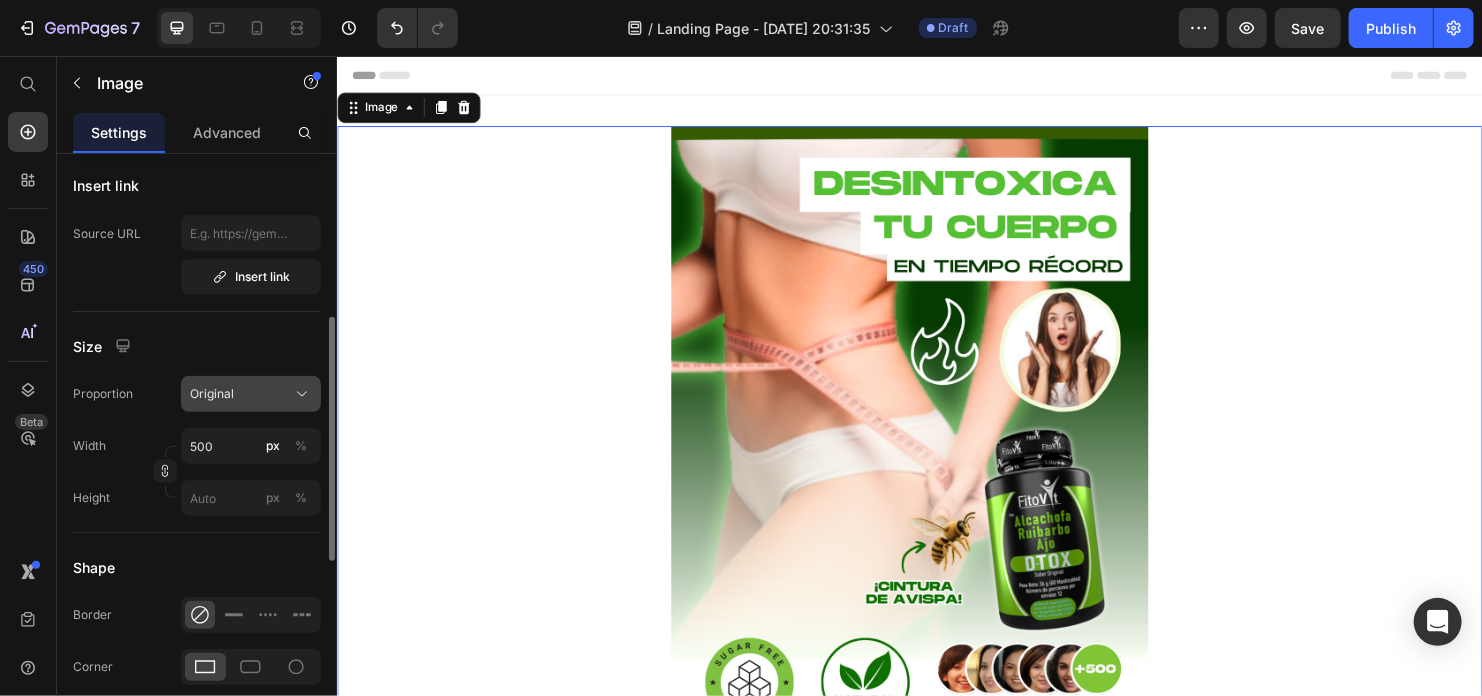 click 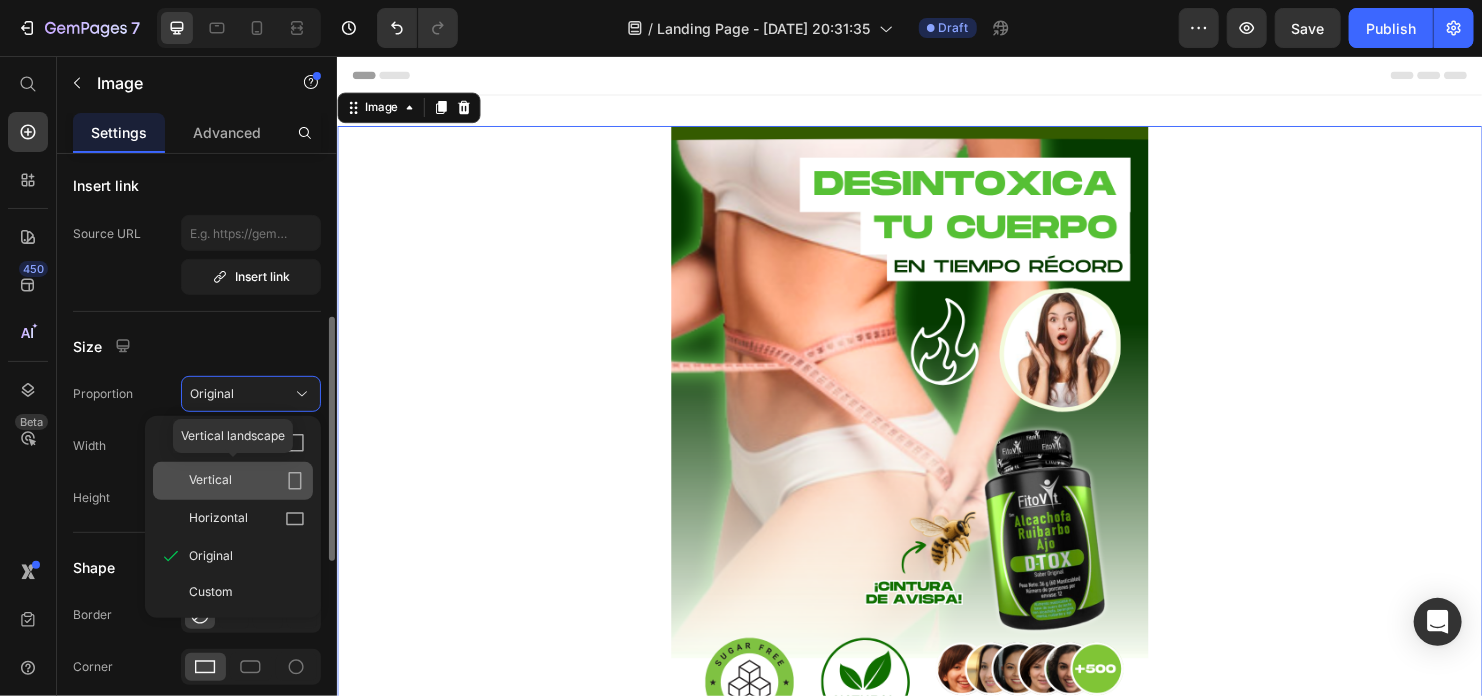 click on "Vertical" at bounding box center (247, 481) 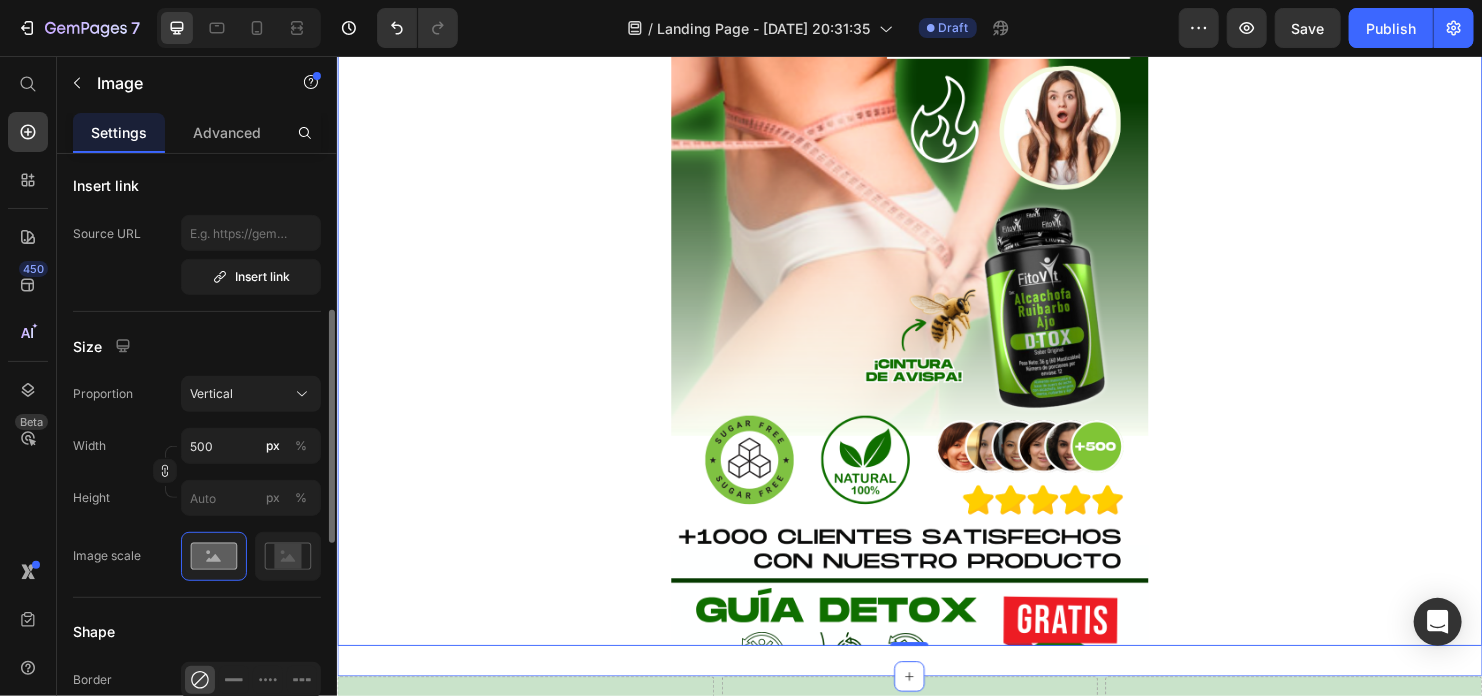 scroll, scrollTop: 0, scrollLeft: 0, axis: both 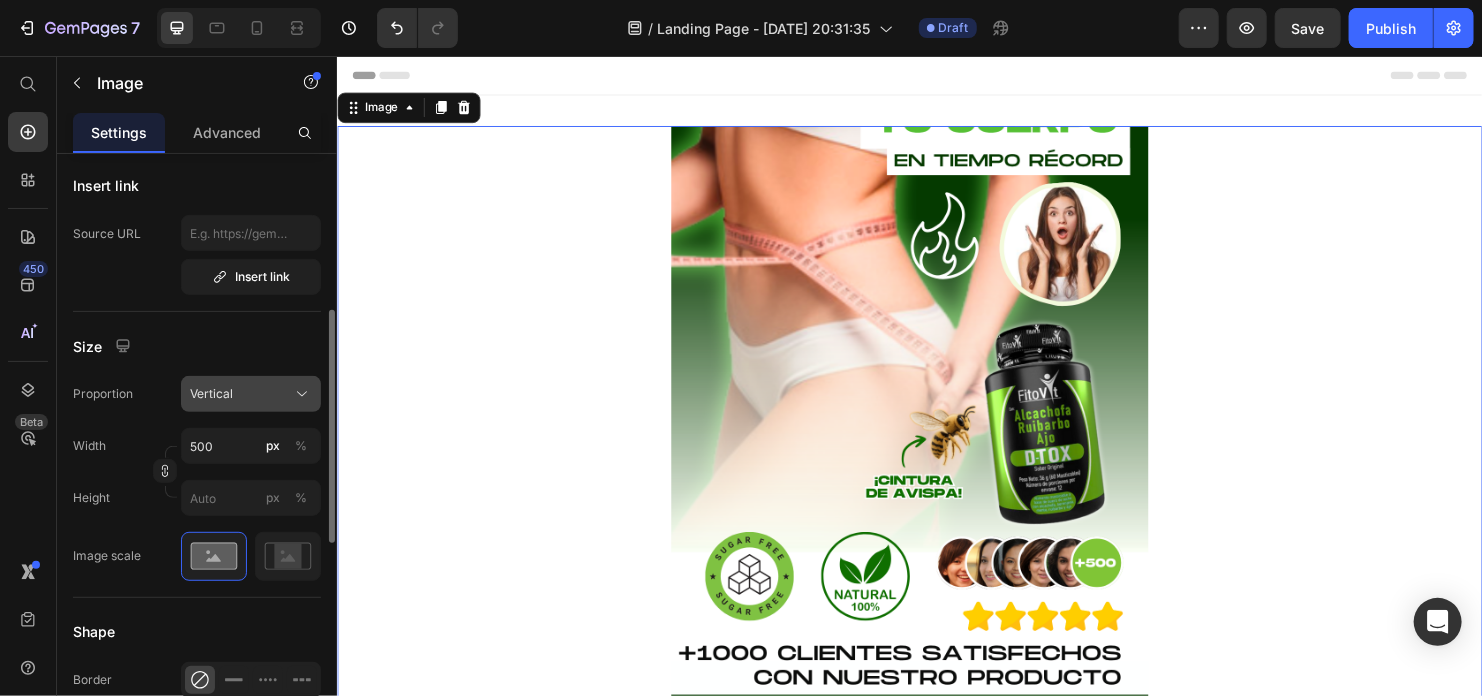 click on "Vertical" 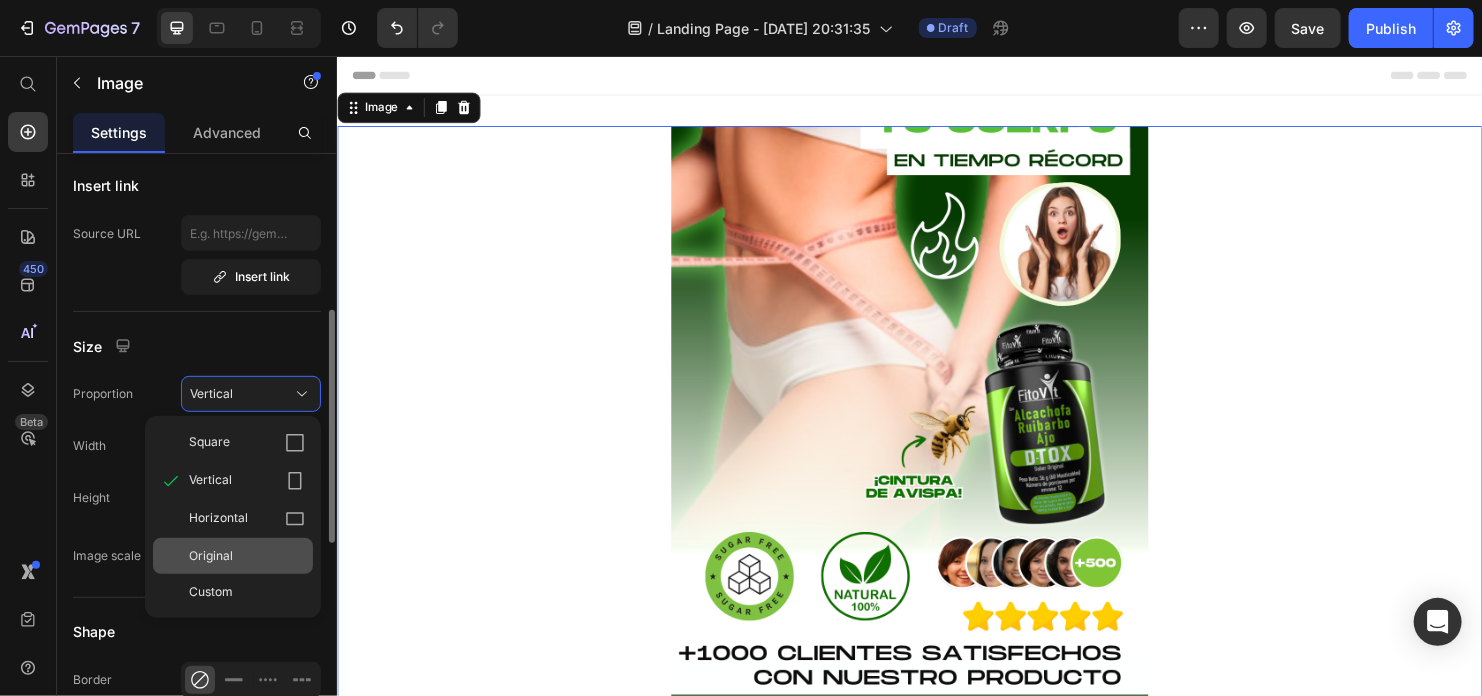 click on "Original" at bounding box center (247, 556) 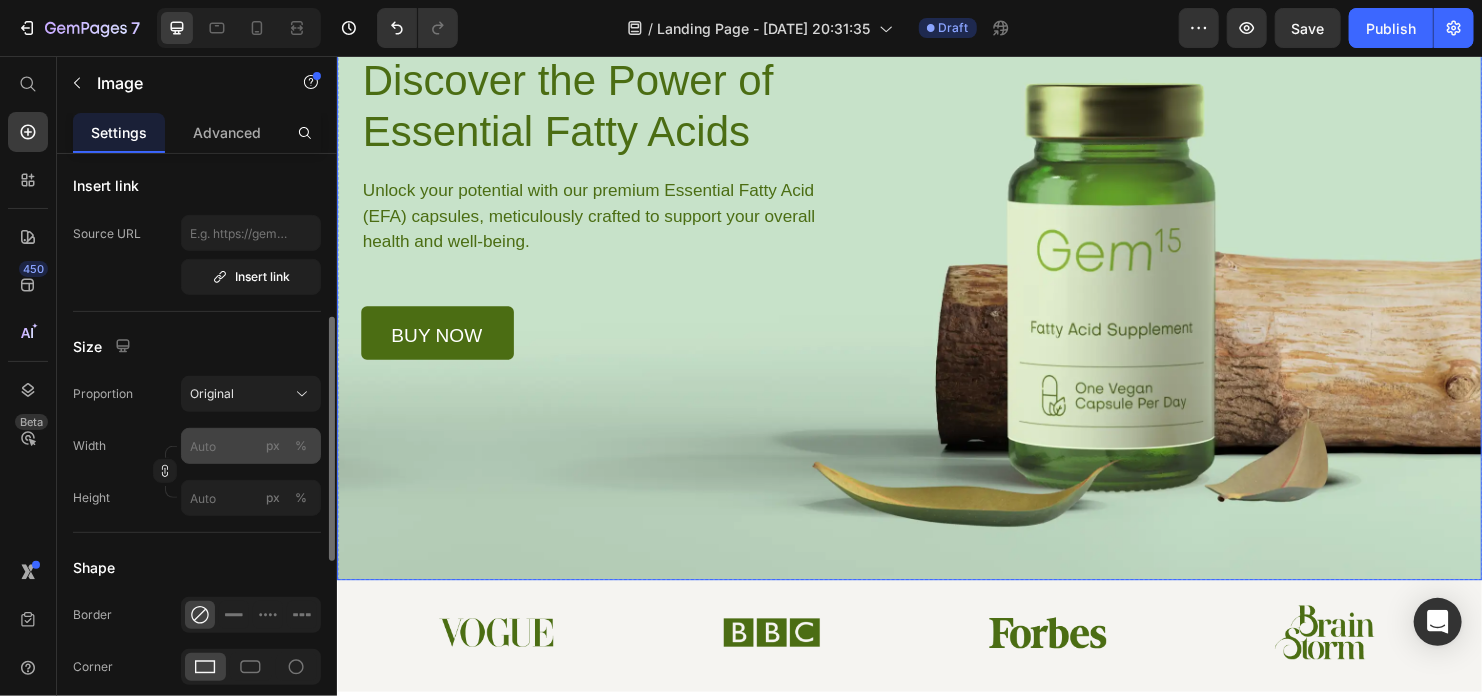 scroll, scrollTop: 2500, scrollLeft: 0, axis: vertical 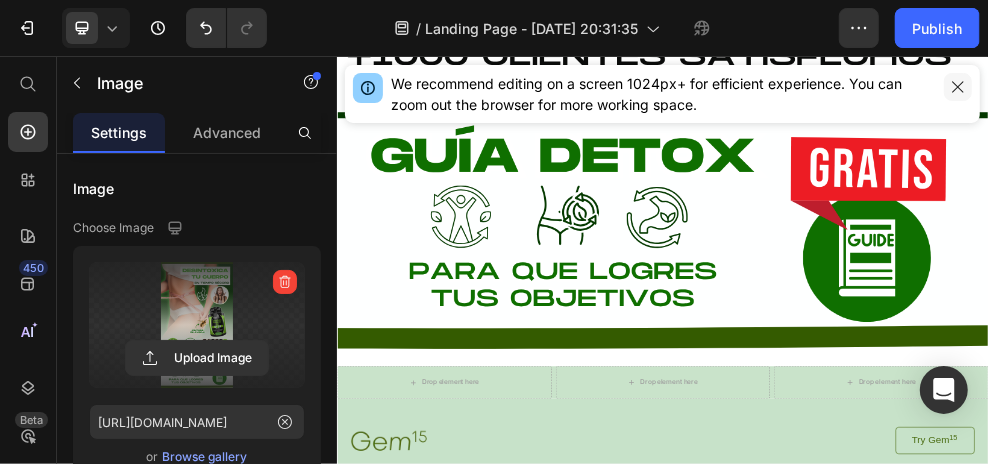 drag, startPoint x: 959, startPoint y: 90, endPoint x: 1030, endPoint y: 235, distance: 161.44968 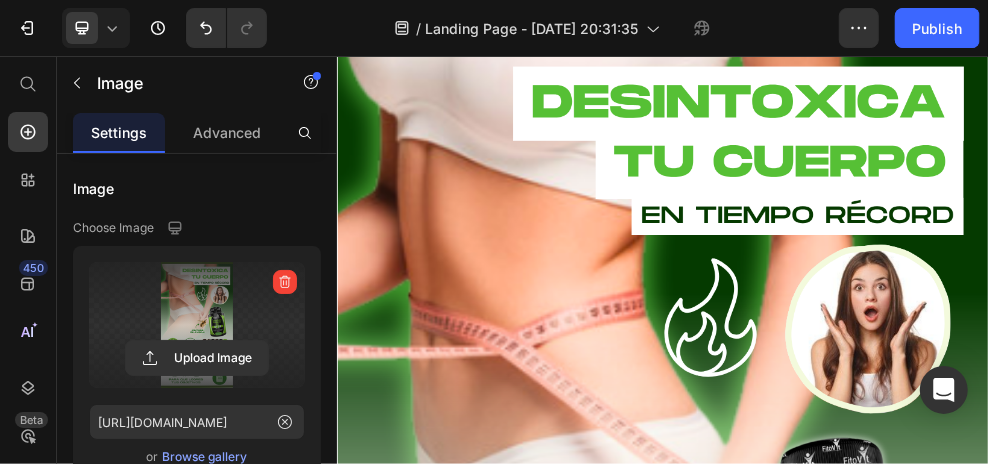 scroll, scrollTop: 0, scrollLeft: 0, axis: both 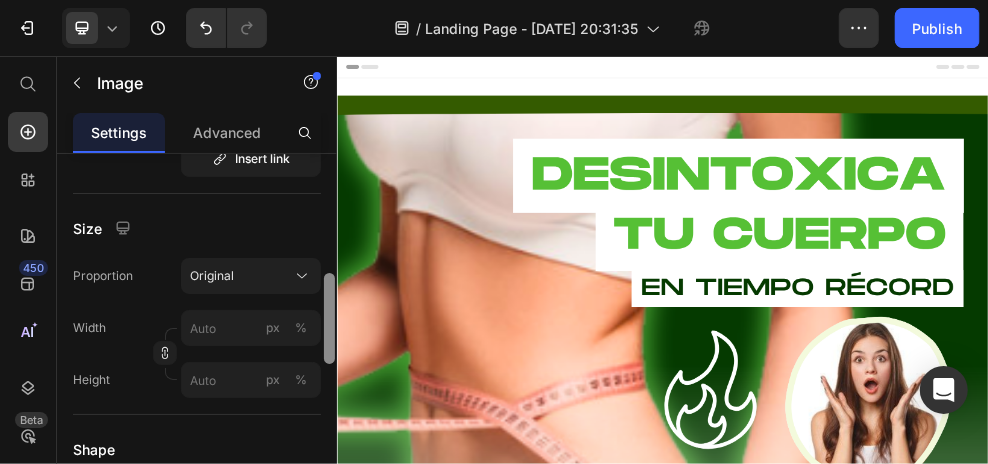 drag, startPoint x: 330, startPoint y: 190, endPoint x: 323, endPoint y: 320, distance: 130.18832 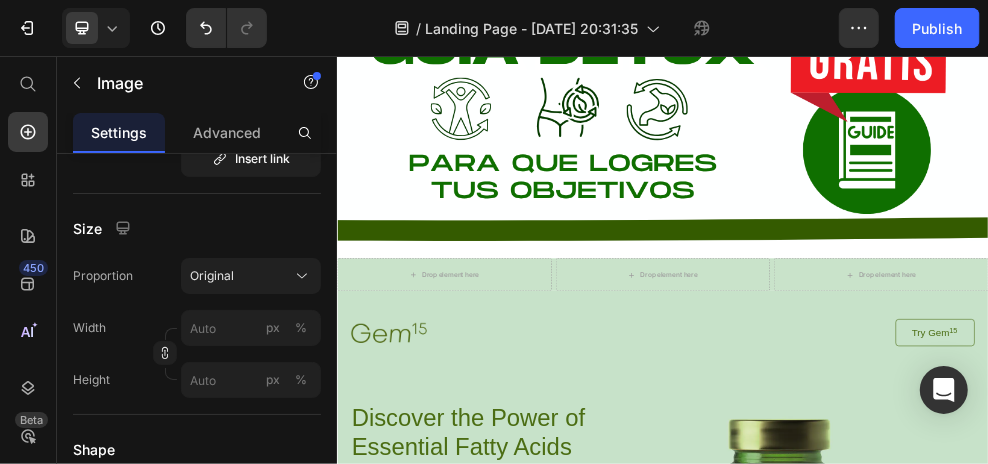 scroll, scrollTop: 1866, scrollLeft: 0, axis: vertical 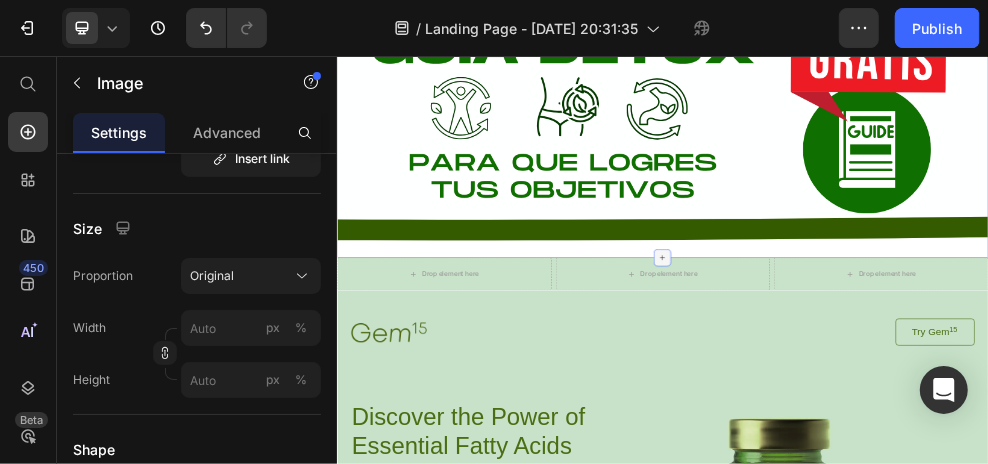 click 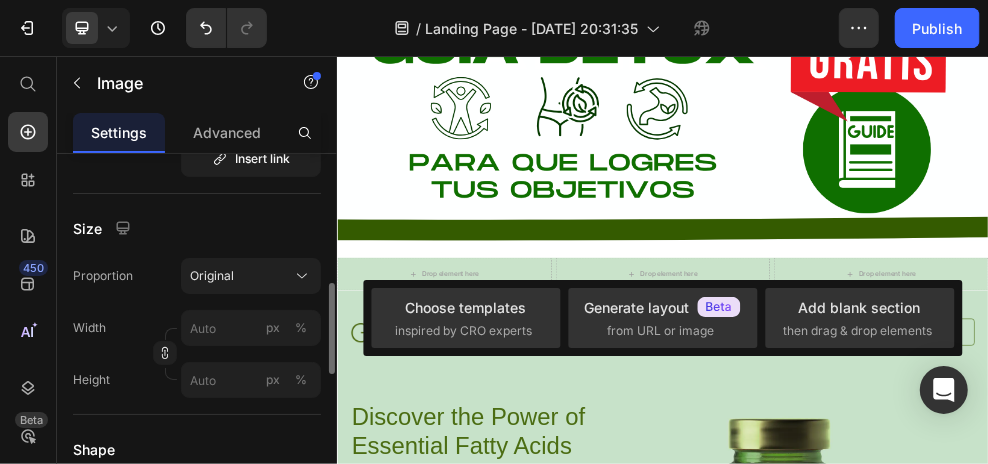 click on "Size" at bounding box center (197, 228) 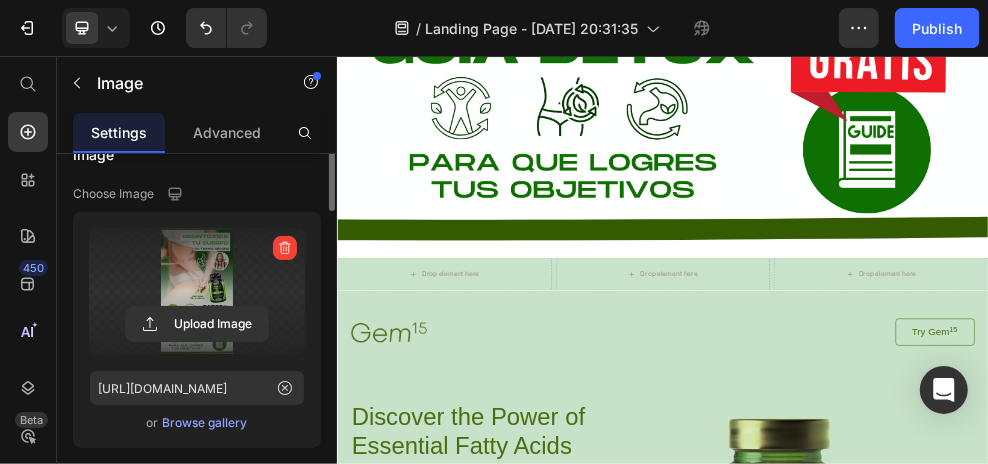 scroll, scrollTop: 0, scrollLeft: 0, axis: both 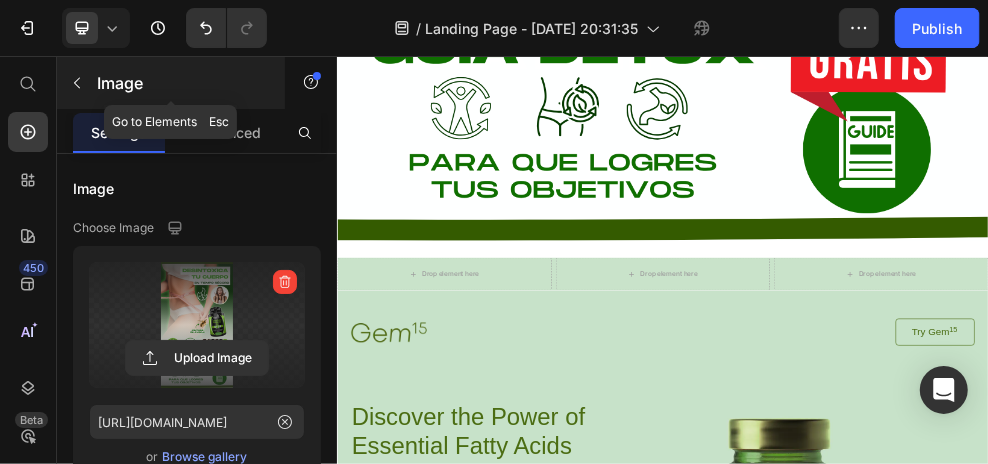 click 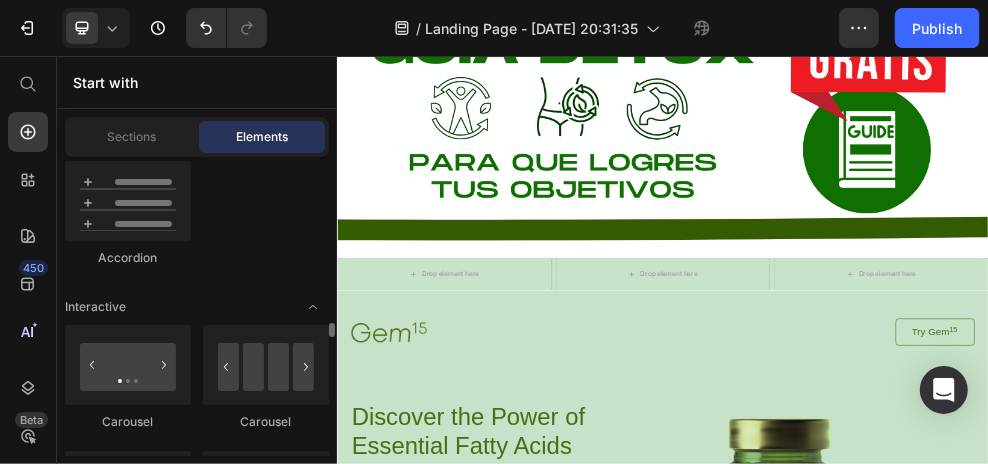 scroll, scrollTop: 2066, scrollLeft: 0, axis: vertical 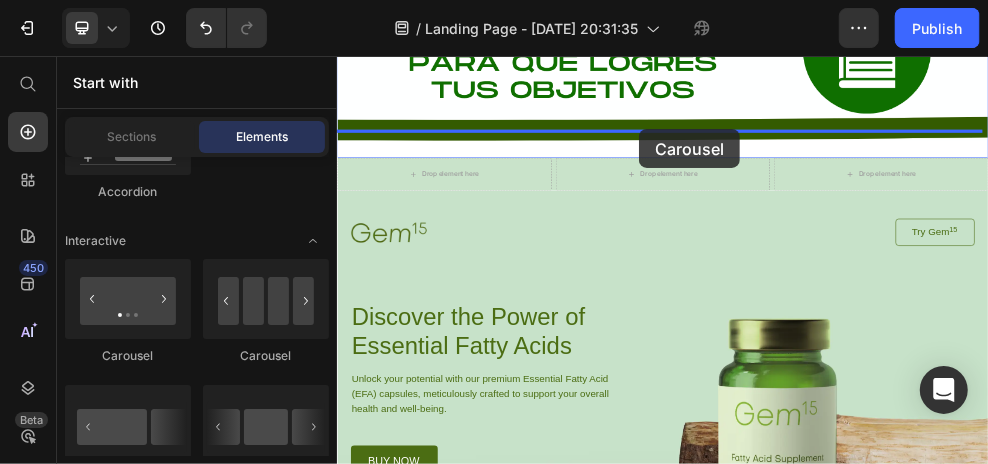 drag, startPoint x: 468, startPoint y: 361, endPoint x: 892, endPoint y: 190, distance: 457.18378 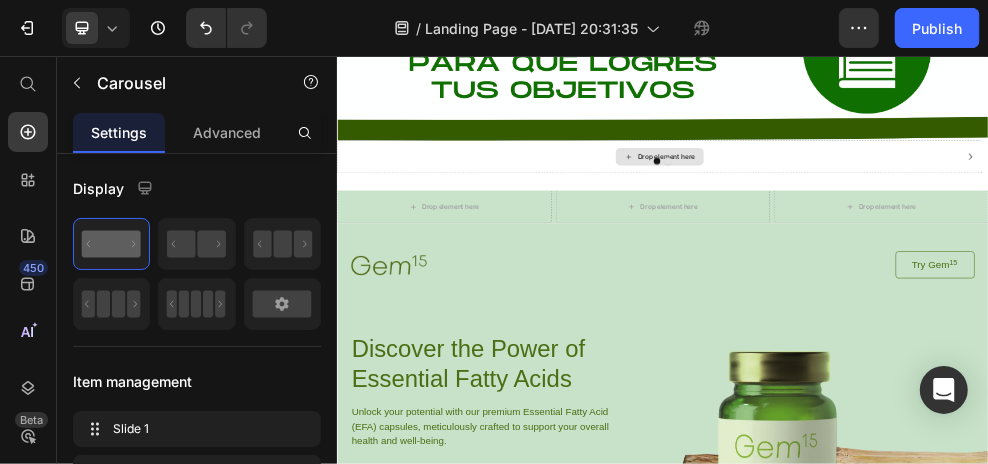 click on "Drop element here" at bounding box center [943, 241] 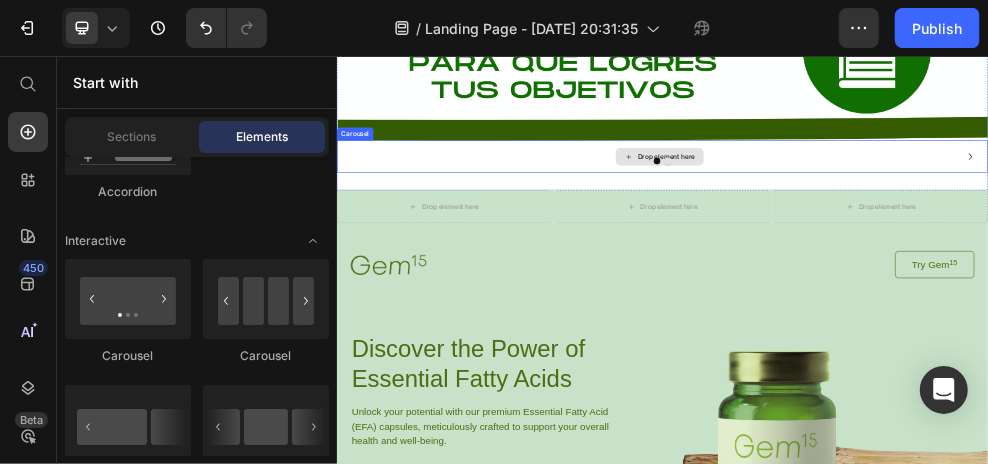 click on "Drop element here" at bounding box center [943, 241] 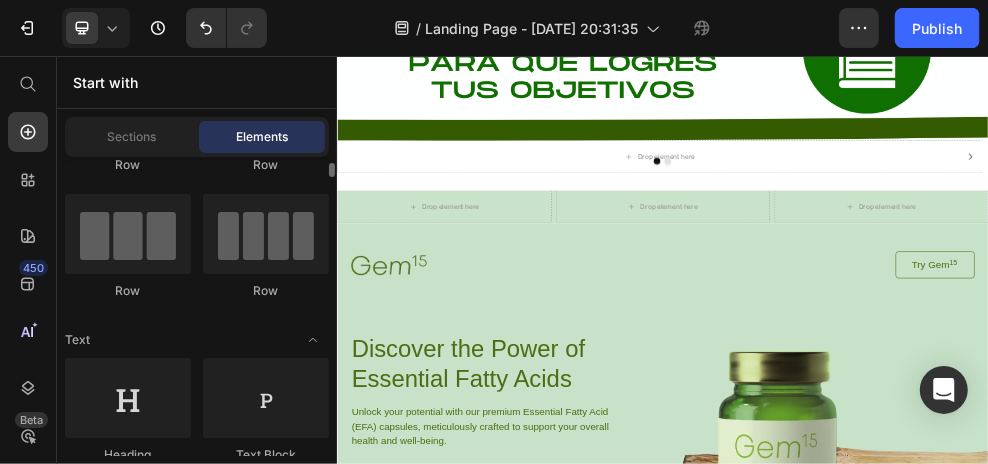 scroll, scrollTop: 0, scrollLeft: 0, axis: both 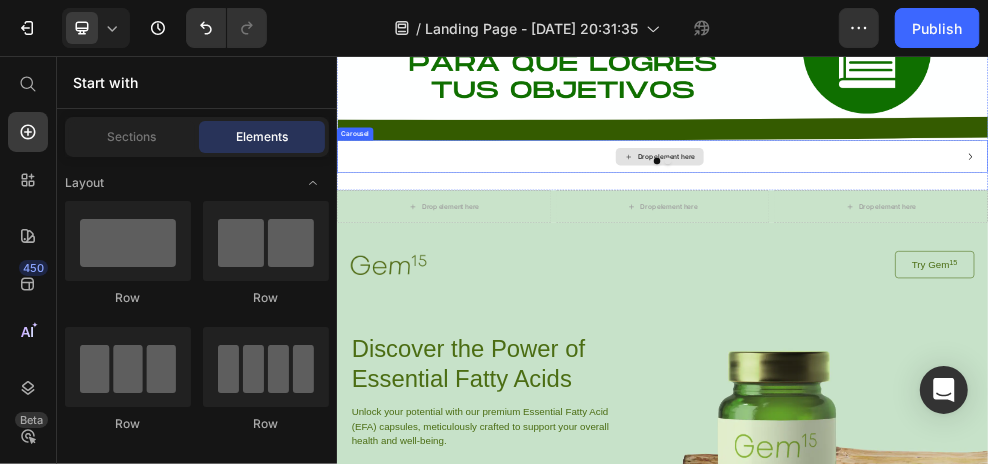 click on "Drop element here" at bounding box center (943, 241) 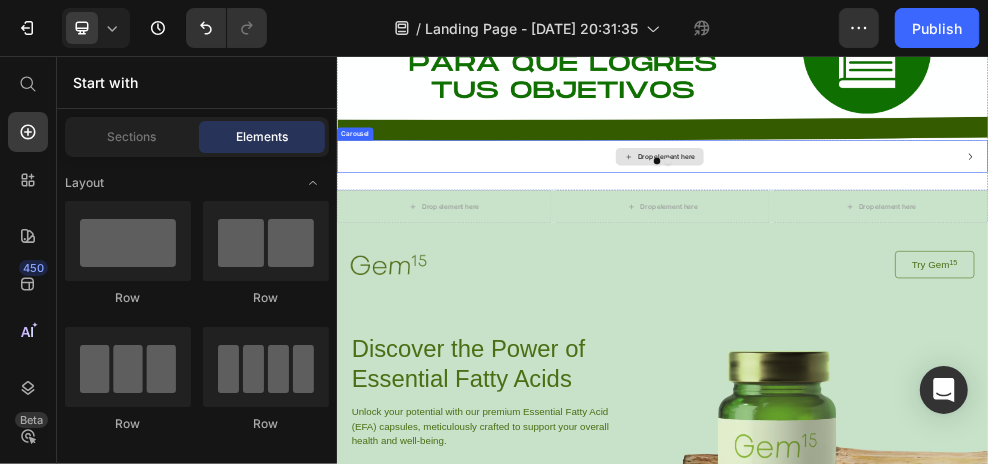 click on "Drop element here" at bounding box center (943, 241) 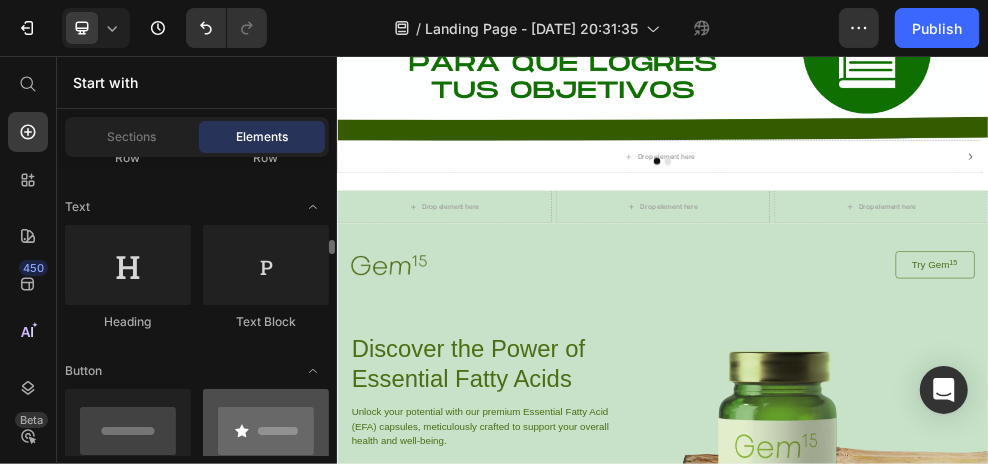 scroll, scrollTop: 466, scrollLeft: 0, axis: vertical 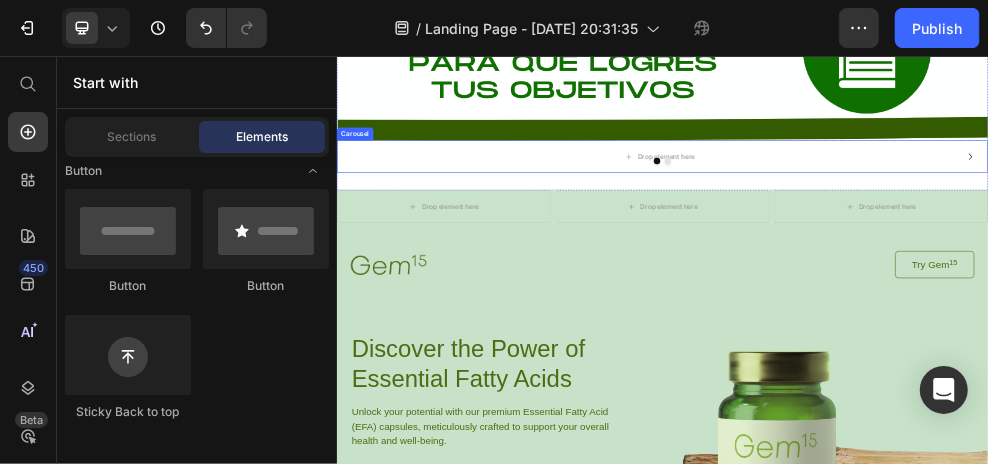 click at bounding box center [936, 249] 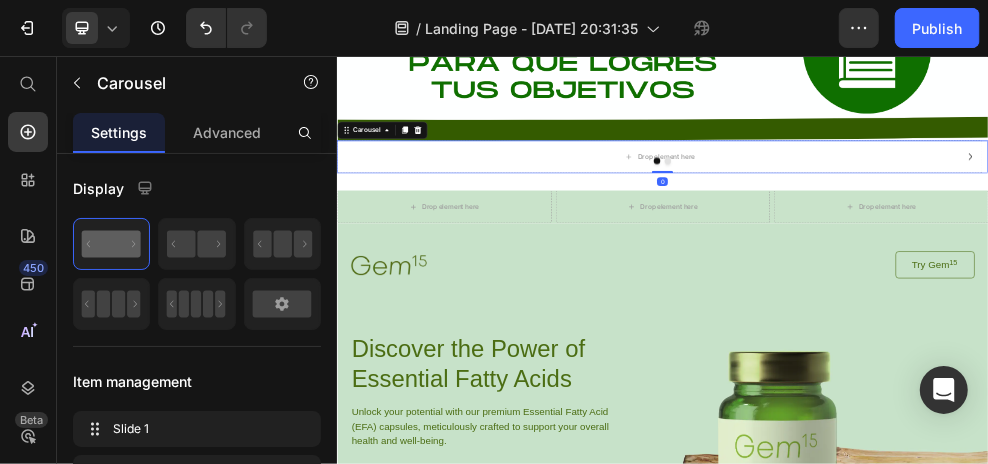 click at bounding box center (936, 249) 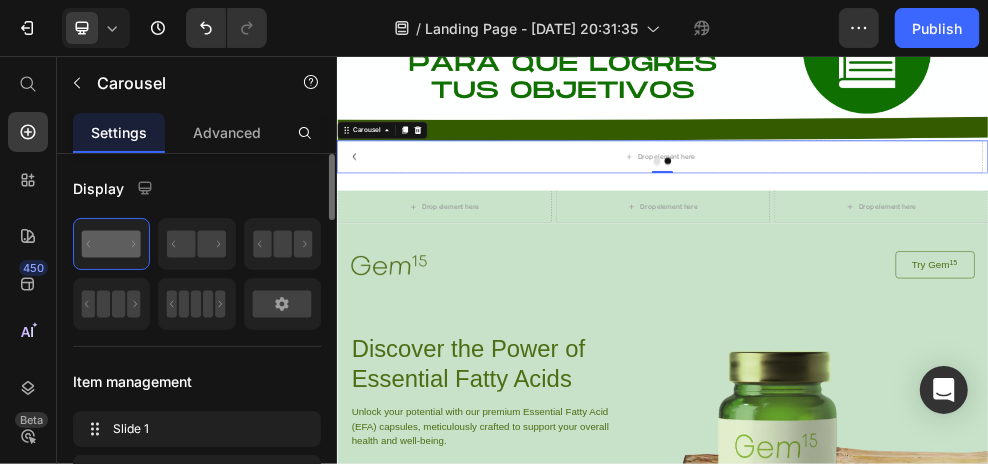 click 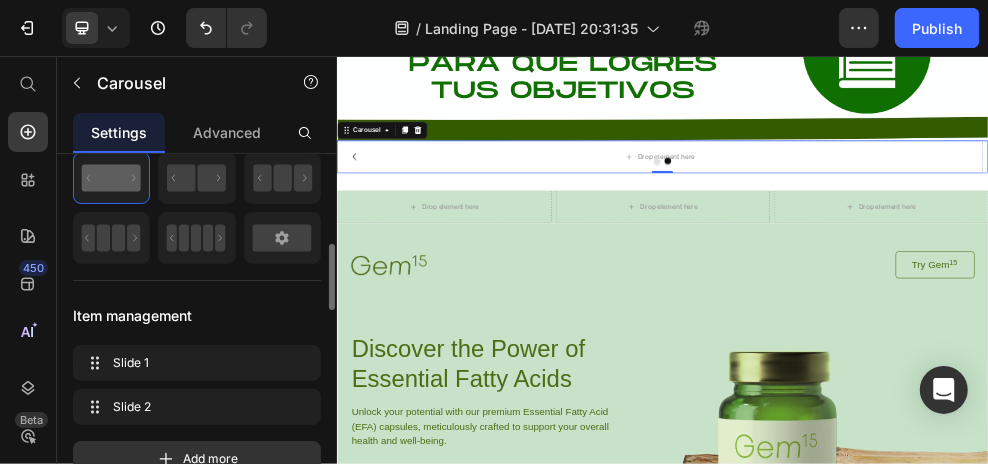 scroll, scrollTop: 133, scrollLeft: 0, axis: vertical 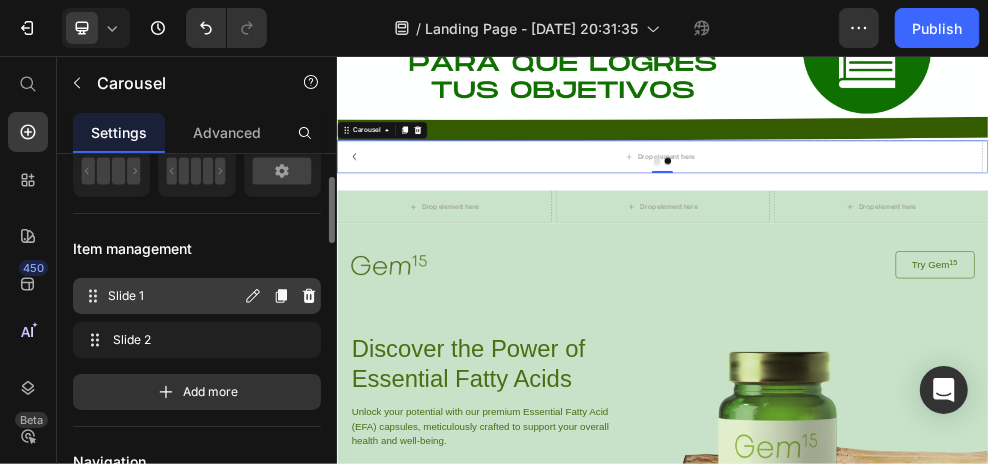 click on "Slide 1" at bounding box center [174, 296] 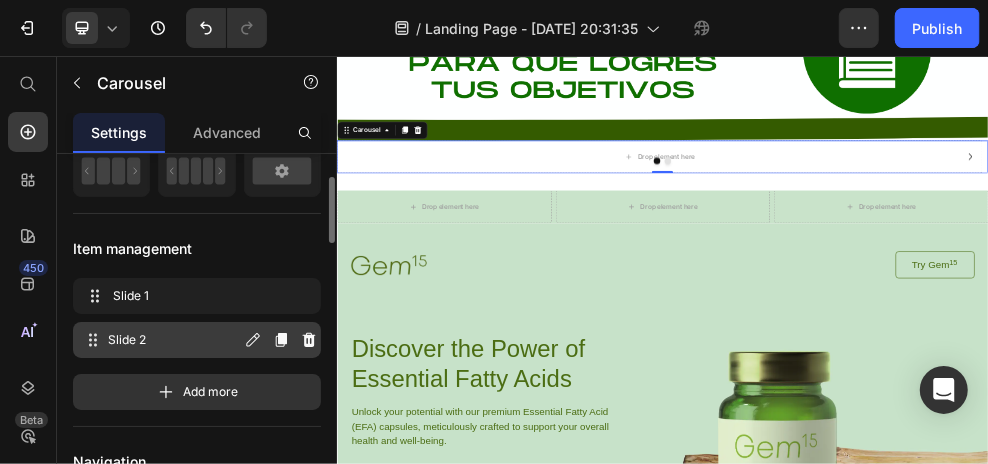 click on "Slide 2" at bounding box center [174, 340] 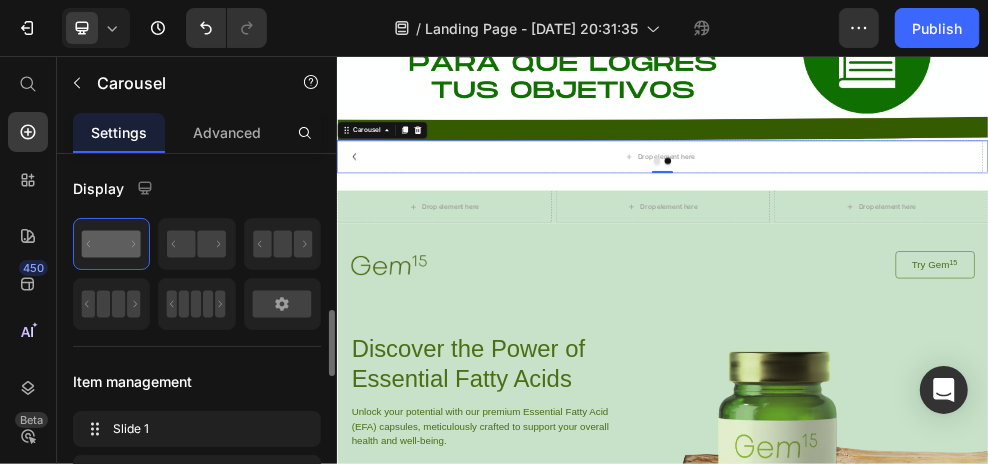 scroll, scrollTop: 133, scrollLeft: 0, axis: vertical 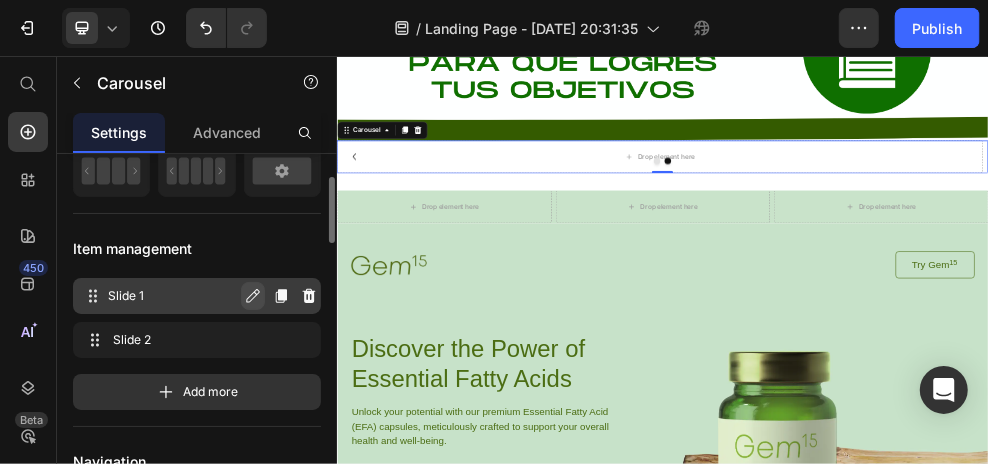 click 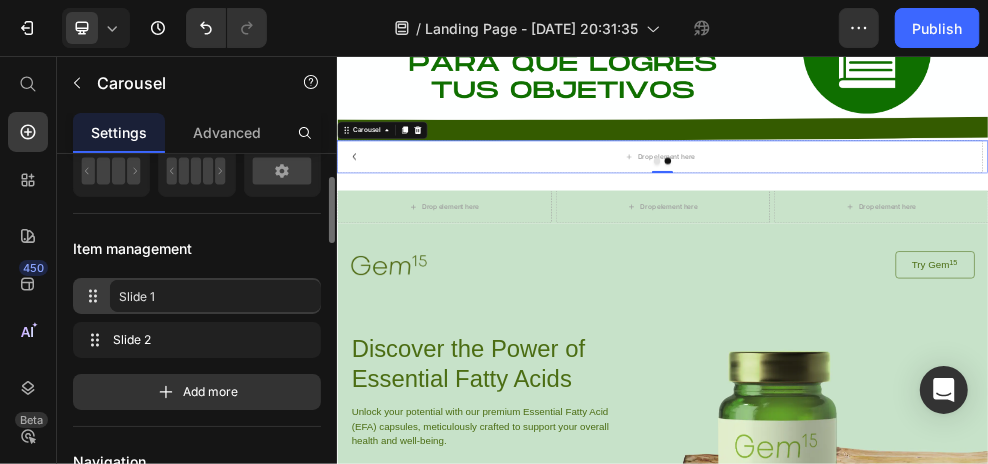 click on "Item management" at bounding box center (197, 248) 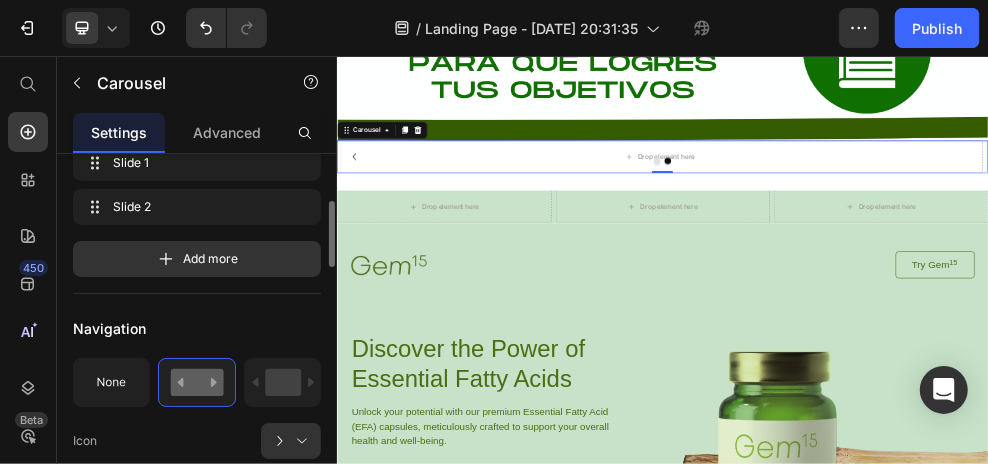 scroll, scrollTop: 333, scrollLeft: 0, axis: vertical 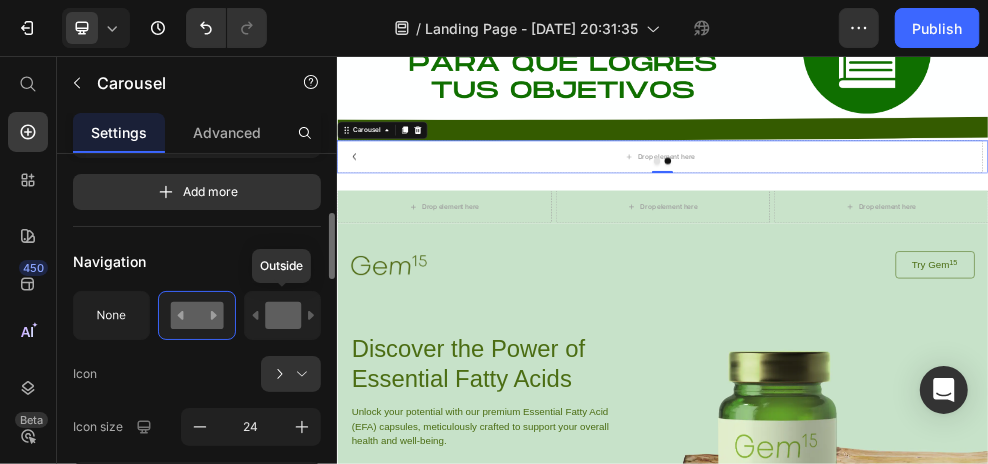 click 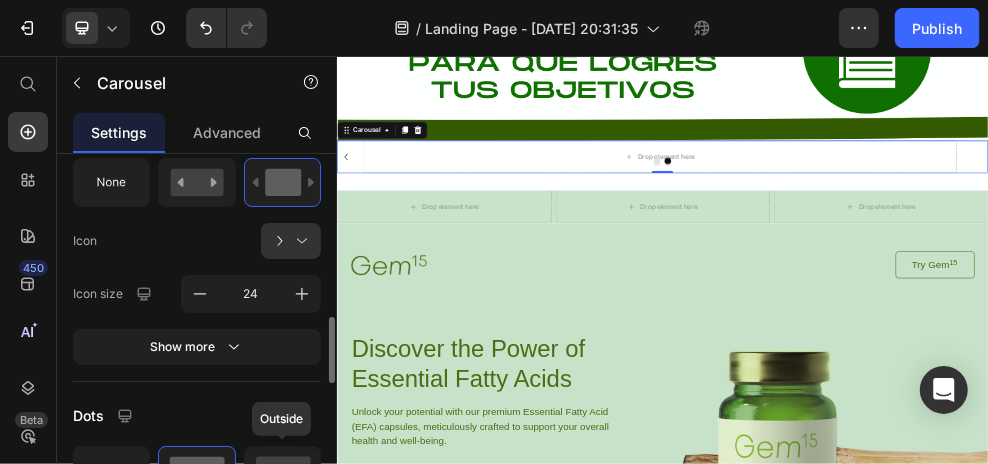 scroll, scrollTop: 533, scrollLeft: 0, axis: vertical 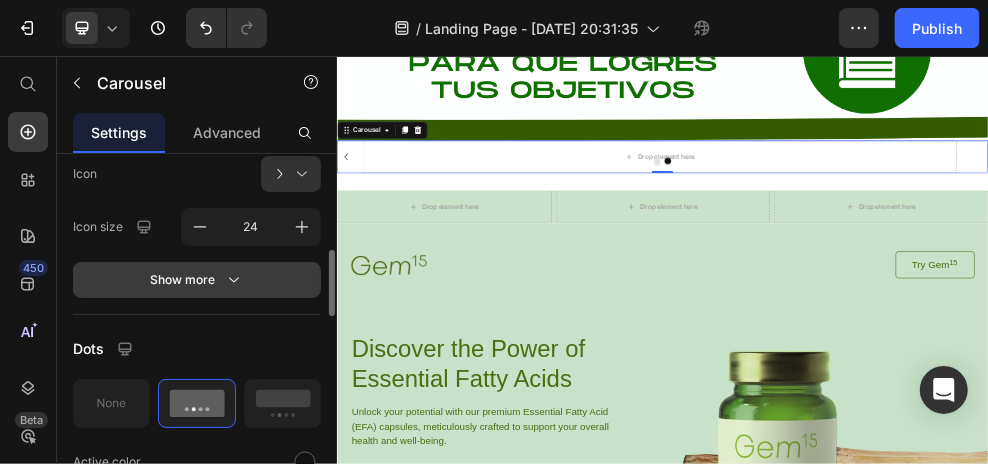 click 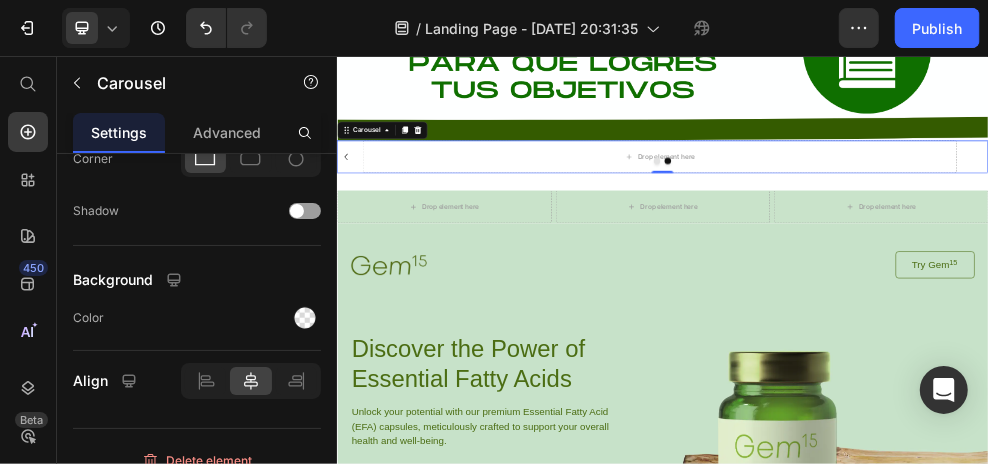 scroll, scrollTop: 2348, scrollLeft: 0, axis: vertical 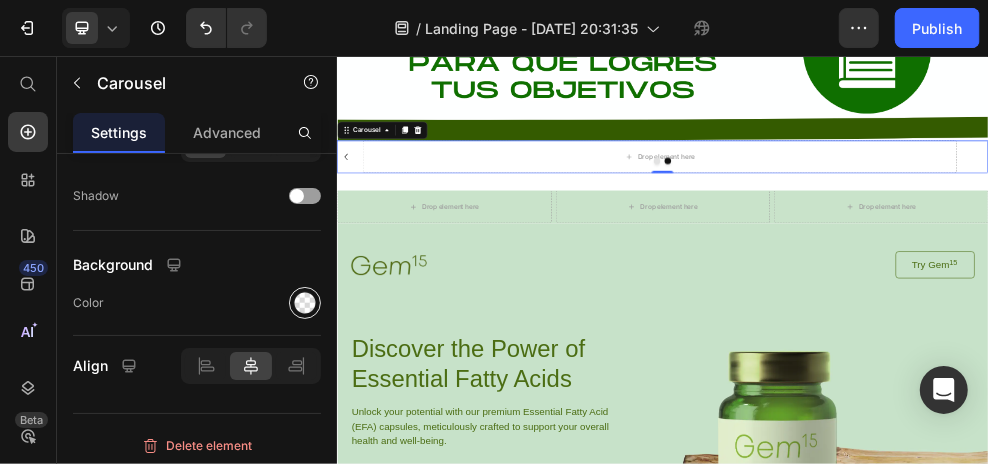 click at bounding box center (305, 303) 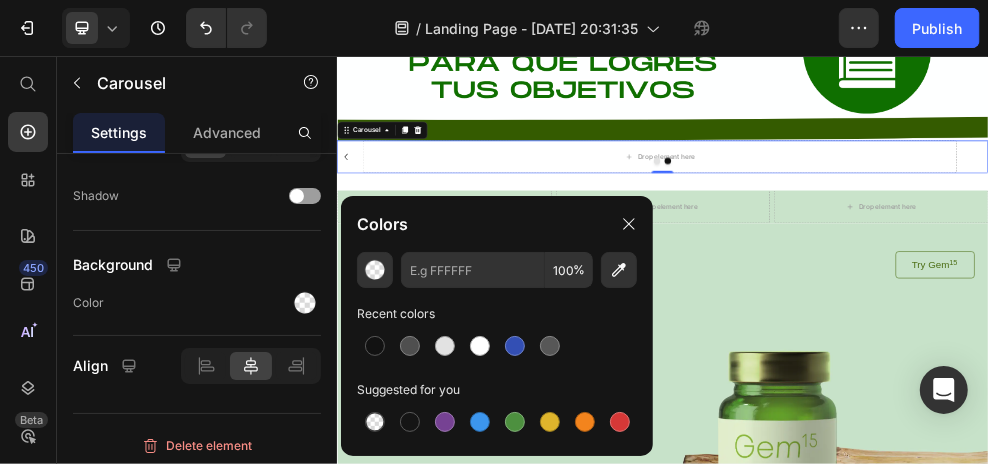 click on "Color" at bounding box center [197, 303] 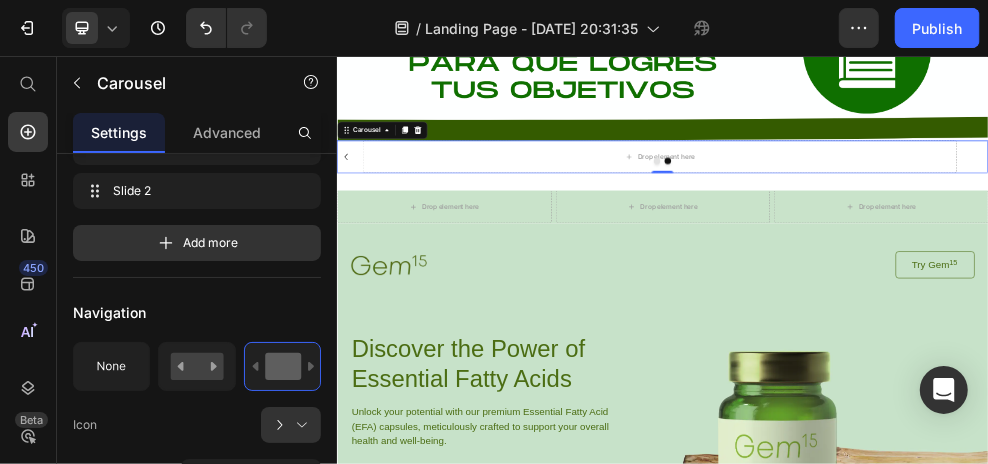 scroll, scrollTop: 0, scrollLeft: 0, axis: both 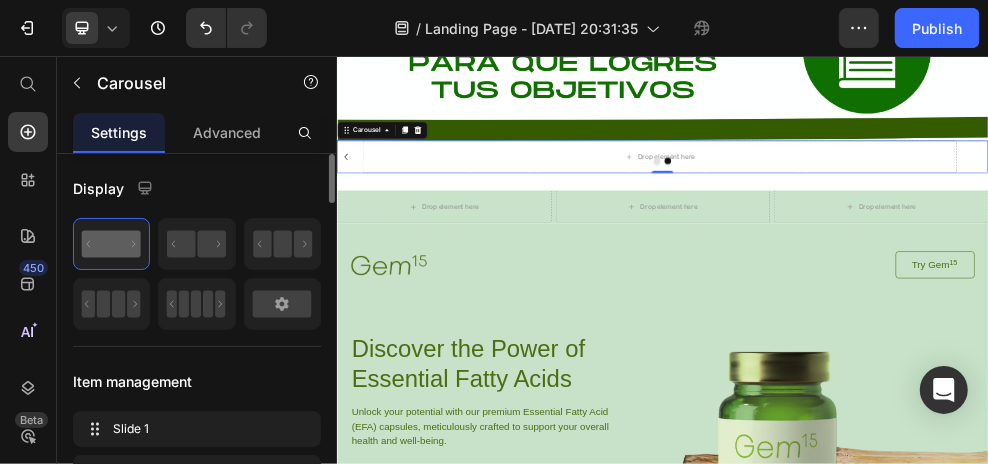 click on "Display" at bounding box center [197, 188] 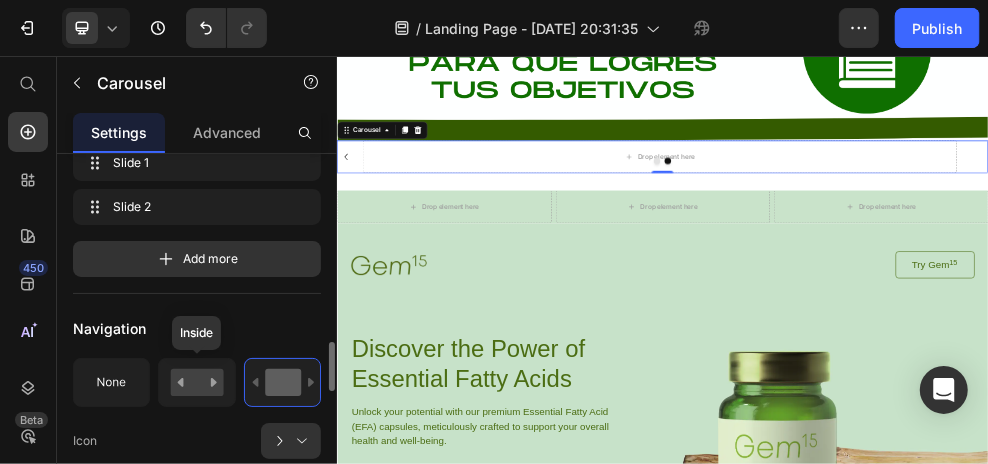 scroll, scrollTop: 400, scrollLeft: 0, axis: vertical 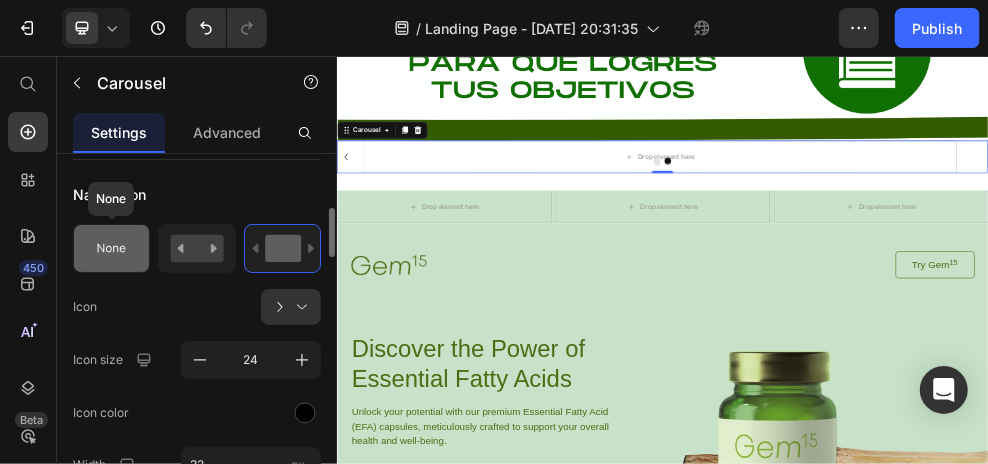 click 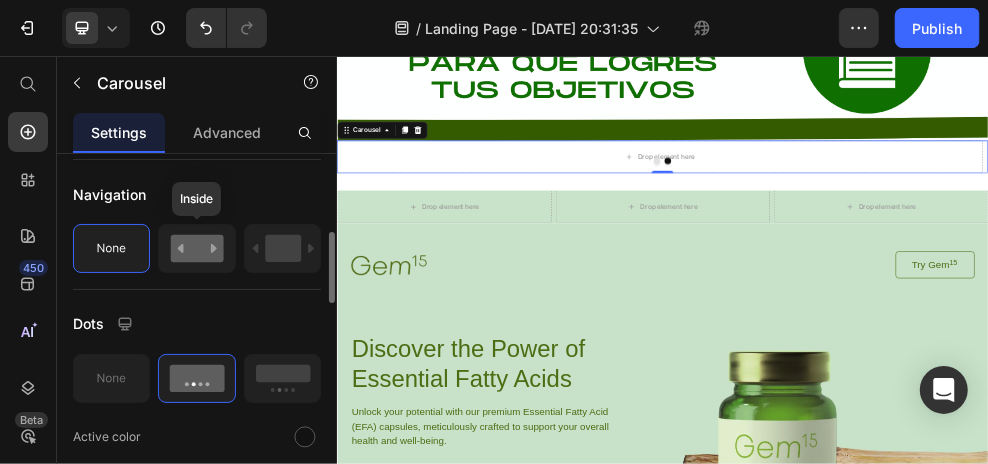 drag, startPoint x: 199, startPoint y: 256, endPoint x: 222, endPoint y: 253, distance: 23.194826 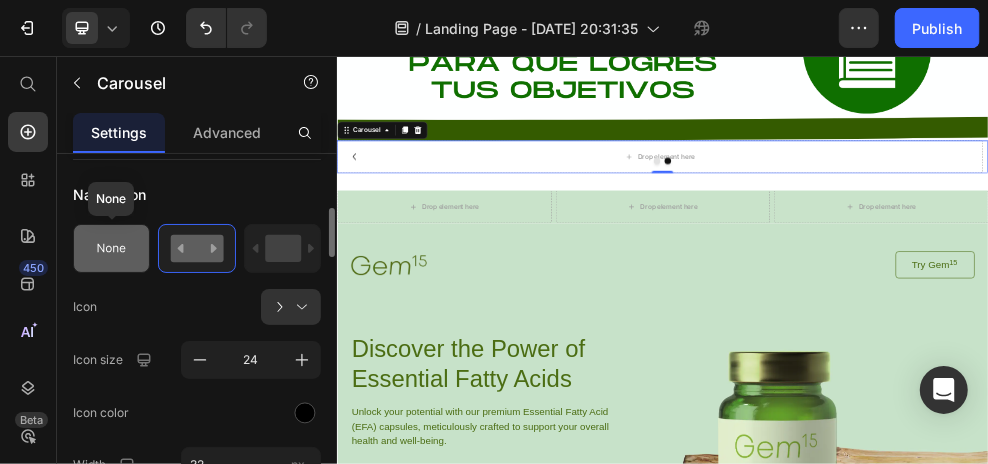 click 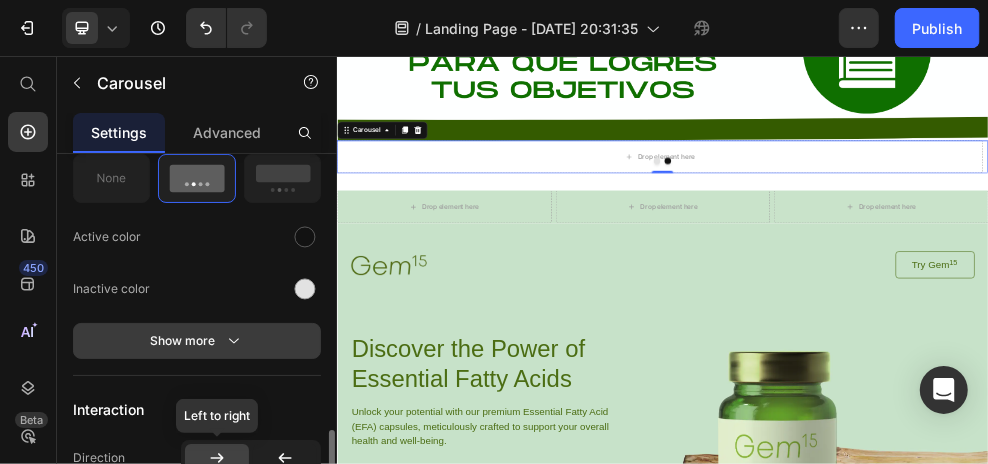 scroll, scrollTop: 733, scrollLeft: 0, axis: vertical 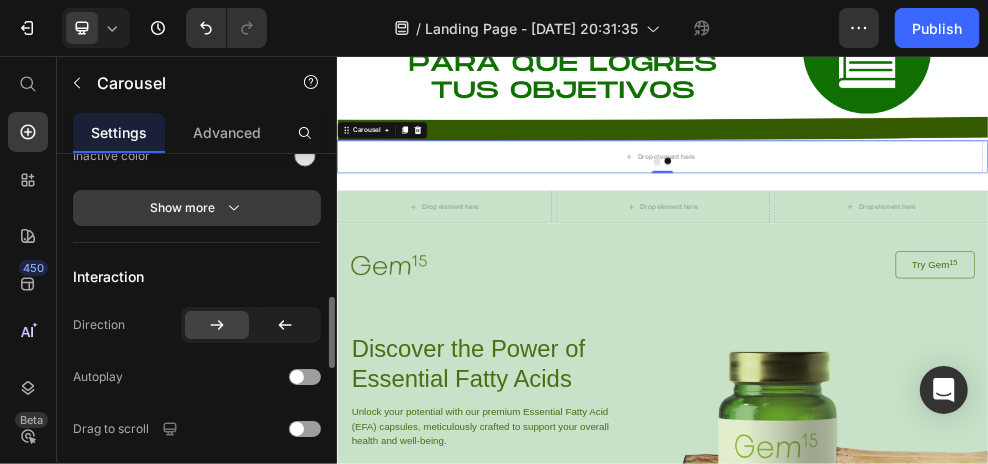 click 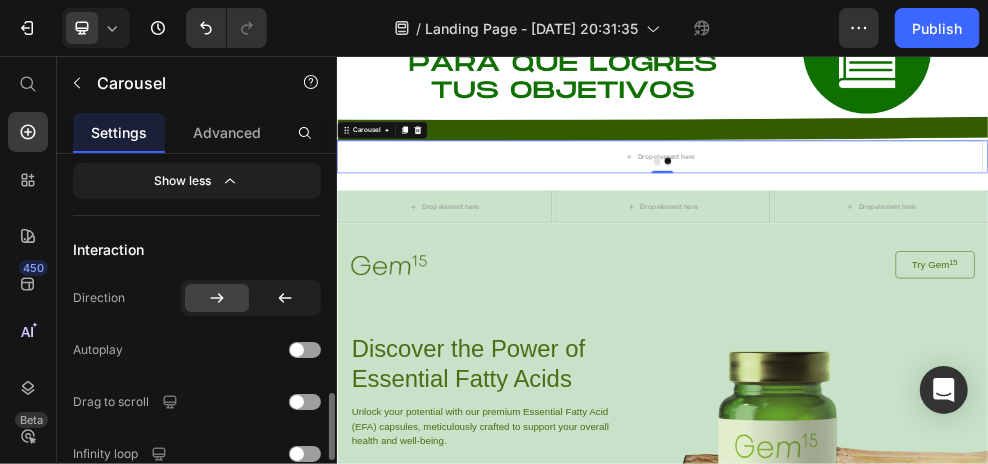 scroll, scrollTop: 933, scrollLeft: 0, axis: vertical 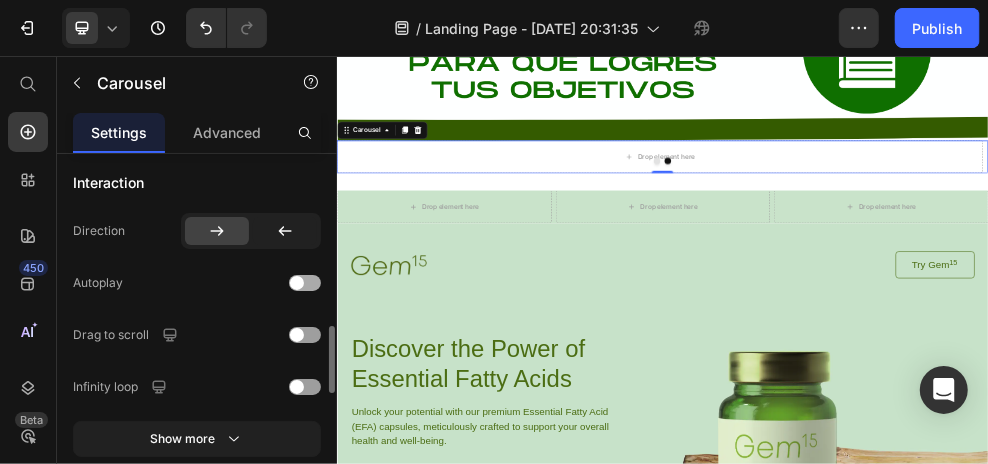 click at bounding box center (305, 283) 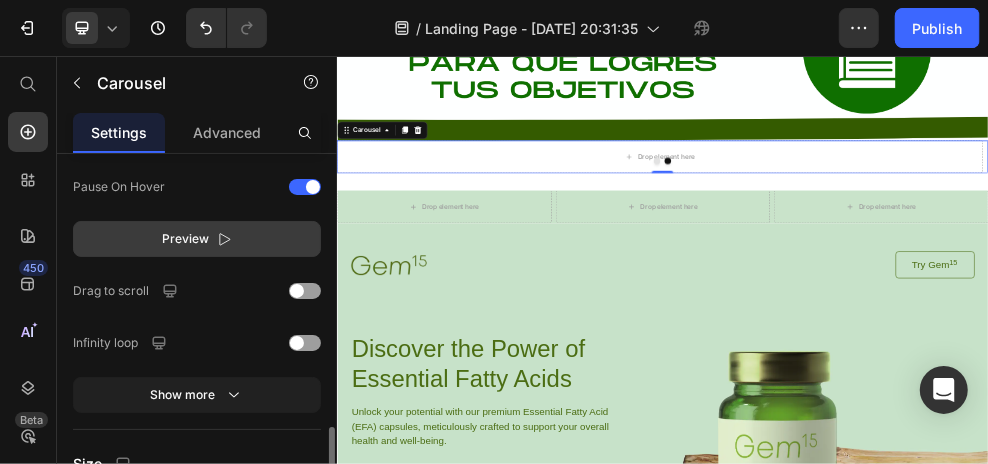 scroll, scrollTop: 1266, scrollLeft: 0, axis: vertical 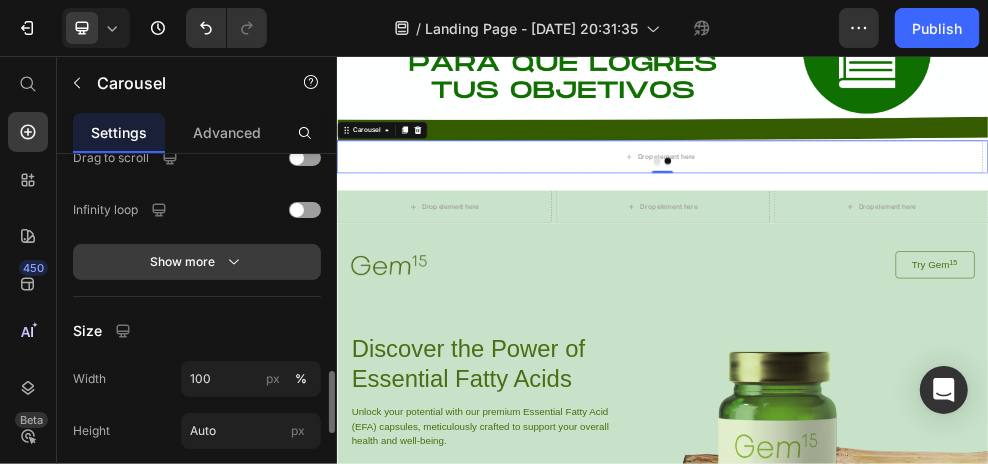 click on "Show more" at bounding box center [197, 262] 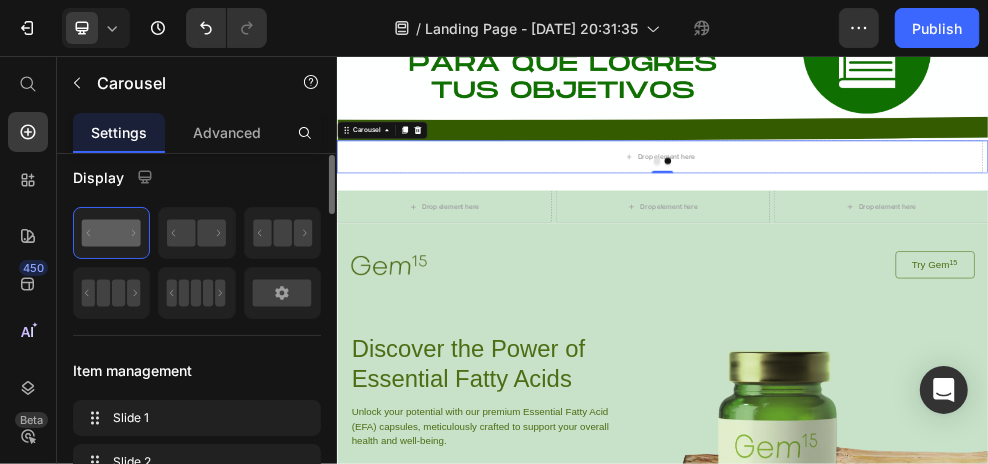 scroll, scrollTop: 0, scrollLeft: 0, axis: both 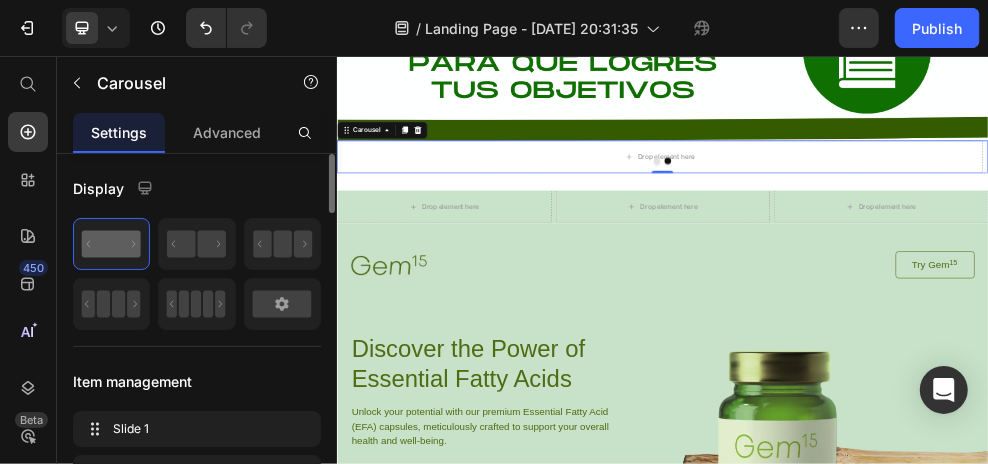 click 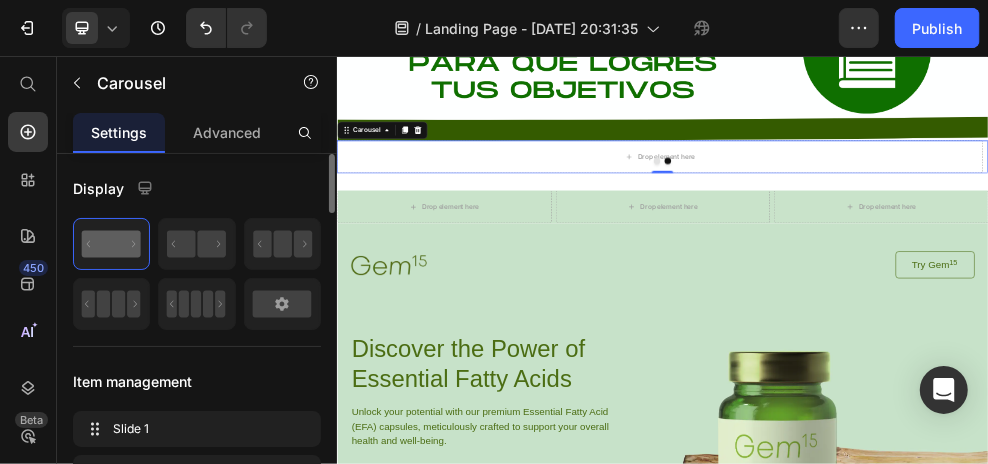 click 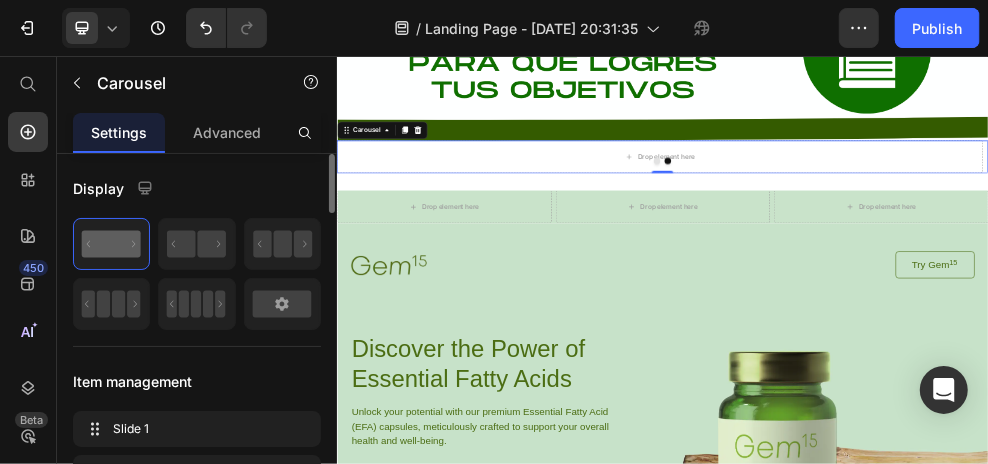 click 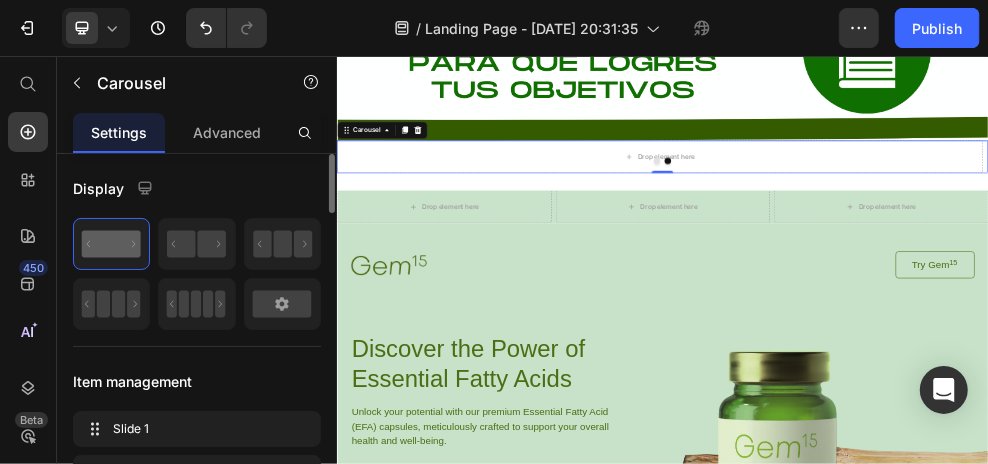 click 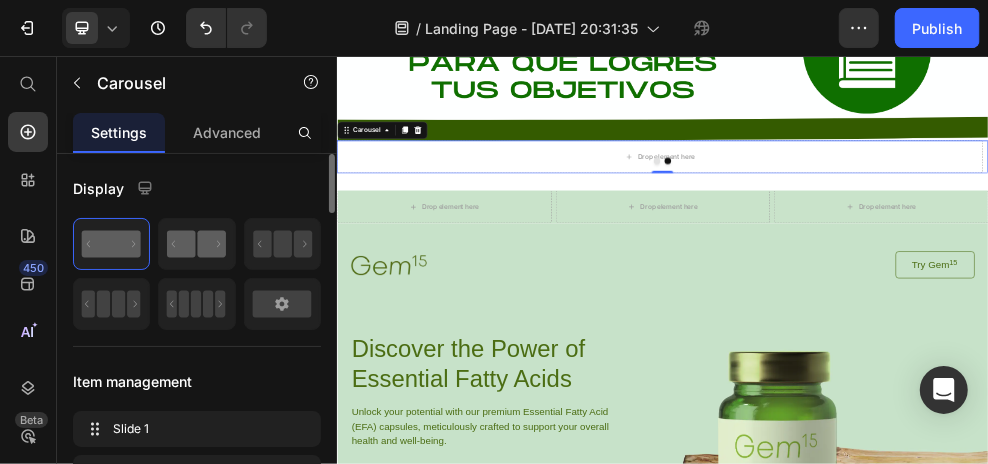 click 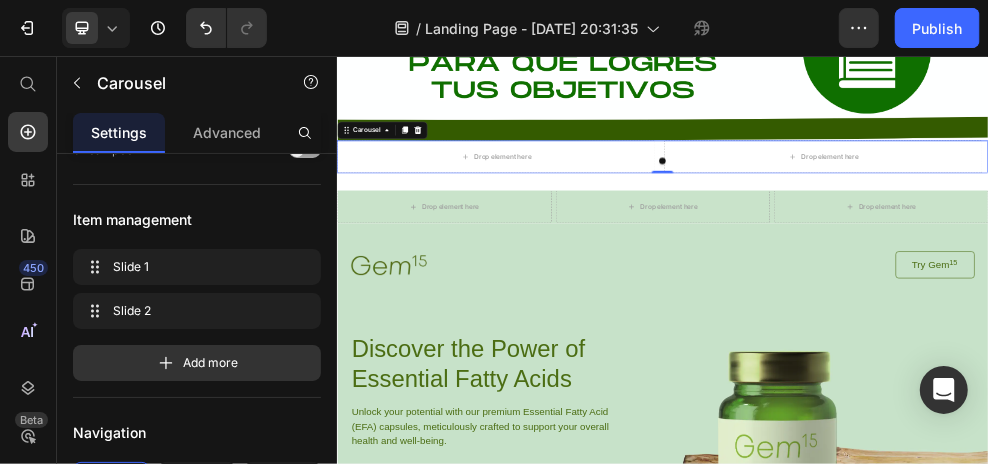 scroll, scrollTop: 0, scrollLeft: 0, axis: both 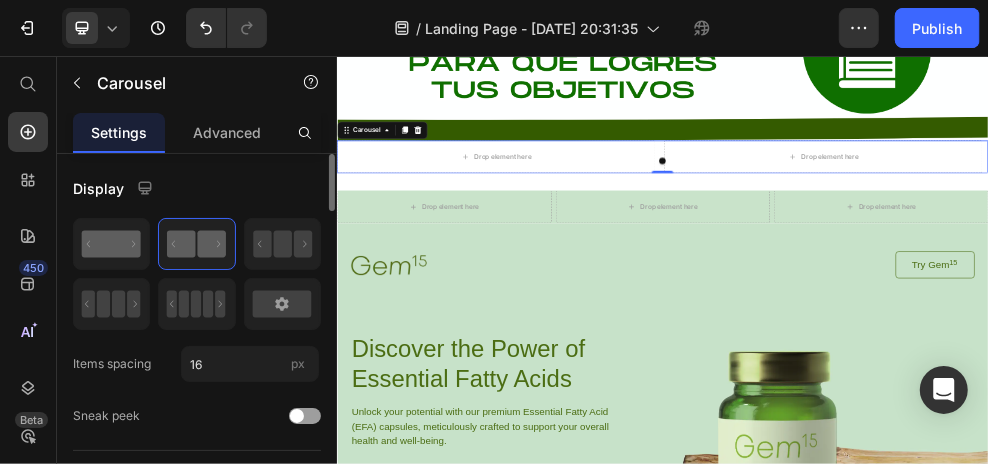 click 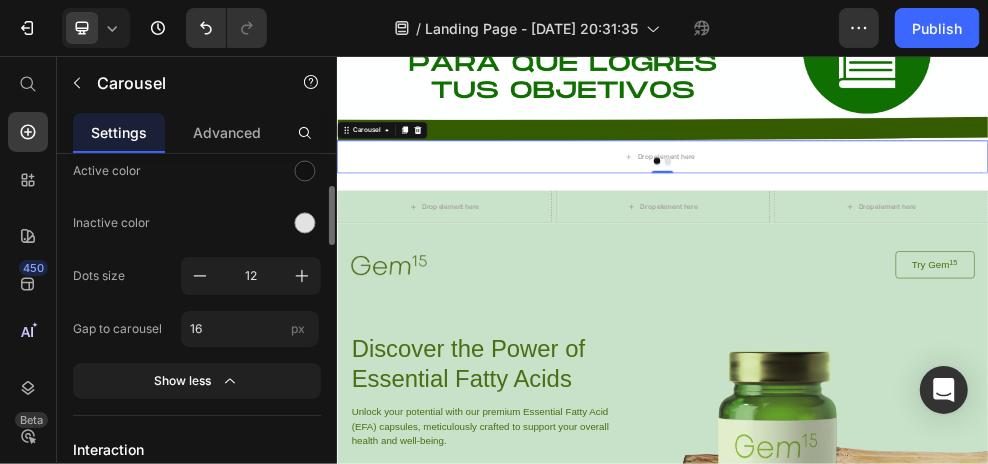 scroll, scrollTop: 600, scrollLeft: 0, axis: vertical 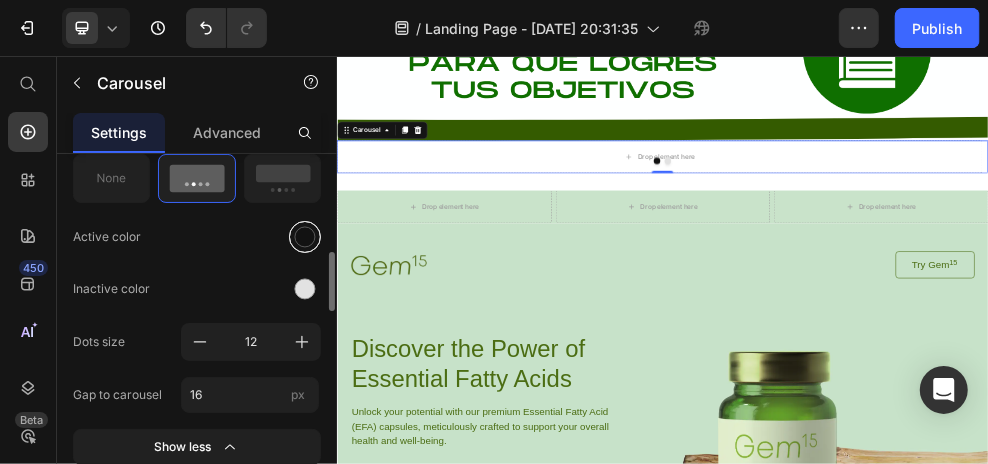 click at bounding box center (305, 236) 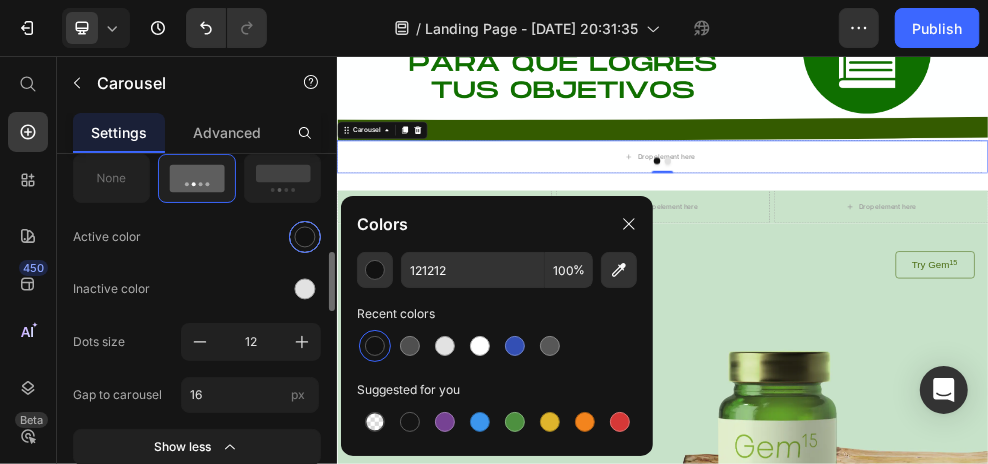 click at bounding box center (305, 236) 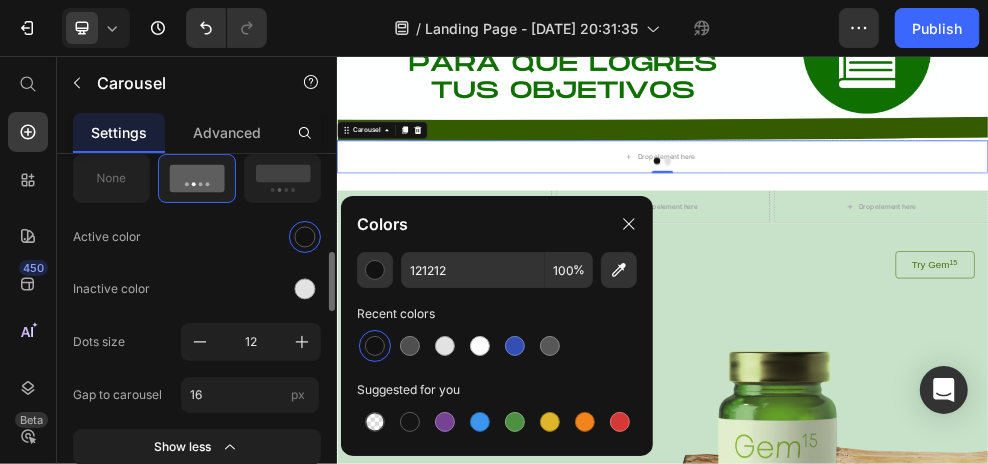 click on "Dots Active color Inactive color Dots size 12 Gap to carousel 16 px Show less" 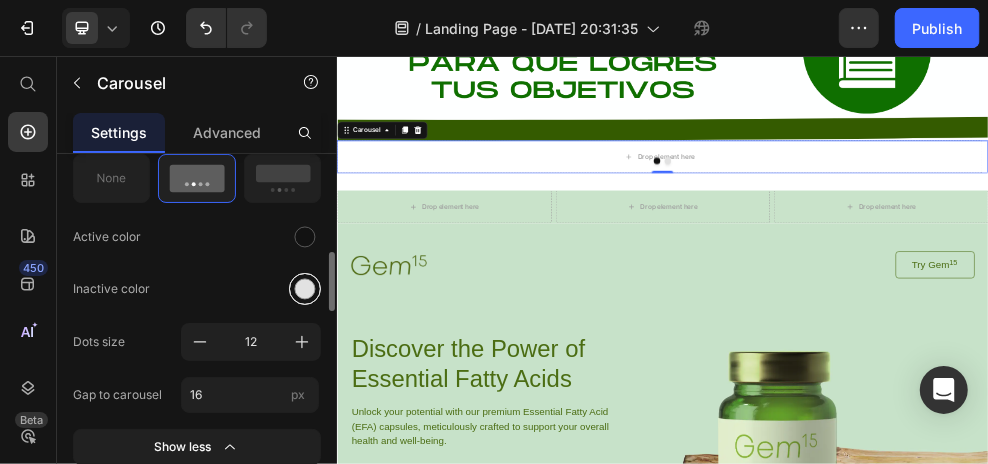 click at bounding box center (305, 288) 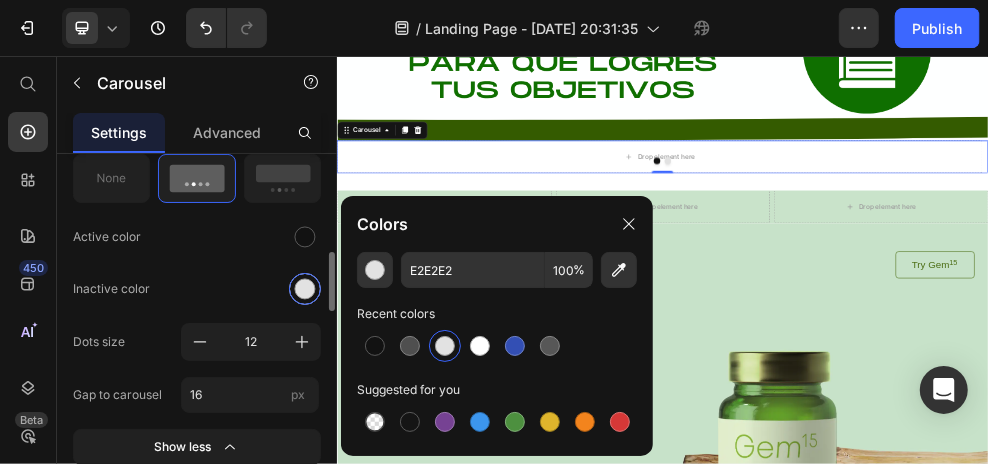 click at bounding box center [305, 288] 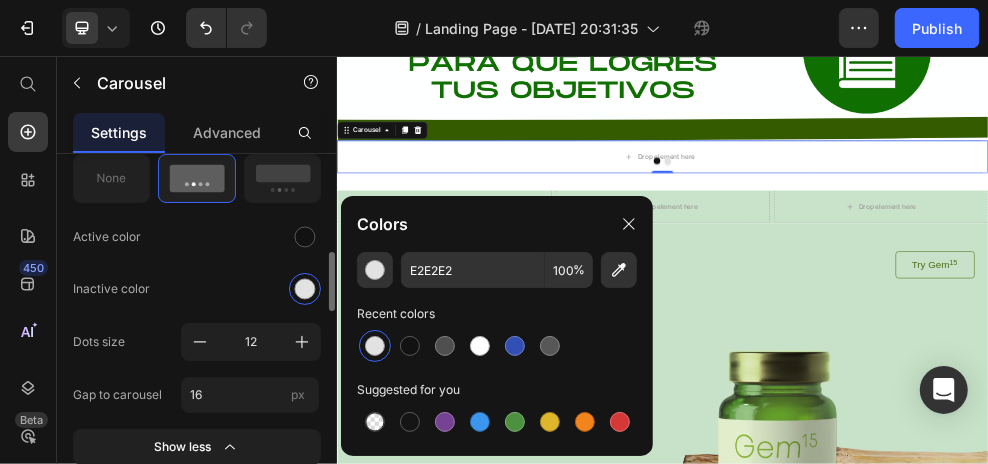 click on "Inactive color" 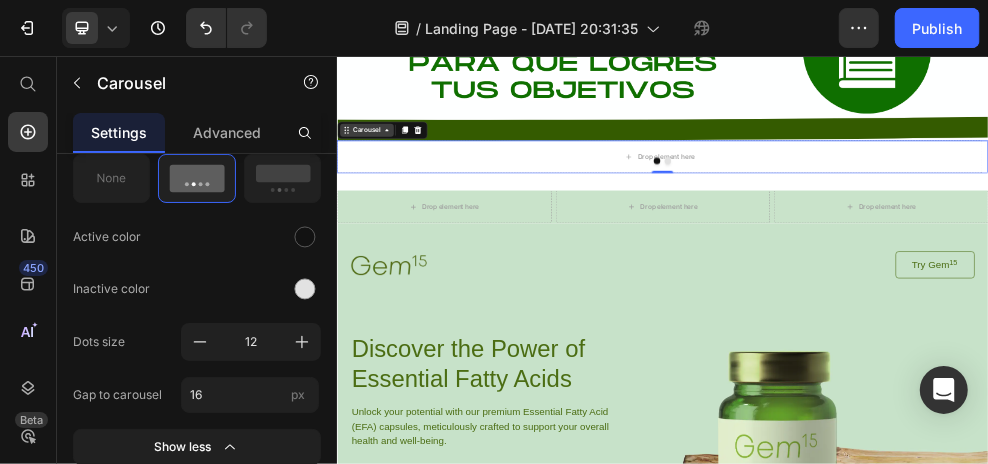 click on "Carousel" at bounding box center [390, 192] 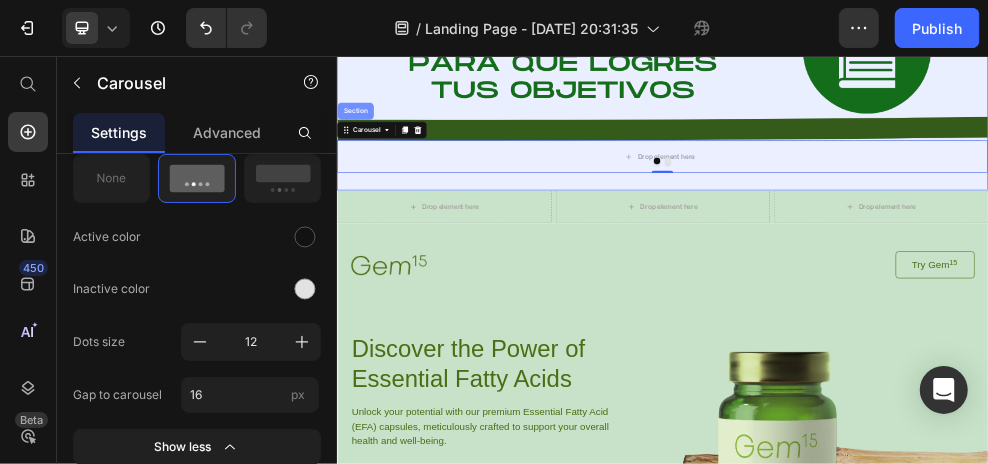 click on "Section" at bounding box center [370, 157] 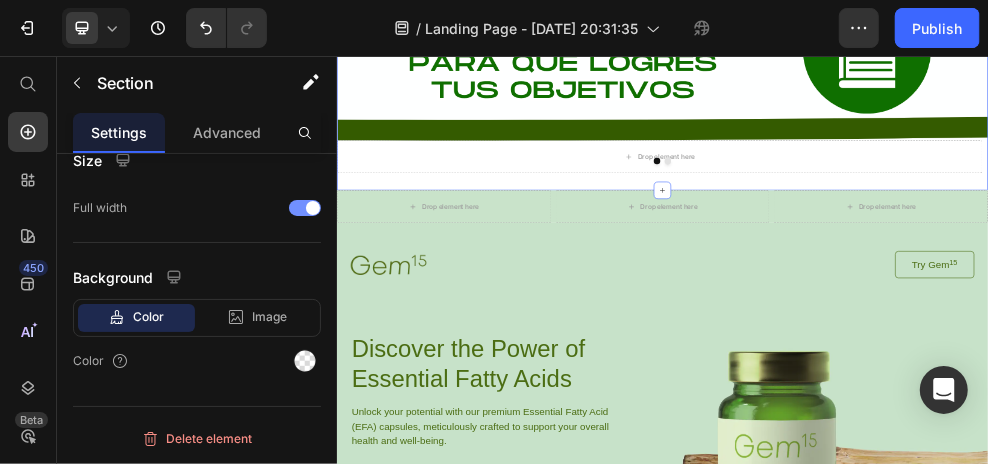 scroll, scrollTop: 0, scrollLeft: 0, axis: both 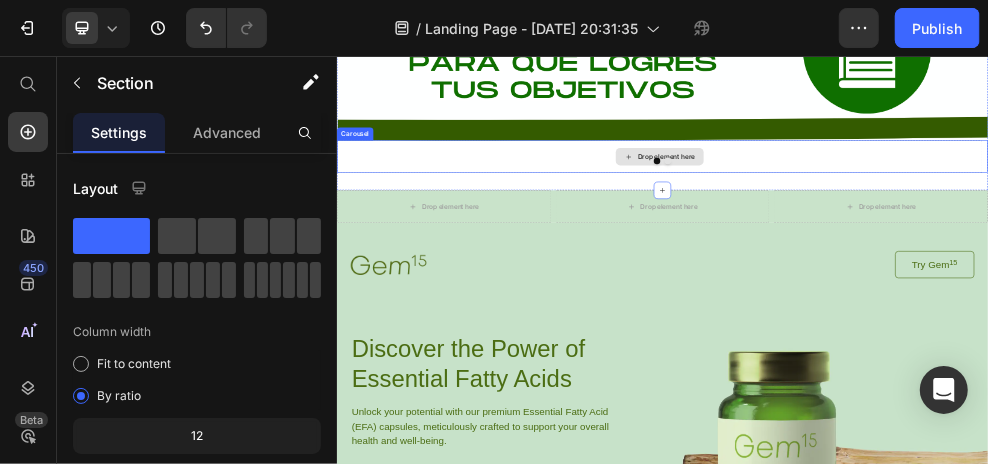 click on "Drop element here" at bounding box center (931, 241) 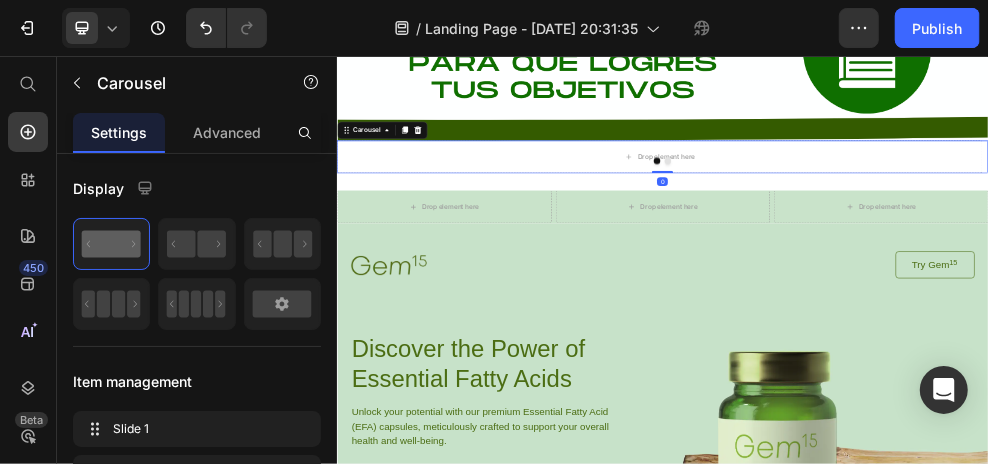 click at bounding box center (936, 249) 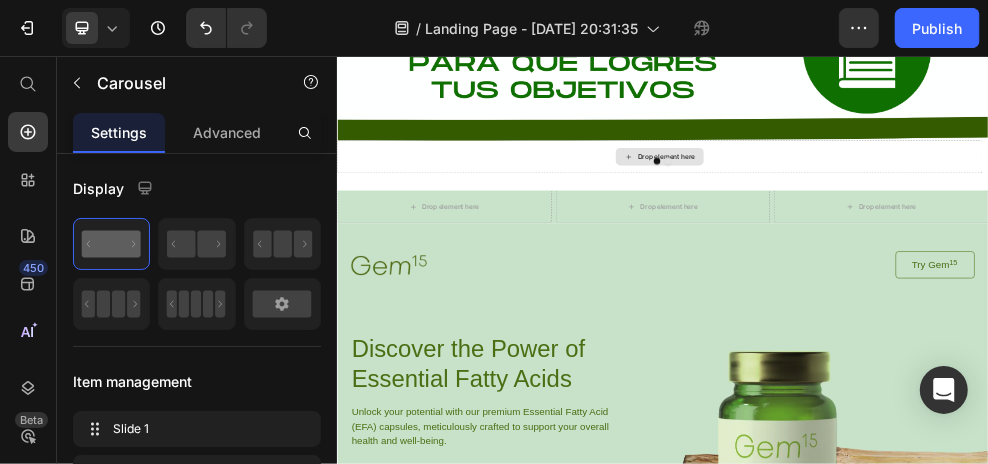 click on "Drop element here" at bounding box center [943, 241] 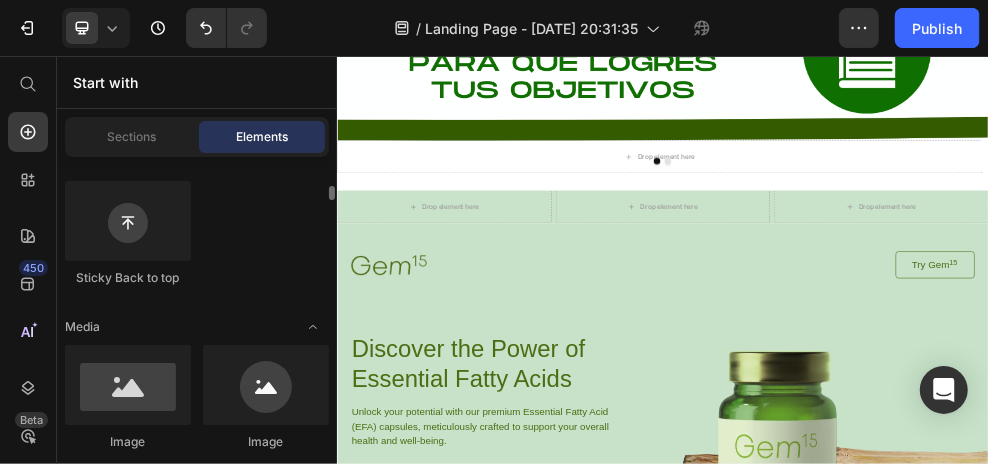 scroll, scrollTop: 666, scrollLeft: 0, axis: vertical 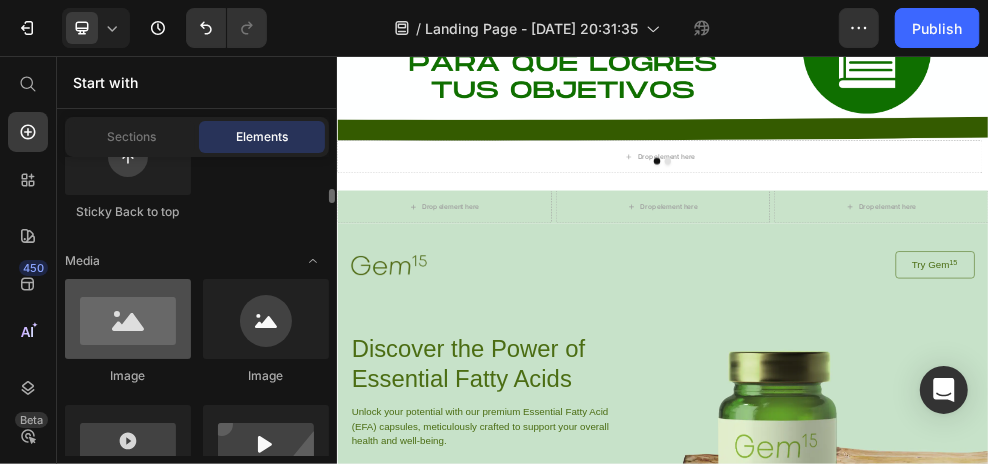 click at bounding box center [128, 319] 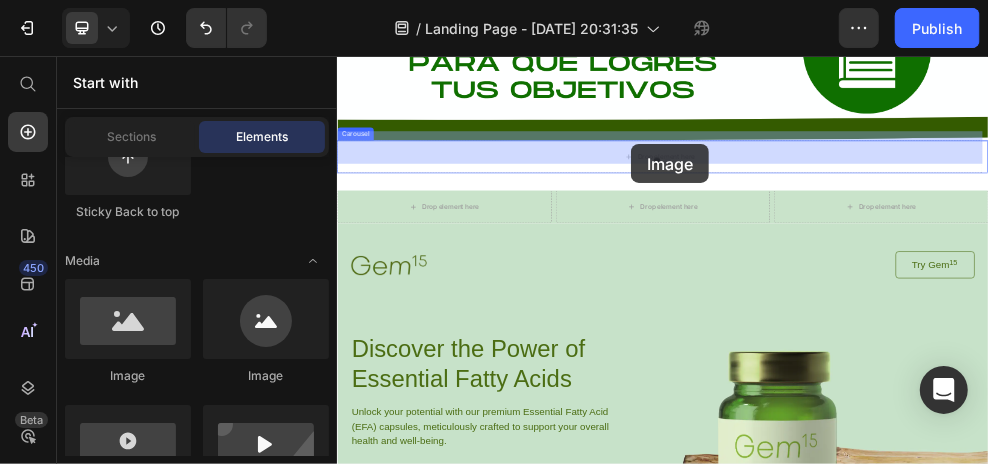 drag, startPoint x: 466, startPoint y: 391, endPoint x: 879, endPoint y: 218, distance: 447.77002 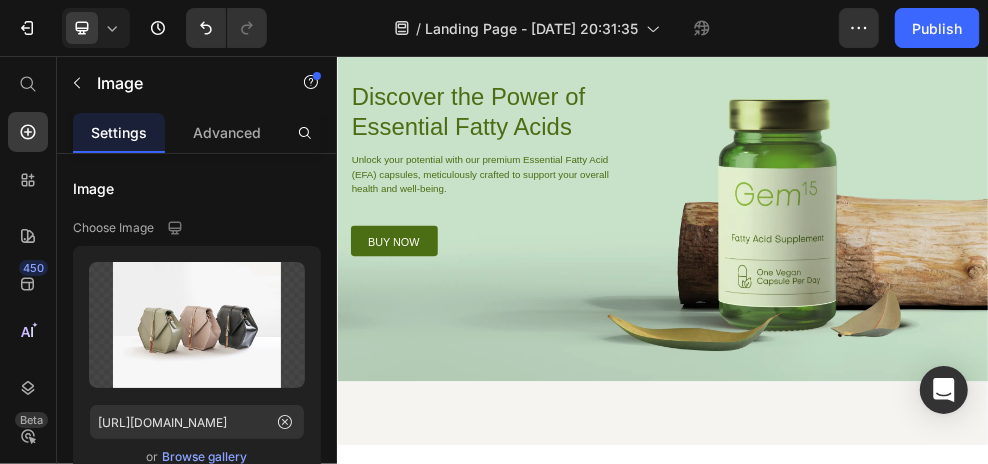 scroll, scrollTop: 2517, scrollLeft: 0, axis: vertical 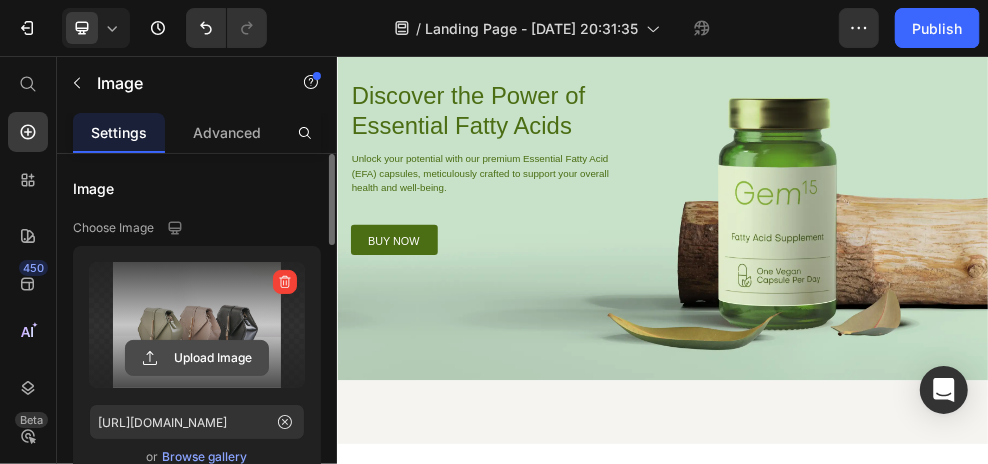 click 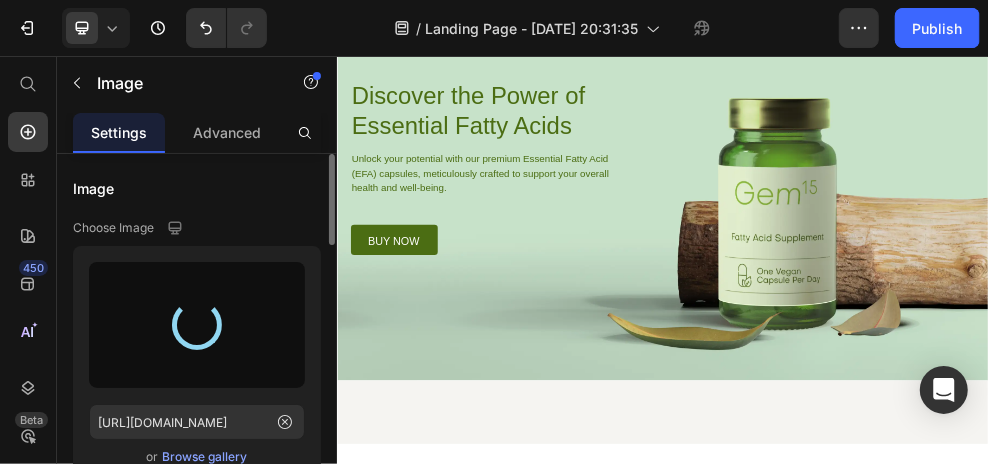 type on "[URL][DOMAIN_NAME]" 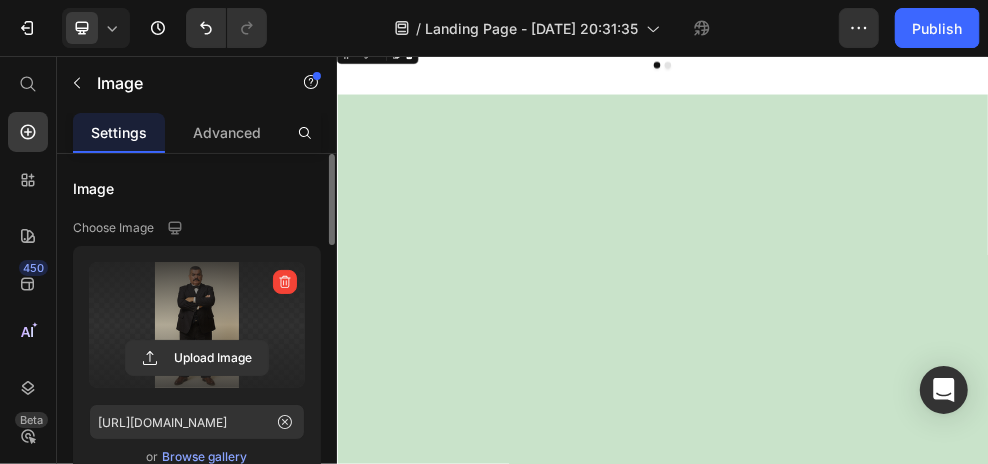 scroll, scrollTop: 2250, scrollLeft: 0, axis: vertical 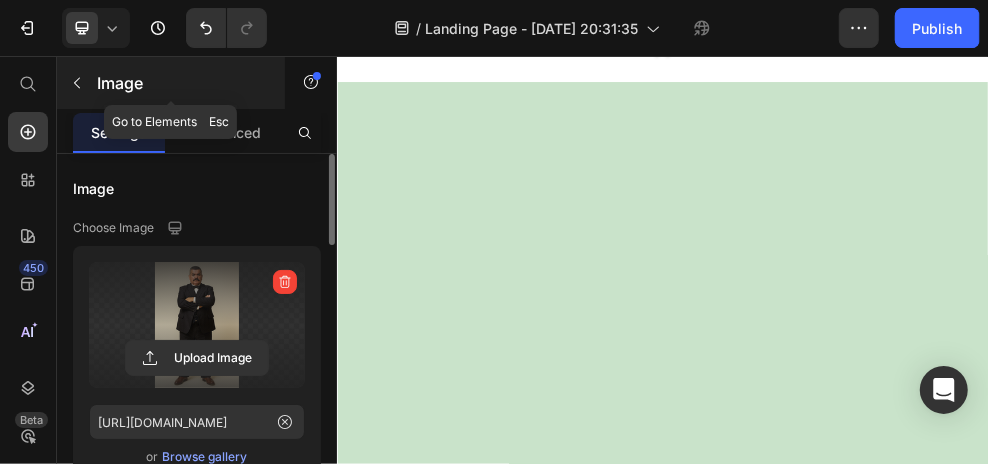 click 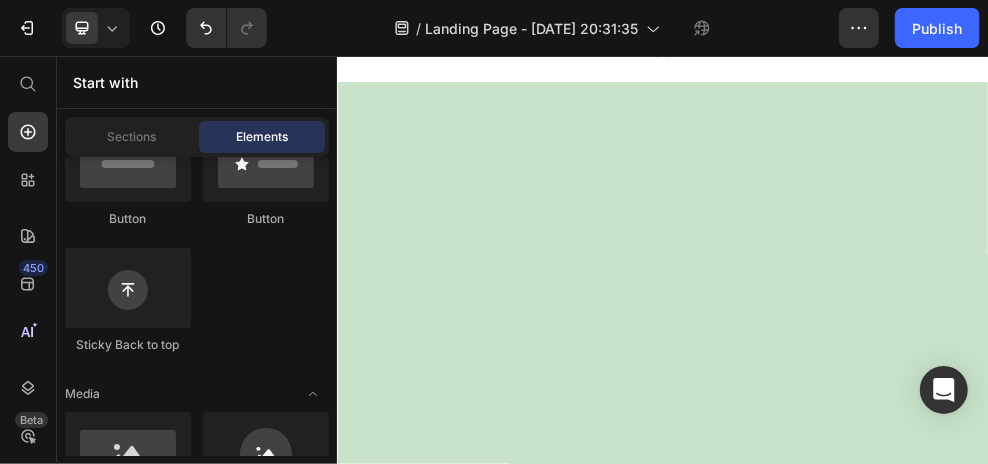 scroll, scrollTop: 400, scrollLeft: 0, axis: vertical 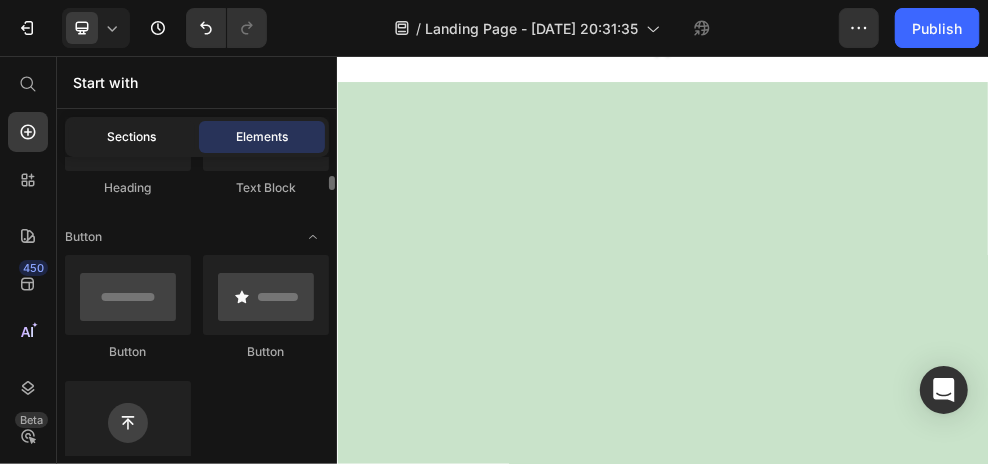 click on "Sections" at bounding box center [132, 137] 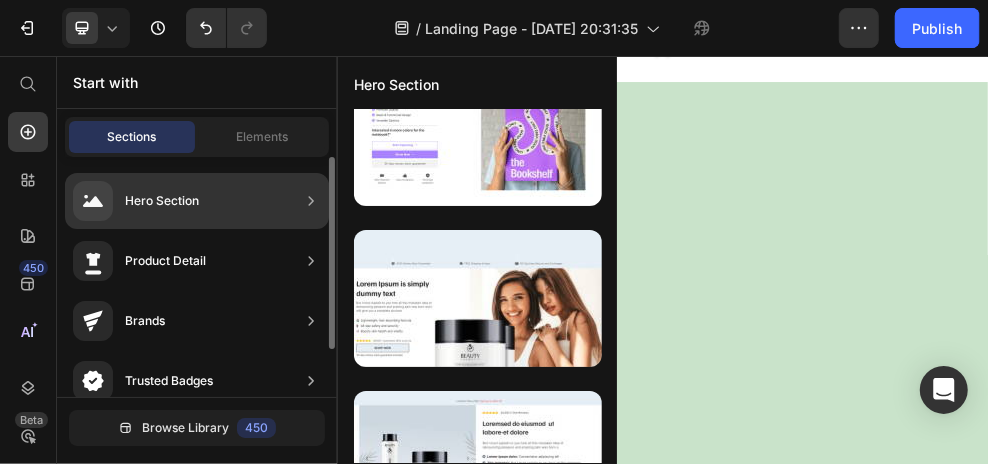 scroll, scrollTop: 133, scrollLeft: 0, axis: vertical 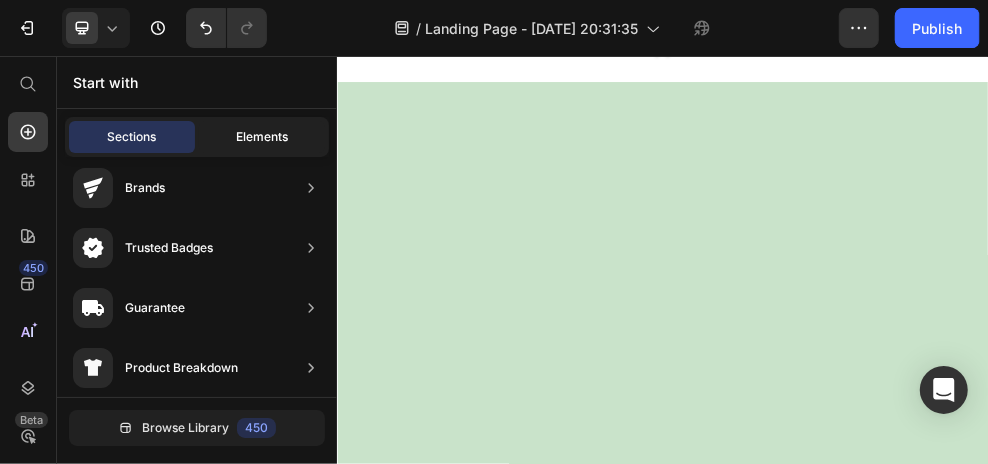 click on "Elements" at bounding box center [262, 137] 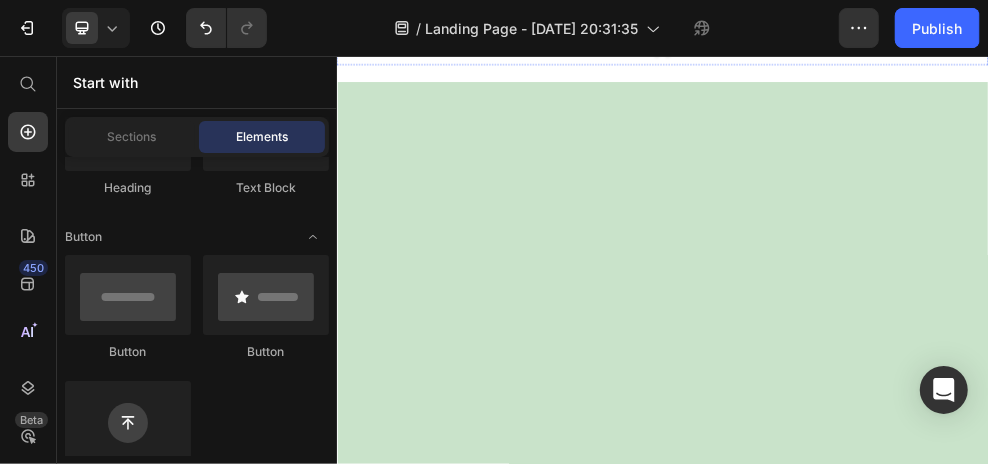 click at bounding box center [931, 11] 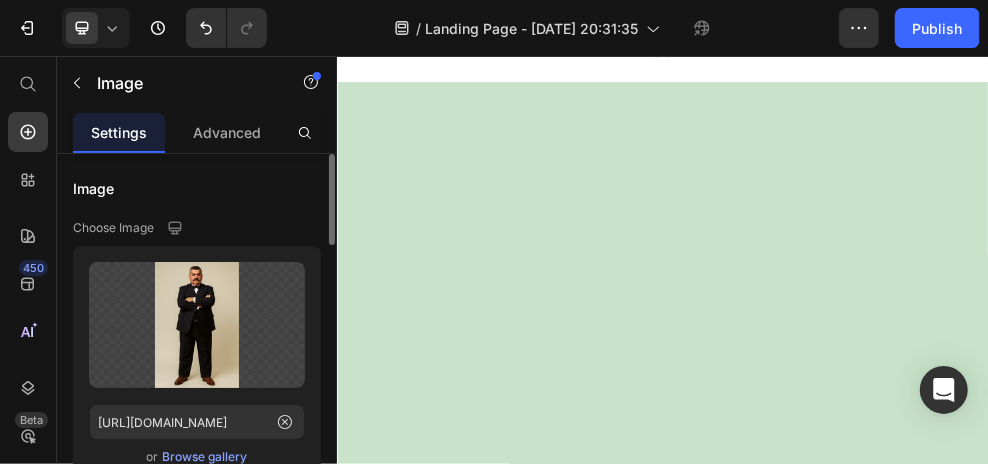click at bounding box center (931, 11) 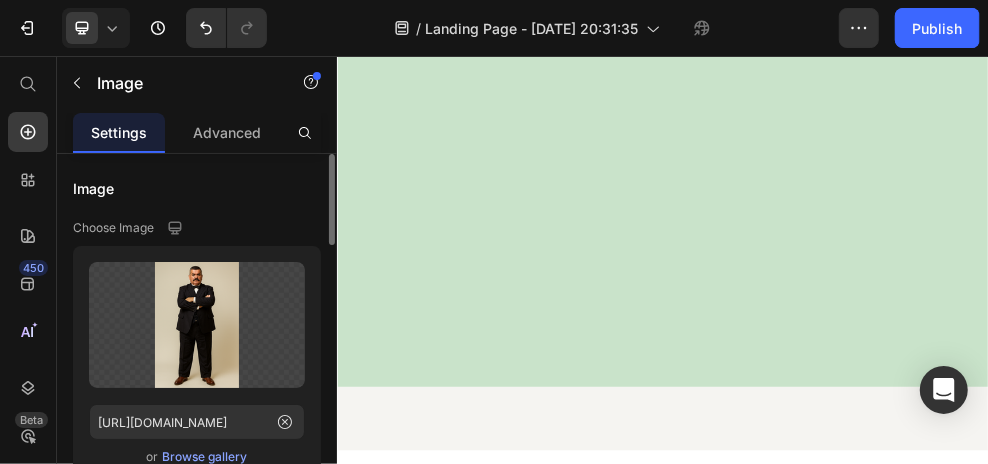 scroll, scrollTop: 2517, scrollLeft: 0, axis: vertical 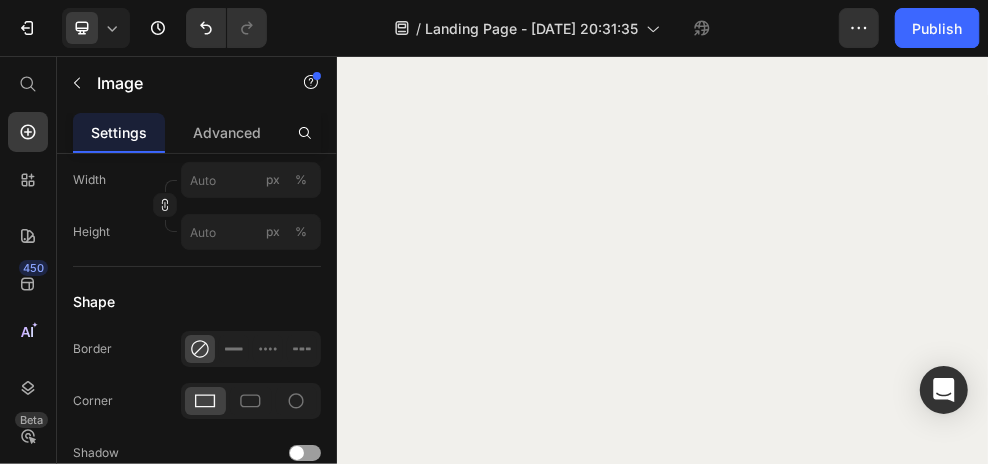 click at bounding box center (946, -1418) 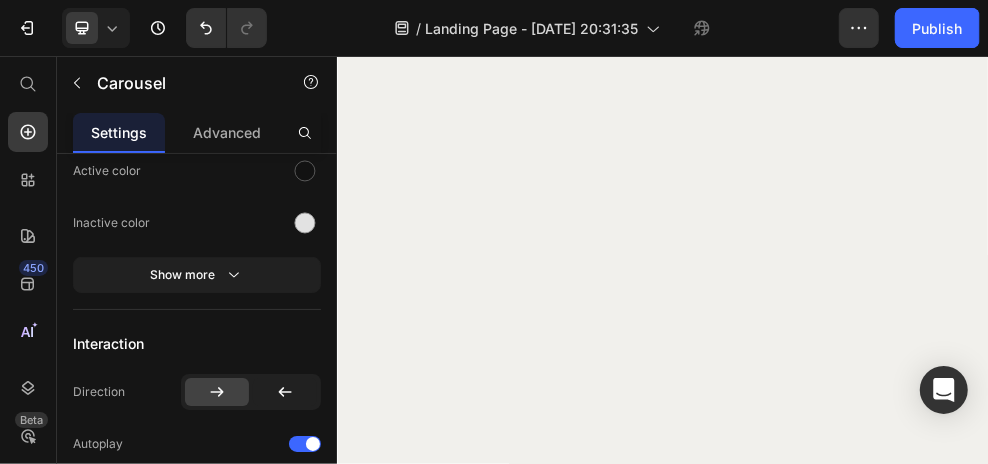 scroll, scrollTop: 0, scrollLeft: 0, axis: both 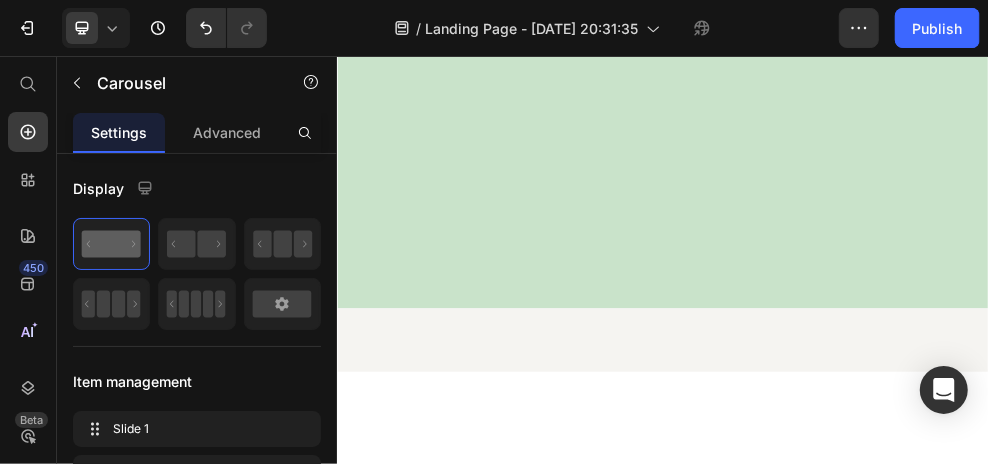 click on "Drop element here" at bounding box center (943, -359) 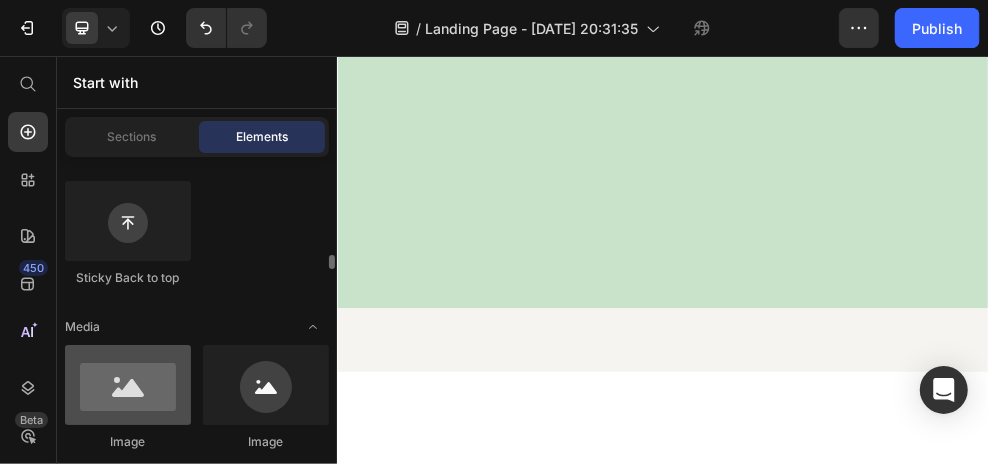scroll, scrollTop: 733, scrollLeft: 0, axis: vertical 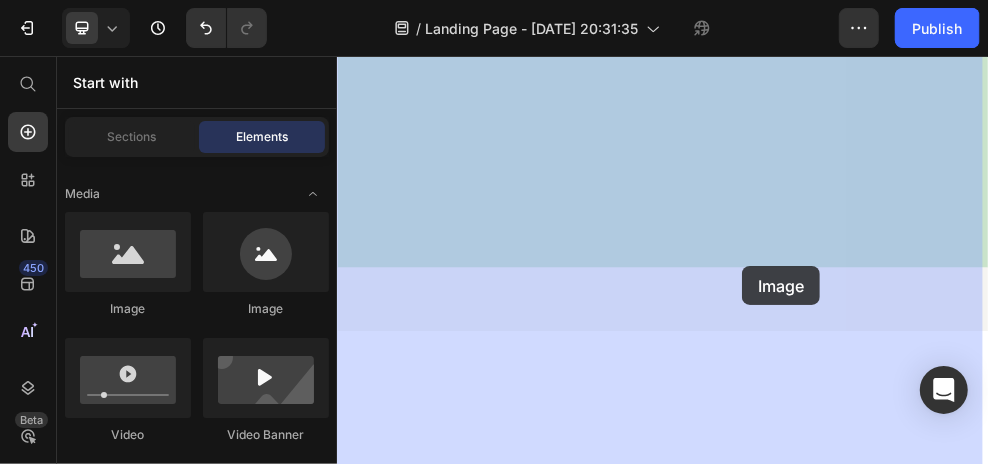 drag, startPoint x: 485, startPoint y: 324, endPoint x: 1083, endPoint y: 443, distance: 609.72534 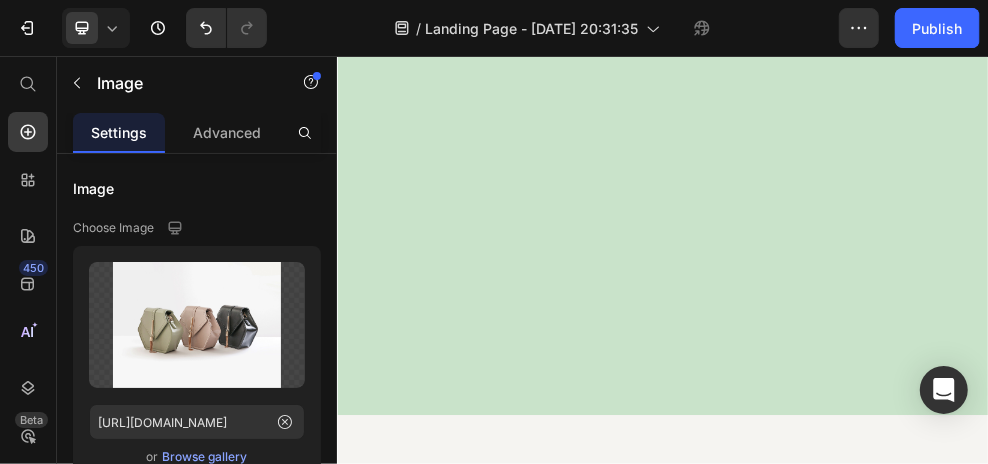 scroll, scrollTop: 2370, scrollLeft: 0, axis: vertical 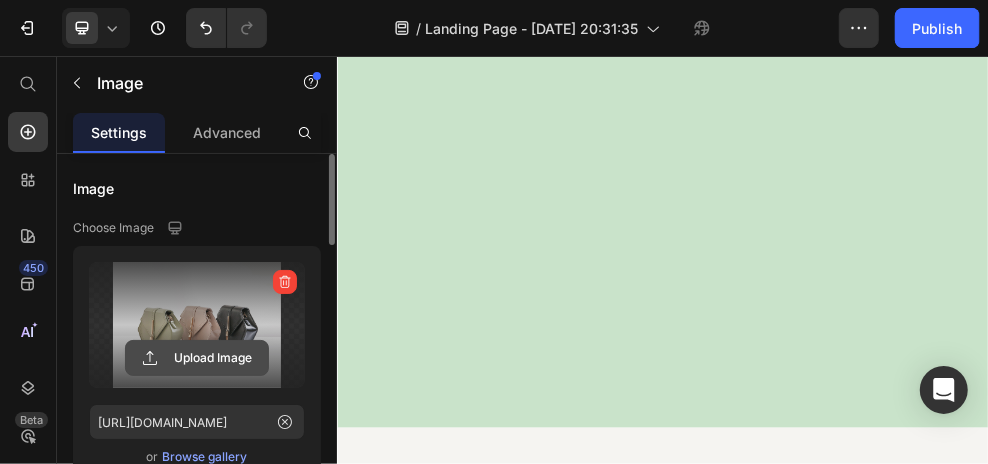 click 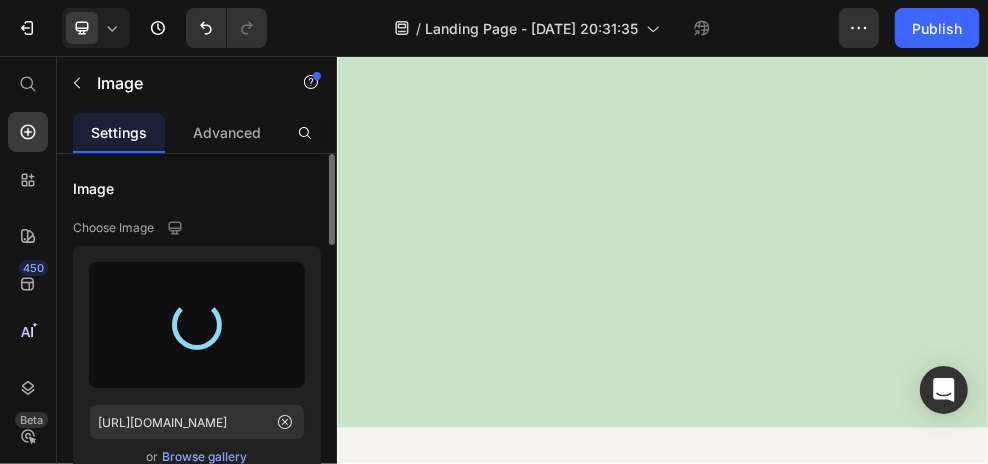 type on "[URL][DOMAIN_NAME]" 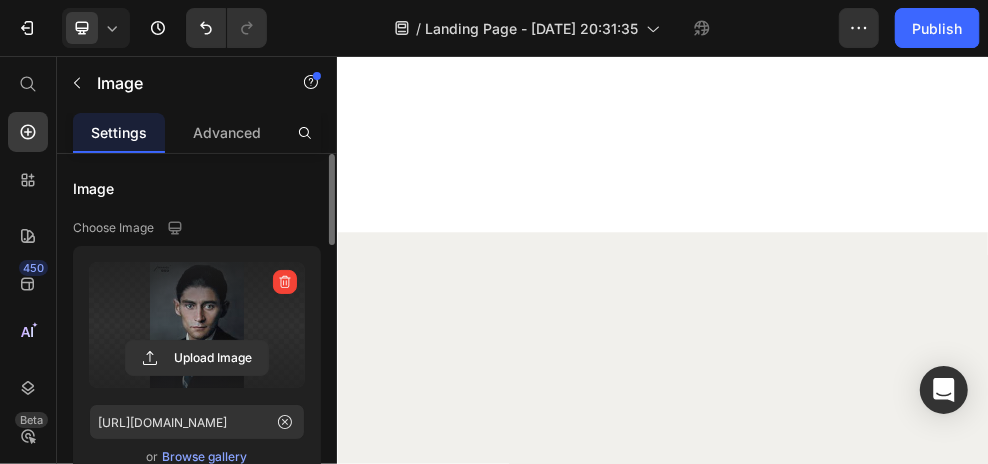 scroll, scrollTop: 3436, scrollLeft: 0, axis: vertical 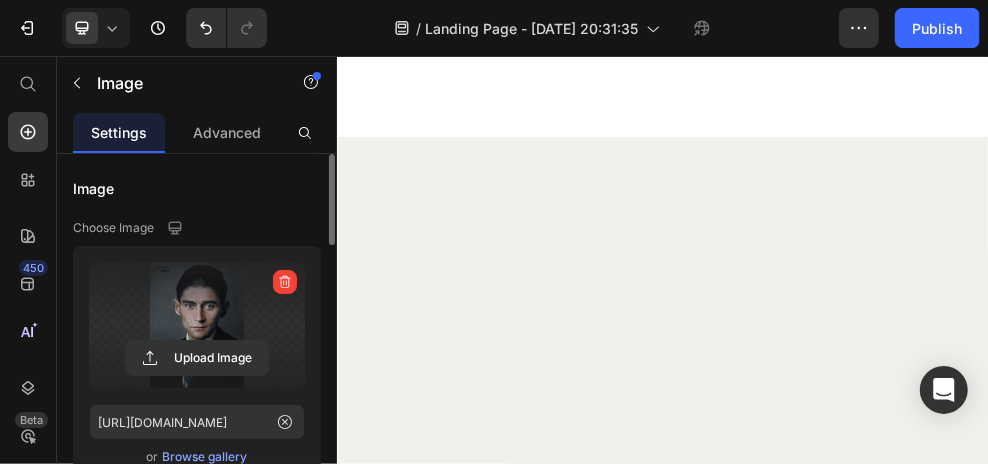 click at bounding box center (926, -1197) 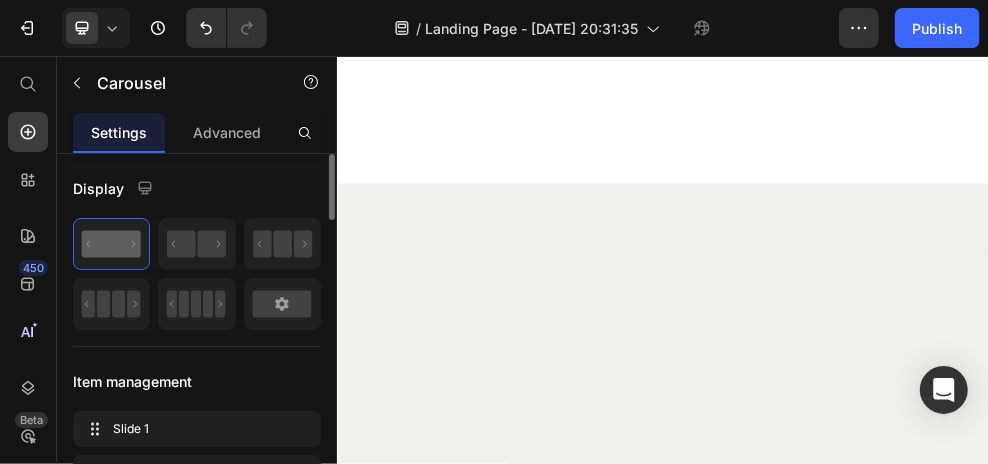 scroll, scrollTop: 3370, scrollLeft: 0, axis: vertical 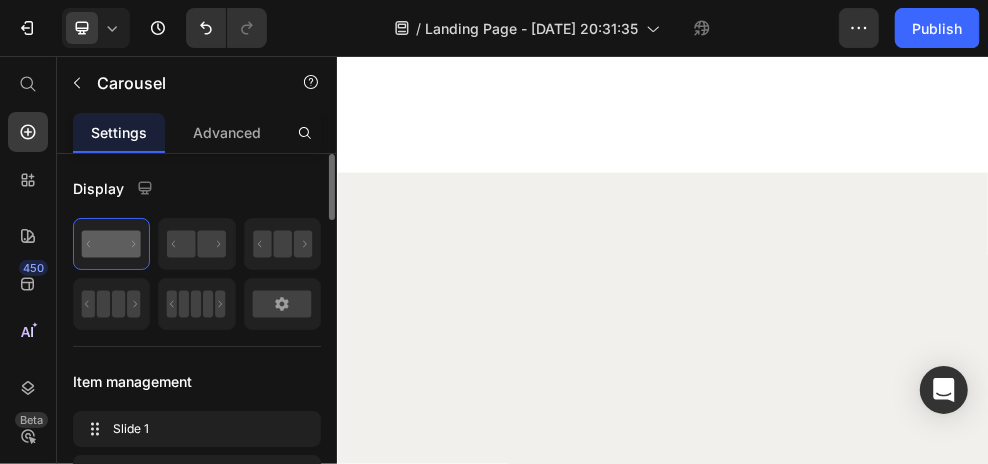 click at bounding box center (946, -1131) 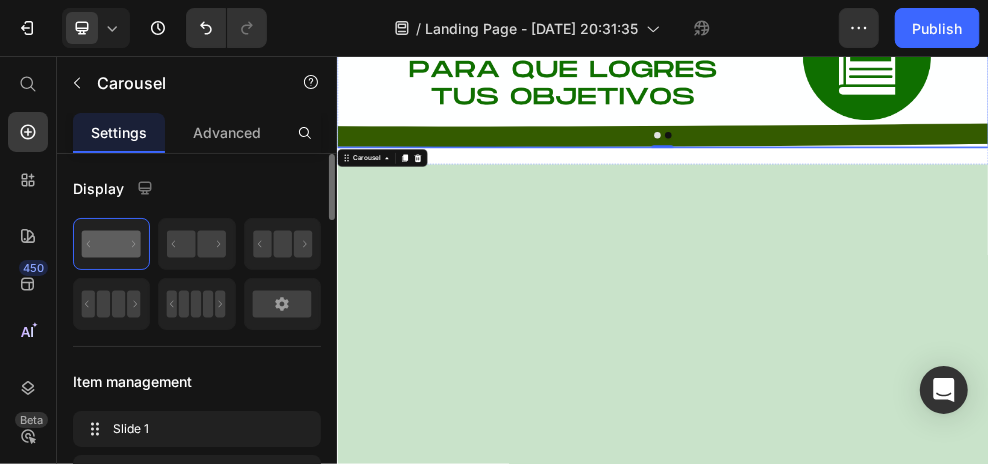 scroll, scrollTop: 2036, scrollLeft: 0, axis: vertical 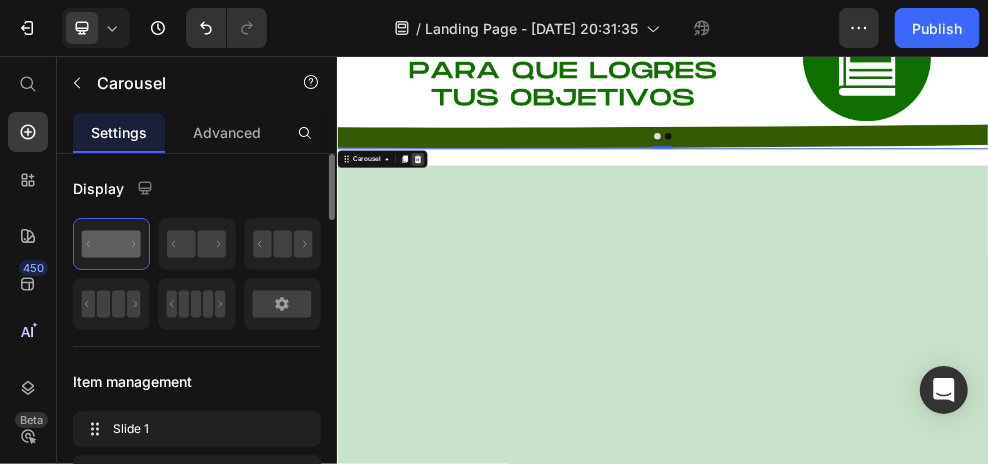 click 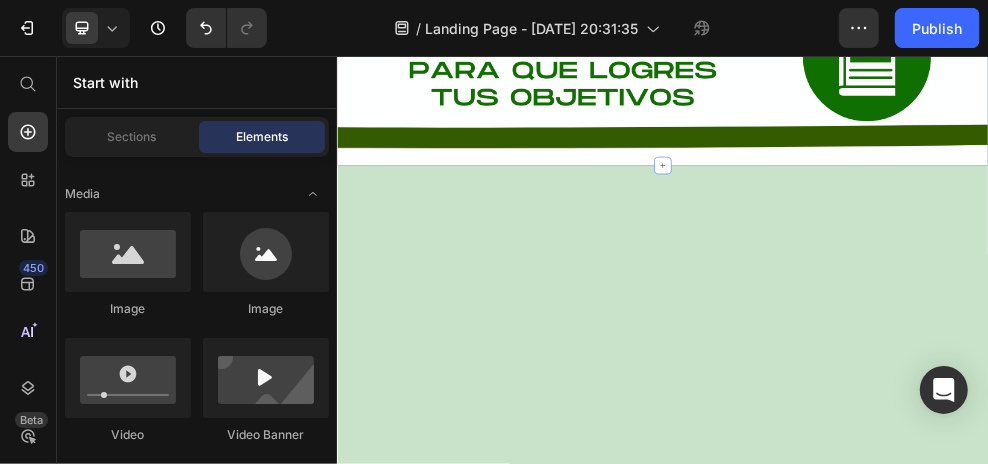 click on "Image Section 1" at bounding box center [936, -842] 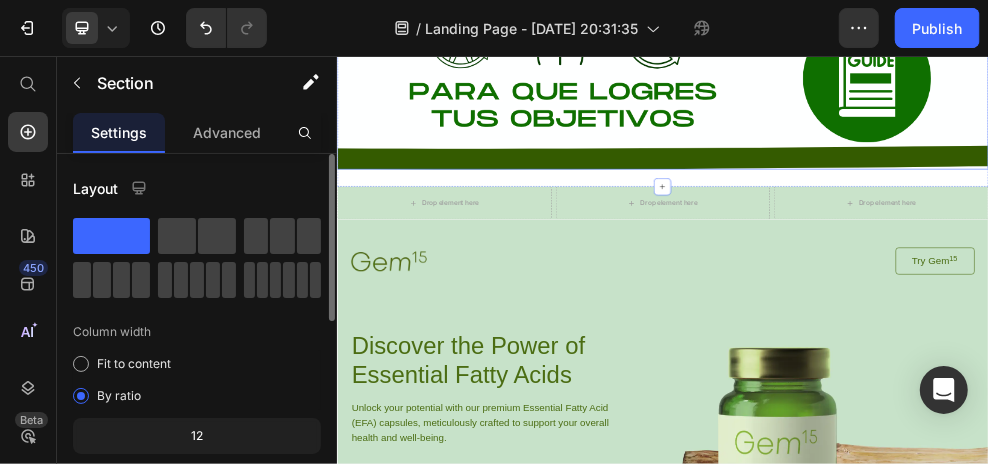 scroll, scrollTop: 2000, scrollLeft: 0, axis: vertical 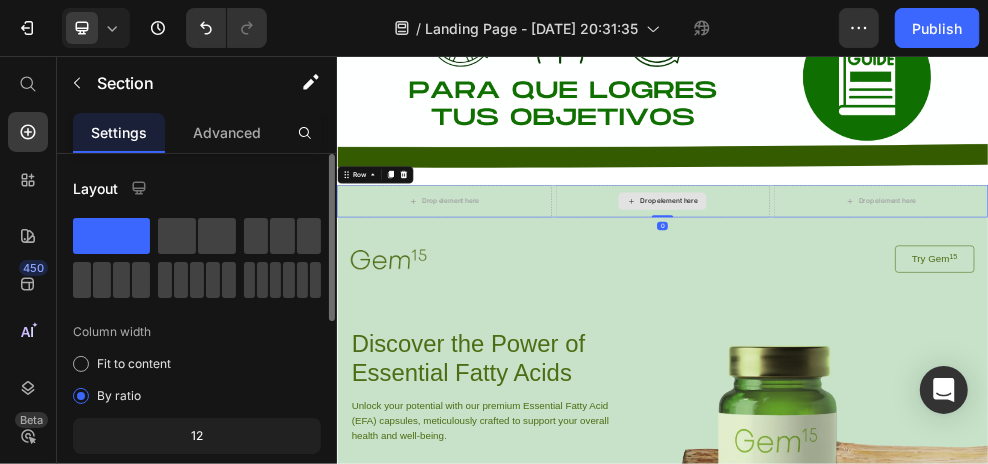 click on "Drop element here" at bounding box center (936, 323) 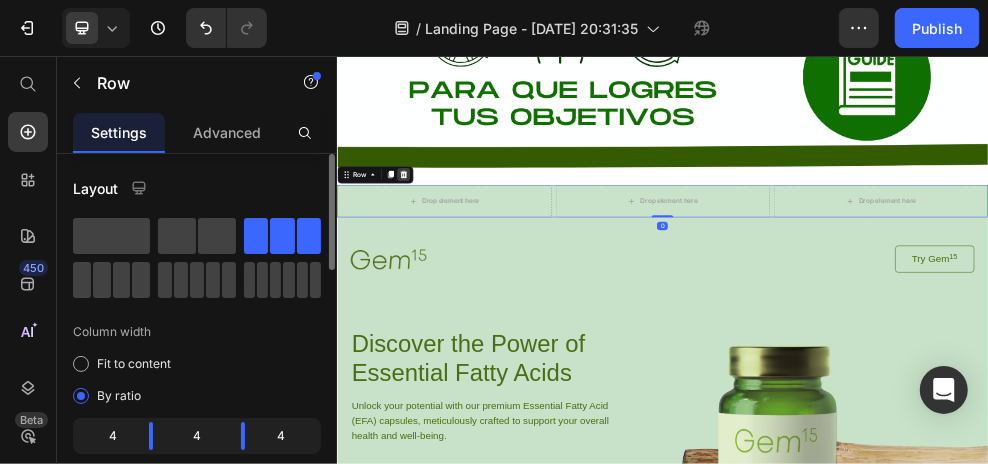 click 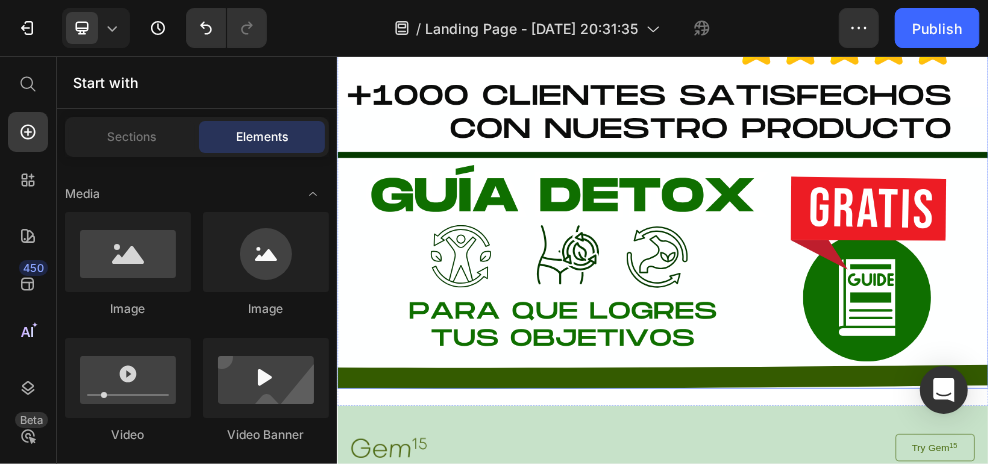 scroll, scrollTop: 1600, scrollLeft: 0, axis: vertical 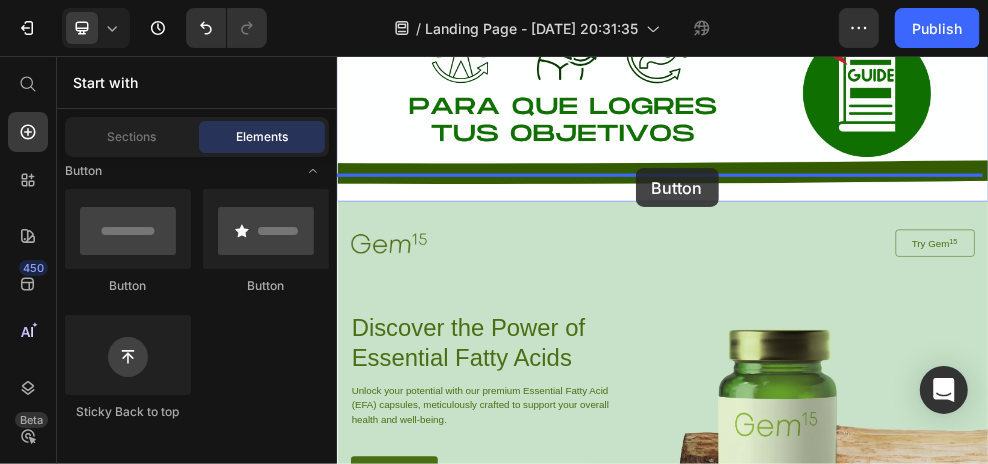 drag, startPoint x: 477, startPoint y: 289, endPoint x: 886, endPoint y: 265, distance: 409.70355 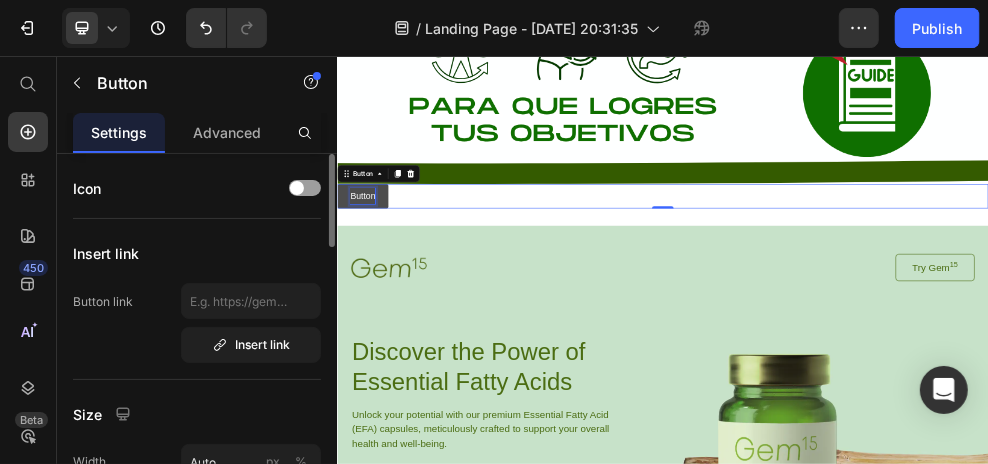 click on "Button" at bounding box center (383, 313) 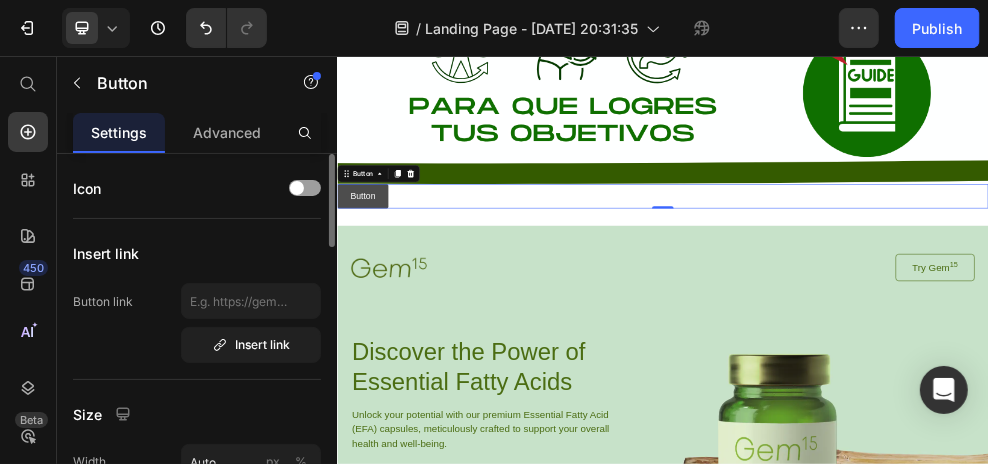 click on "Button" at bounding box center [383, 313] 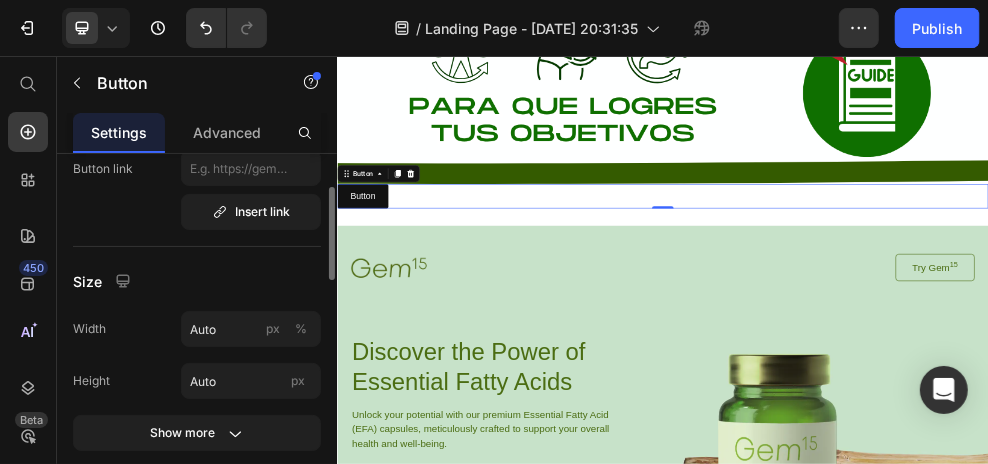 scroll, scrollTop: 200, scrollLeft: 0, axis: vertical 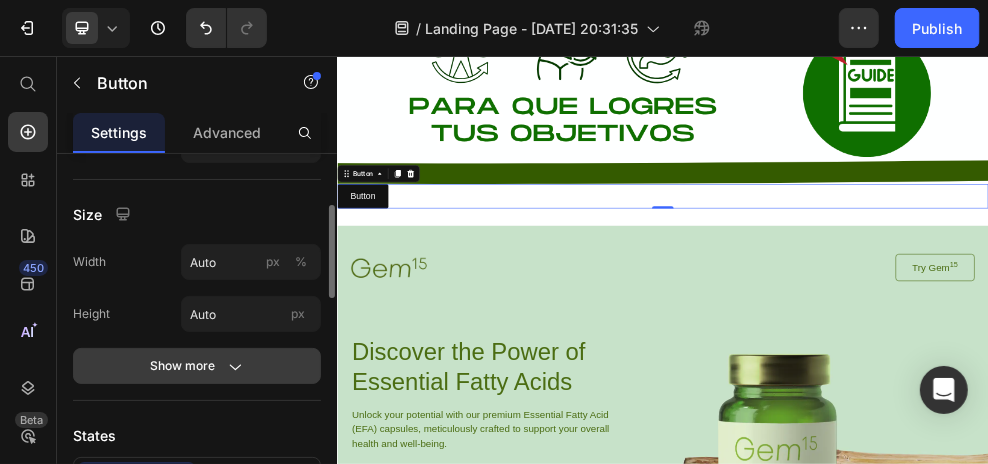 click 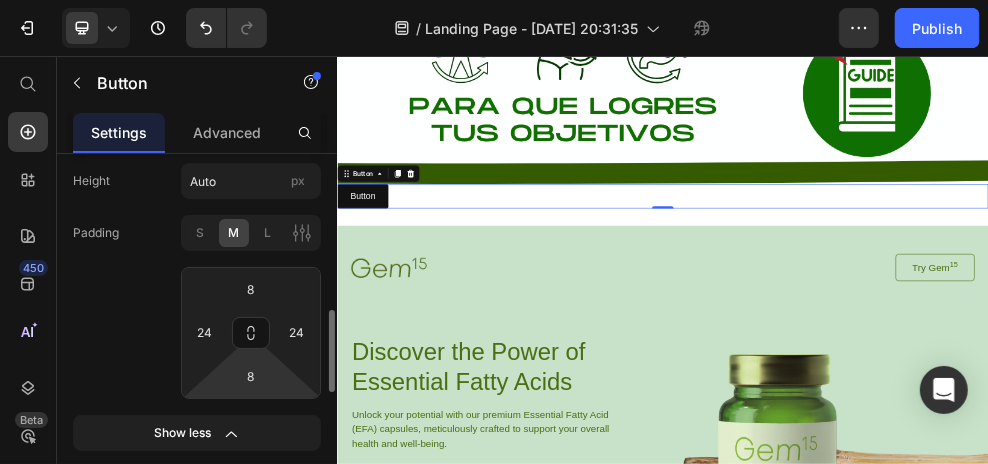 scroll, scrollTop: 400, scrollLeft: 0, axis: vertical 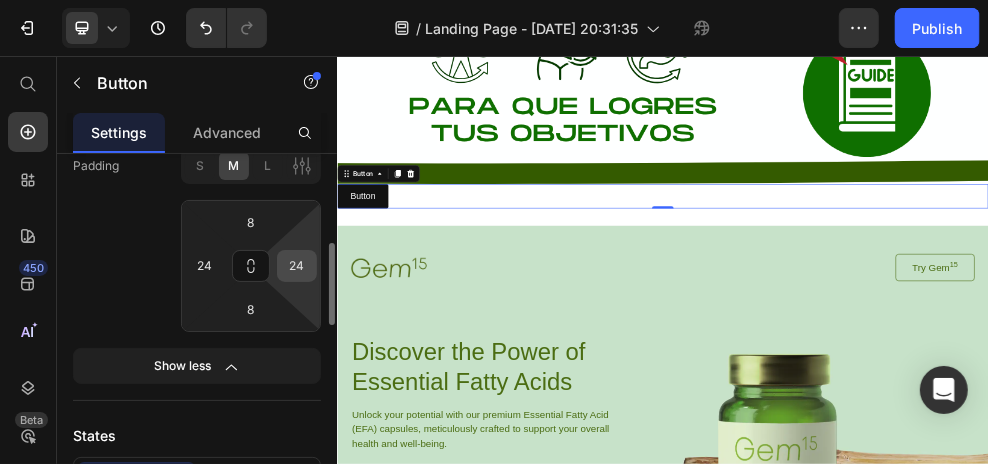 click on "24" at bounding box center (297, 266) 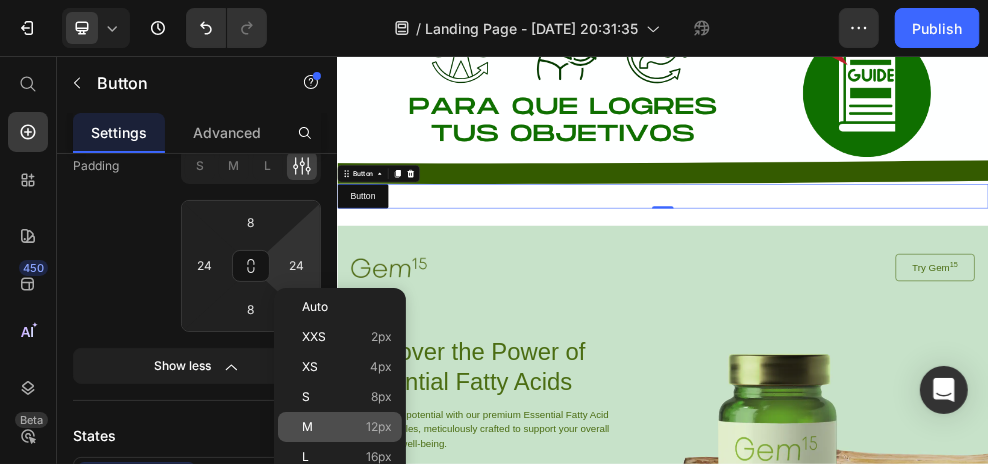 click on "M 12px" at bounding box center (347, 427) 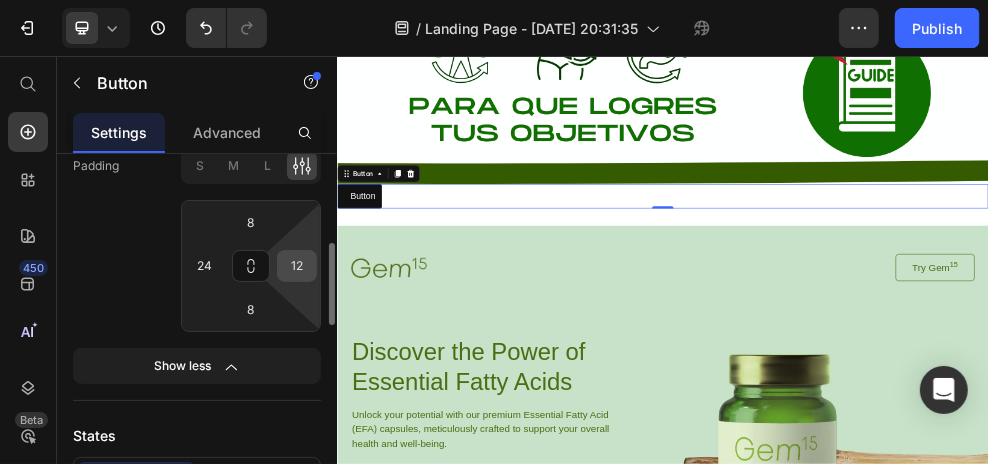 click on "12" at bounding box center [297, 266] 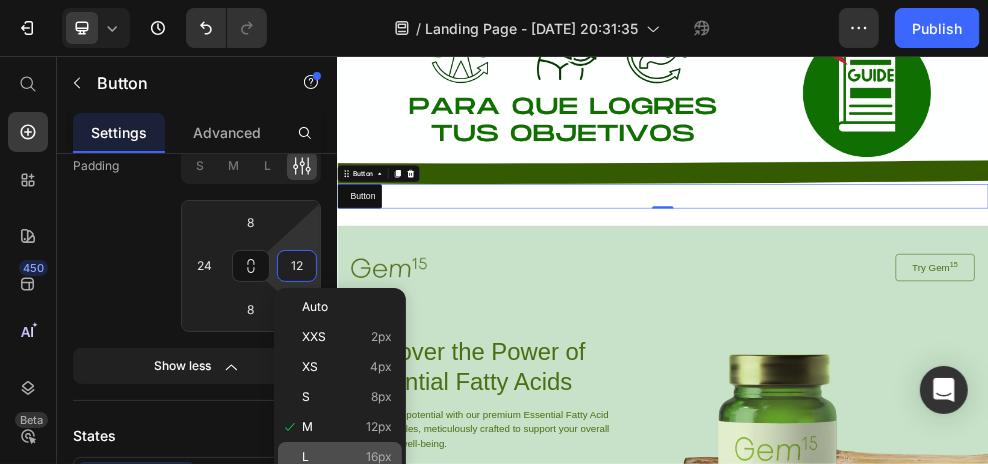 click on "L 16px" 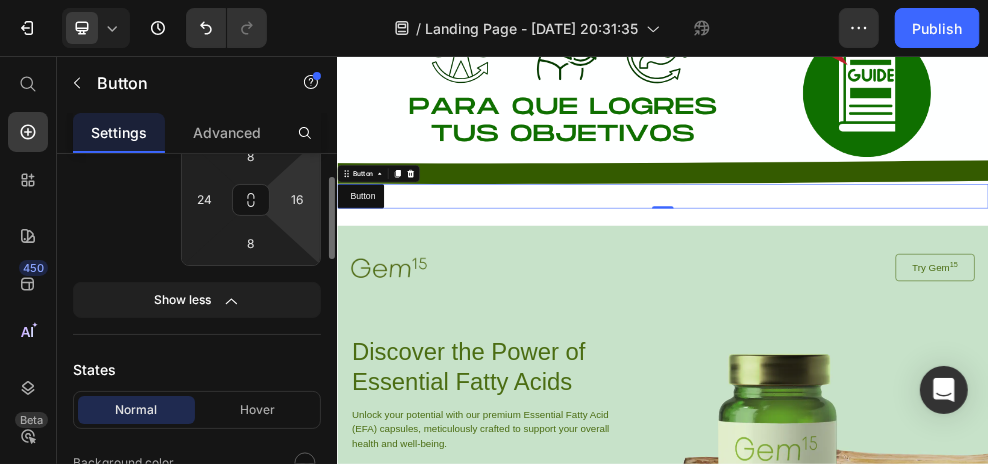 scroll, scrollTop: 400, scrollLeft: 0, axis: vertical 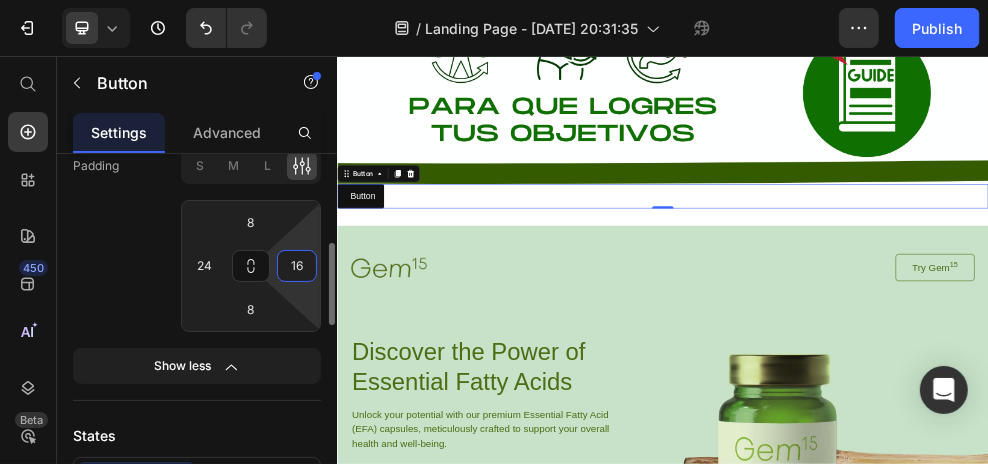 click on "16" at bounding box center [297, 266] 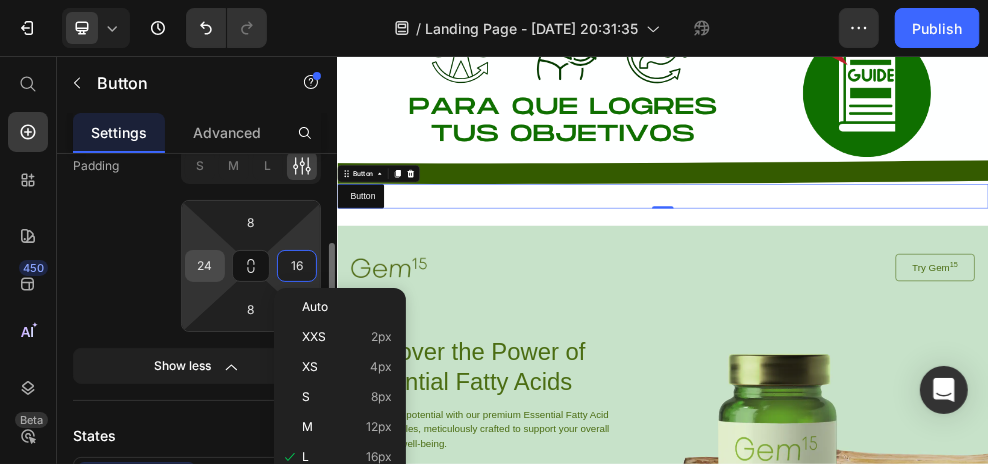 click on "24" at bounding box center (205, 266) 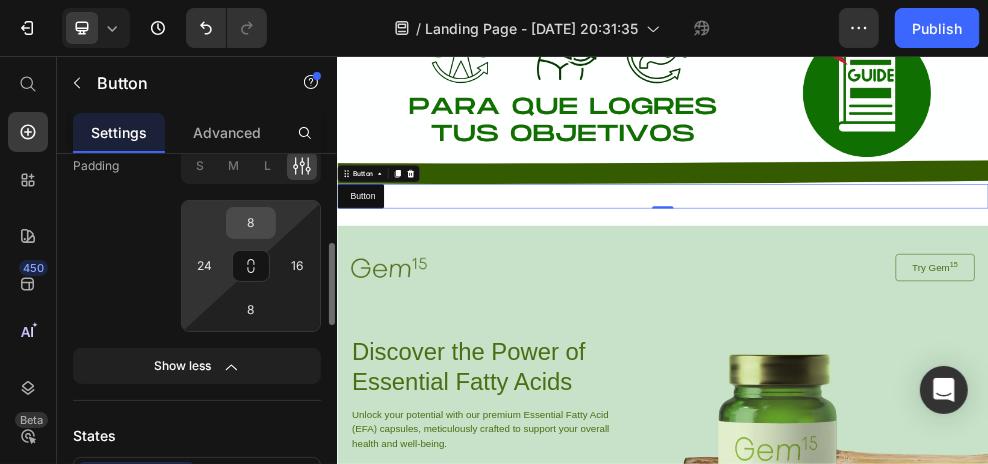 click on "8" at bounding box center (251, 223) 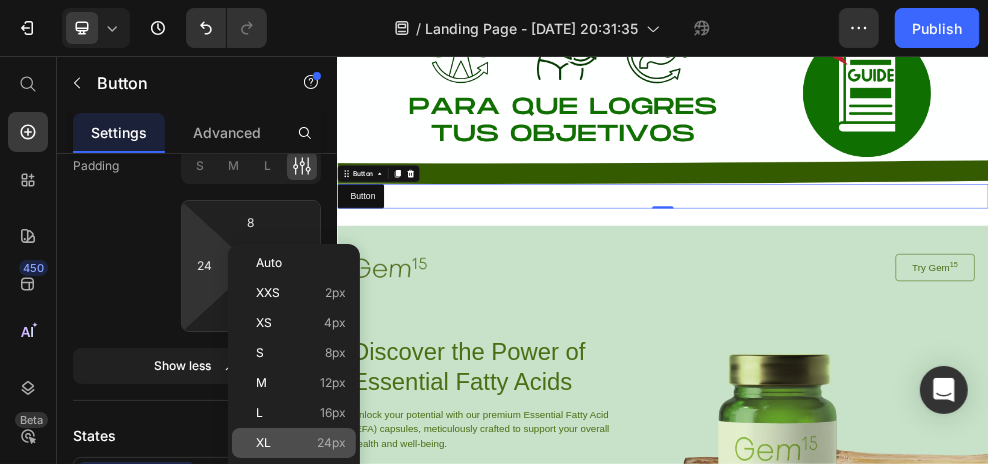 click on "XL 24px" 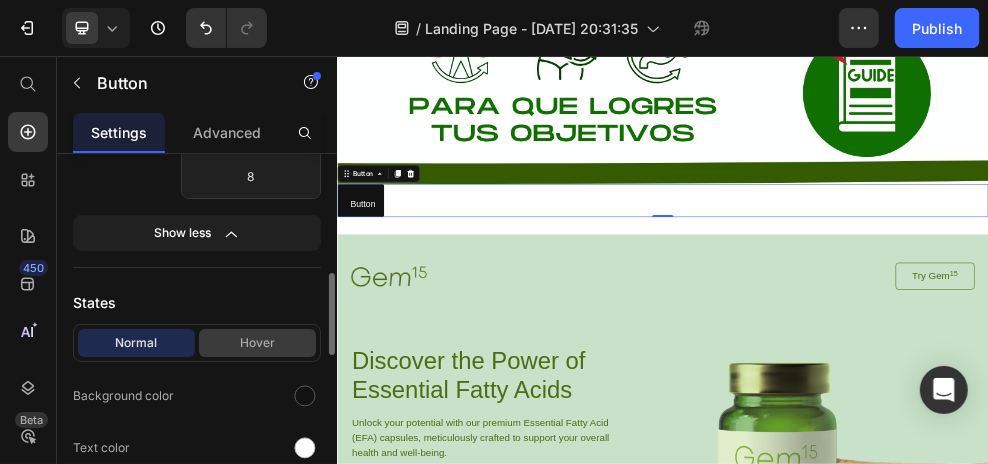 scroll, scrollTop: 466, scrollLeft: 0, axis: vertical 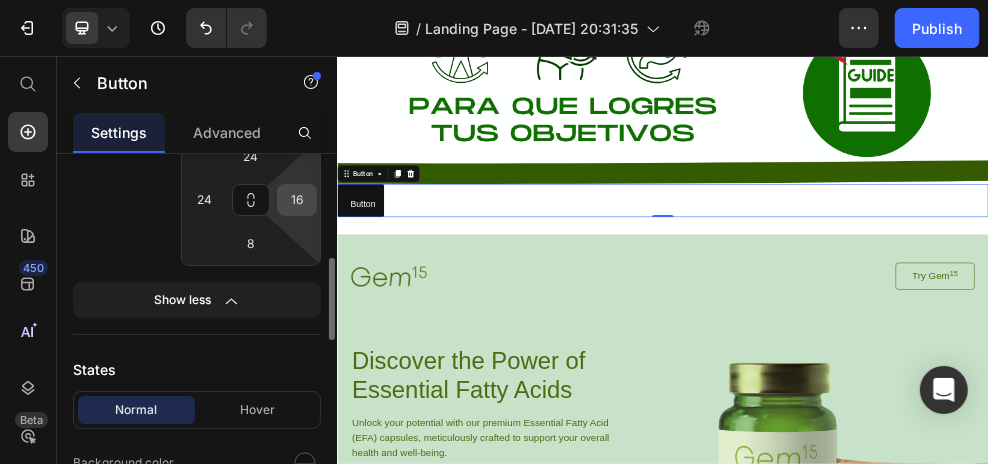 click on "16" at bounding box center (297, 200) 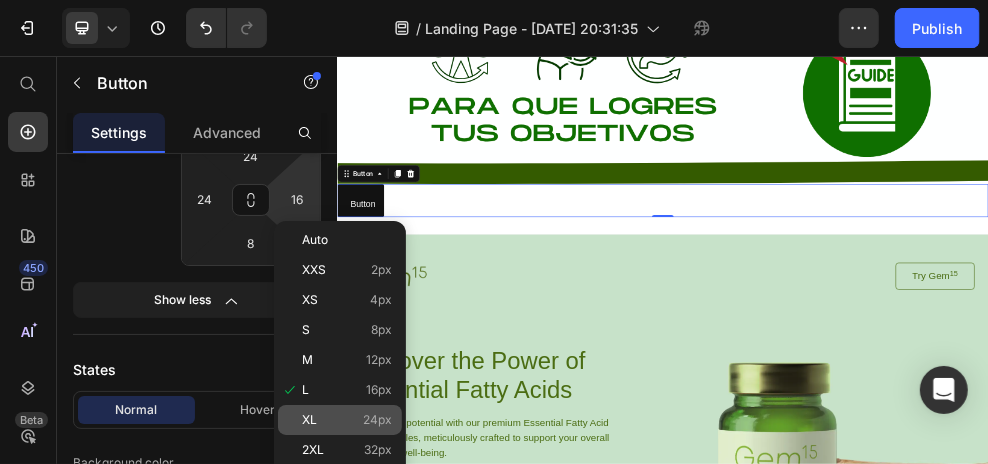 click on "XL 24px" at bounding box center (347, 420) 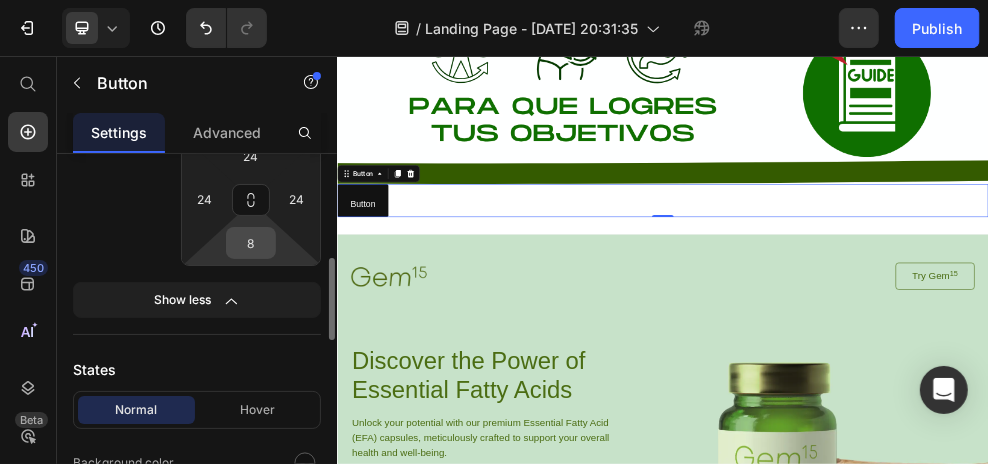 click on "8" at bounding box center [251, 243] 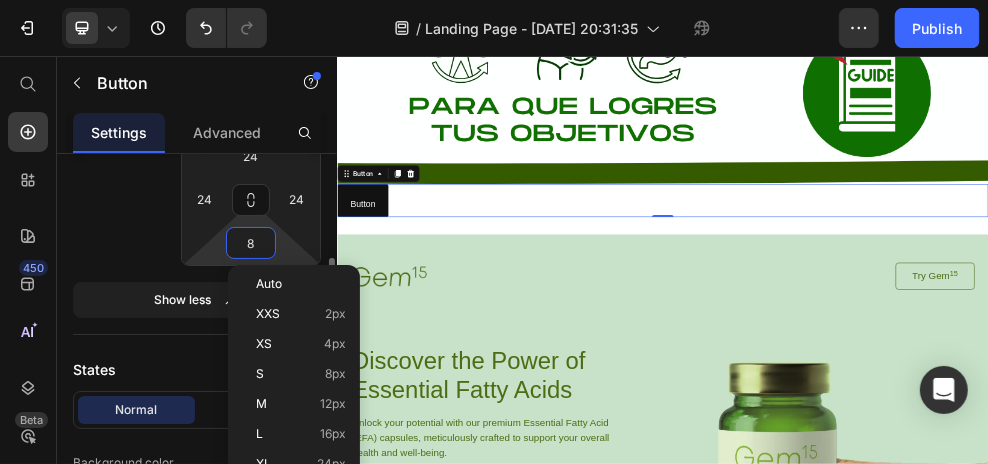 scroll, scrollTop: 533, scrollLeft: 0, axis: vertical 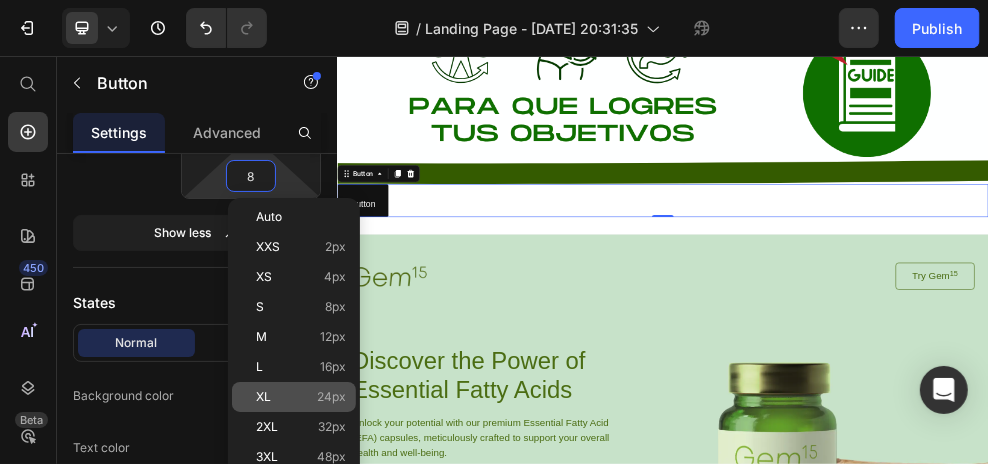 click on "XL" at bounding box center (263, 397) 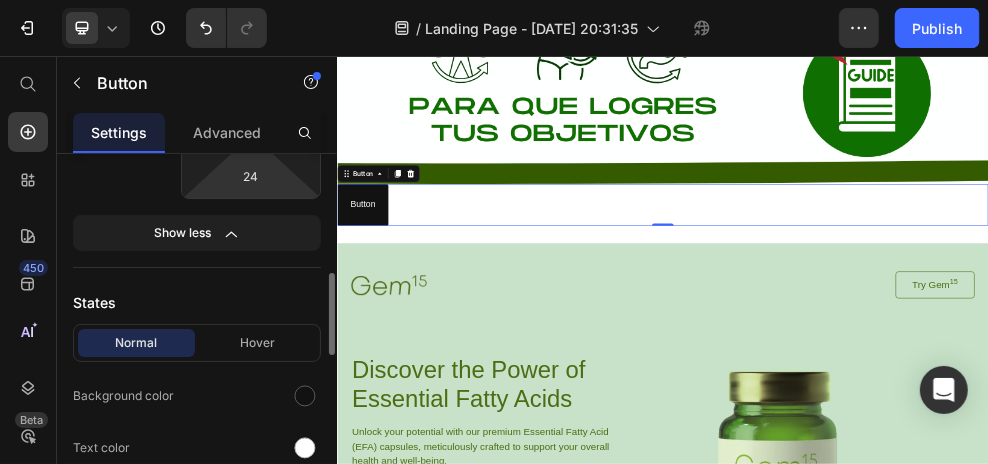 scroll, scrollTop: 466, scrollLeft: 0, axis: vertical 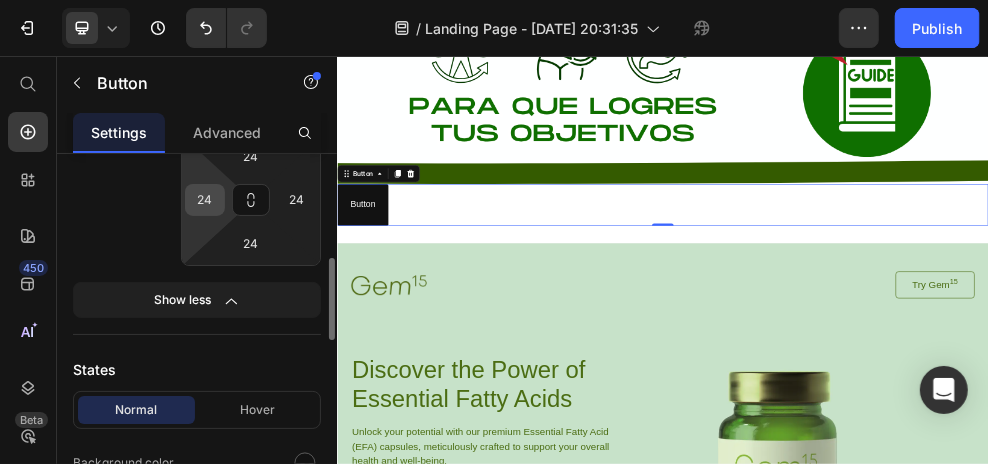 click on "24" at bounding box center [205, 200] 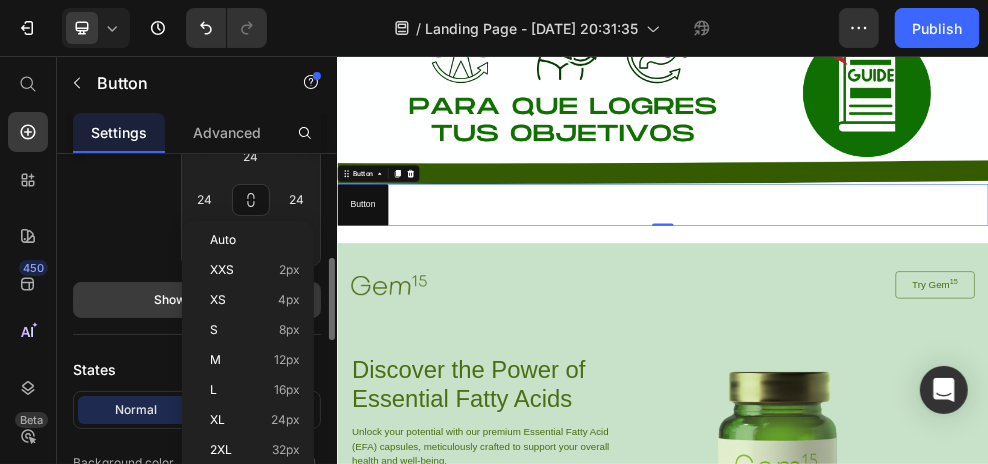 scroll, scrollTop: 533, scrollLeft: 0, axis: vertical 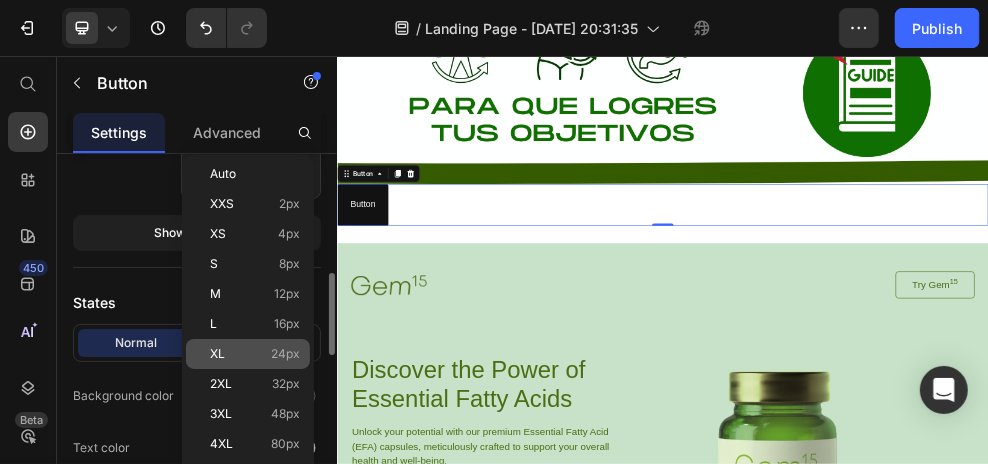 click on "XL 24px" at bounding box center [255, 354] 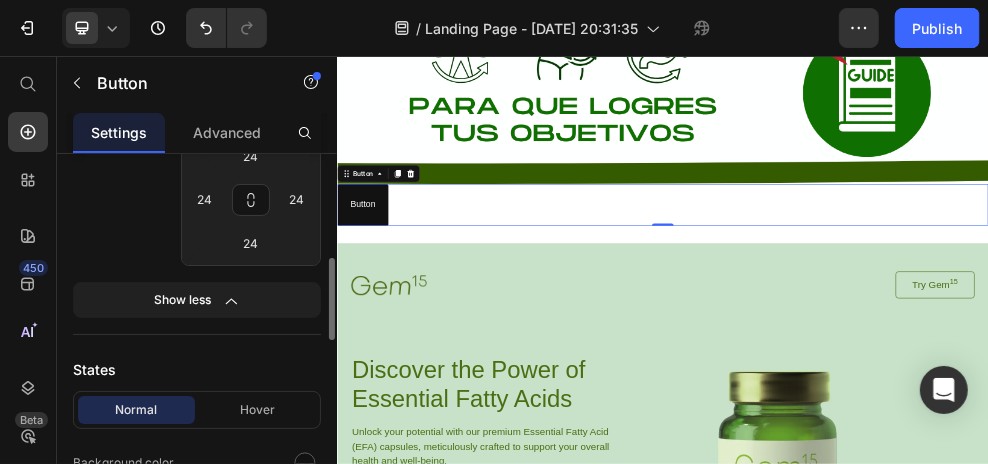 scroll, scrollTop: 400, scrollLeft: 0, axis: vertical 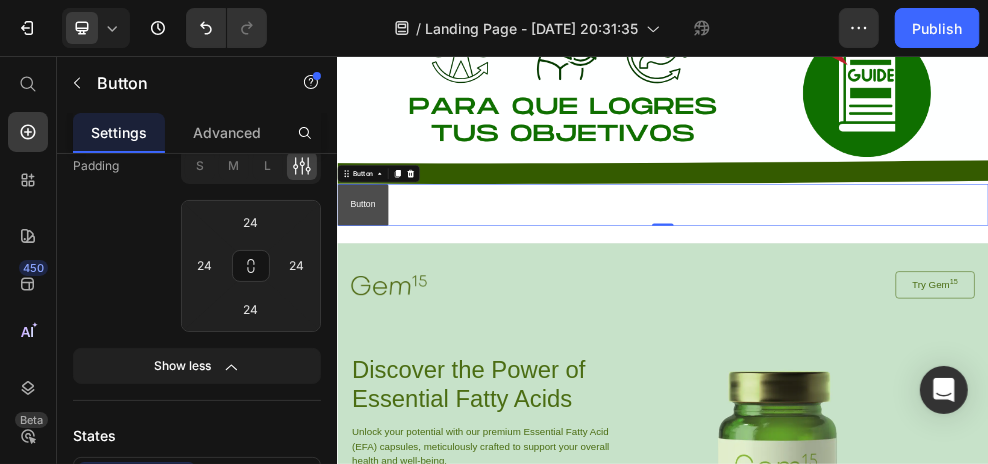 click on "Button" at bounding box center (383, 329) 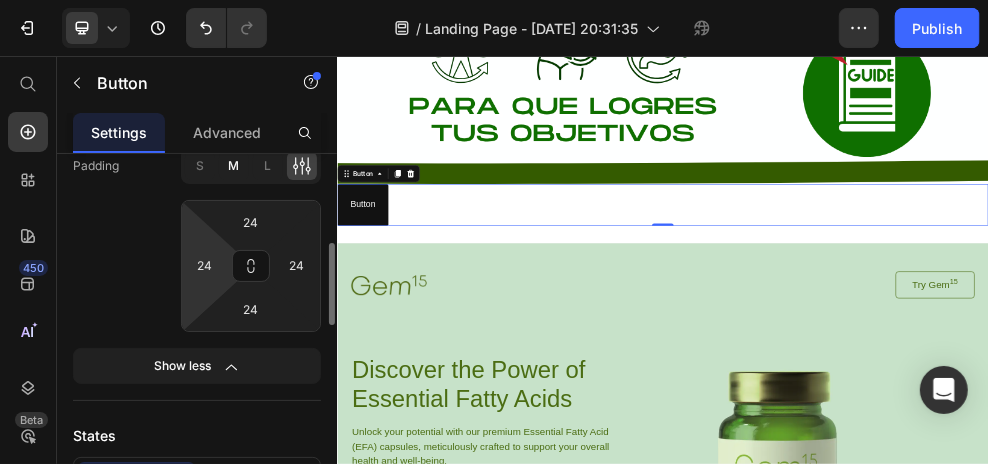 scroll, scrollTop: 333, scrollLeft: 0, axis: vertical 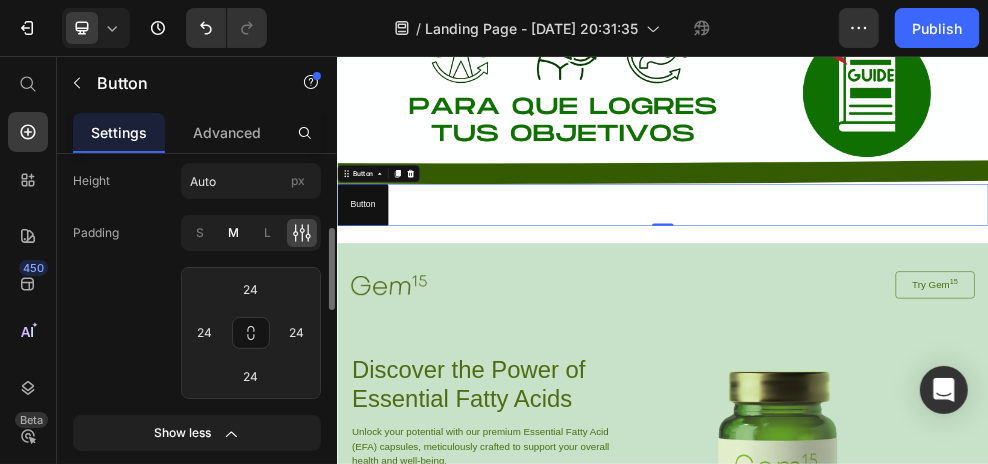 click on "M" 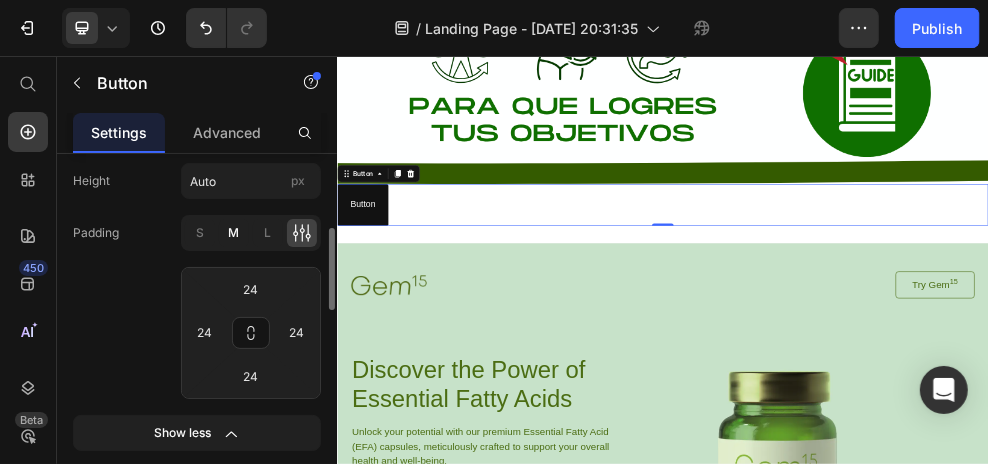 type on "8" 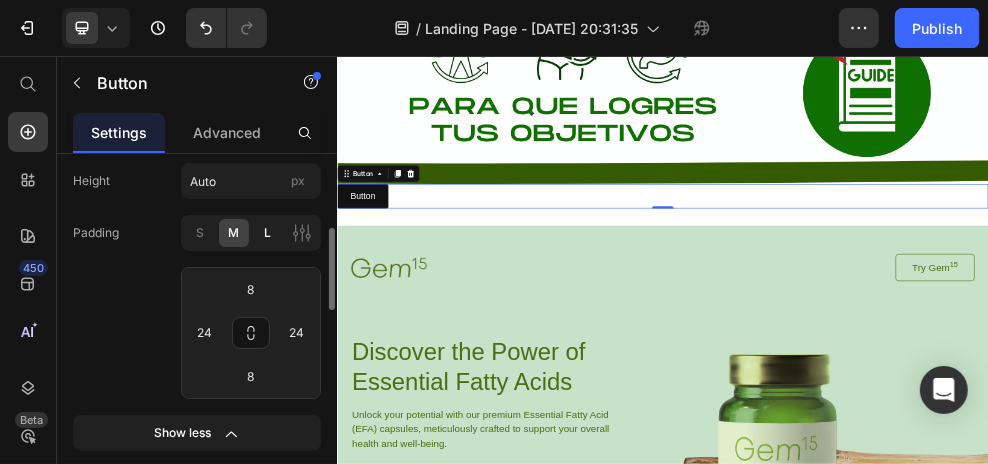 click on "L" 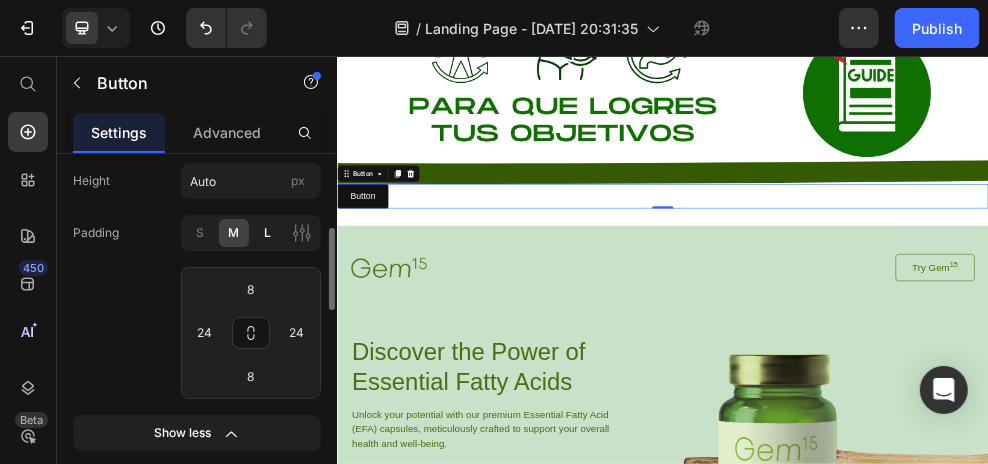 type on "12" 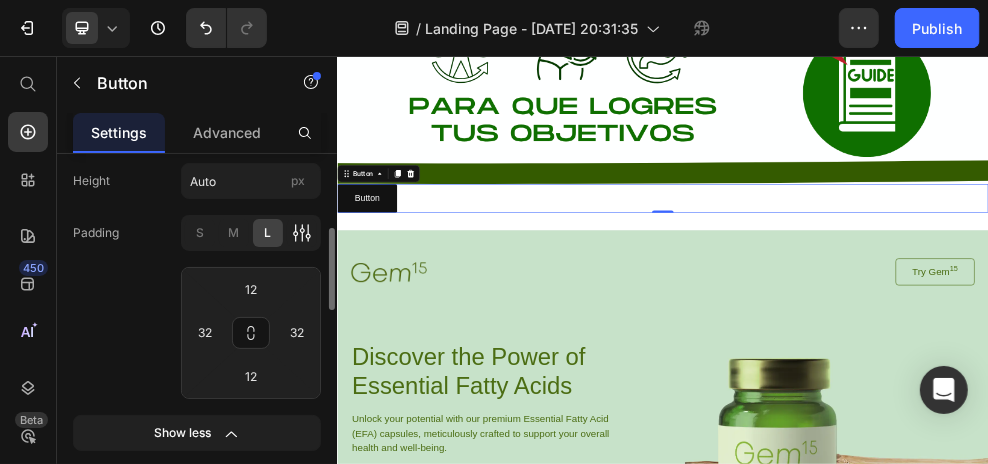 click 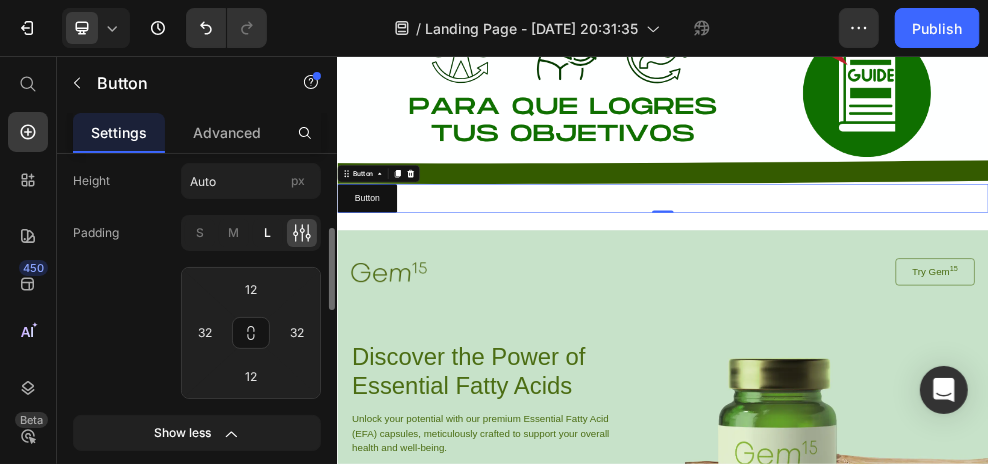 click on "L" 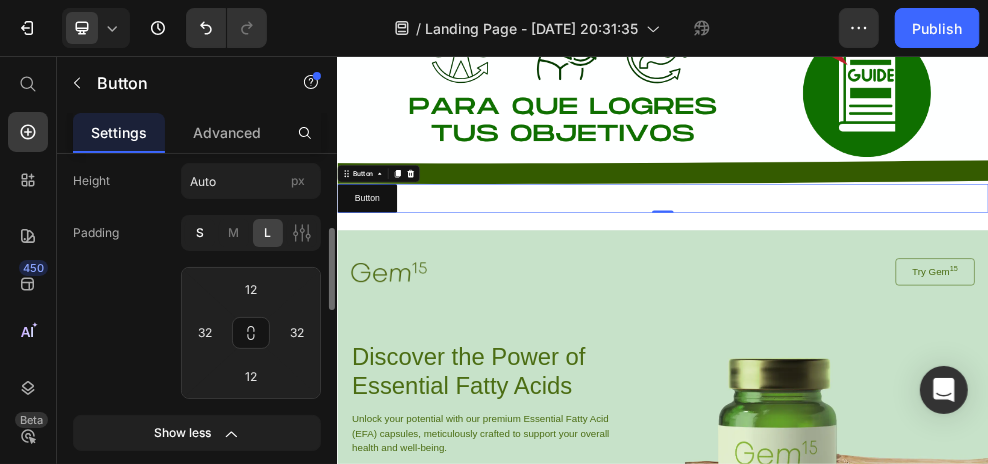click on "S" 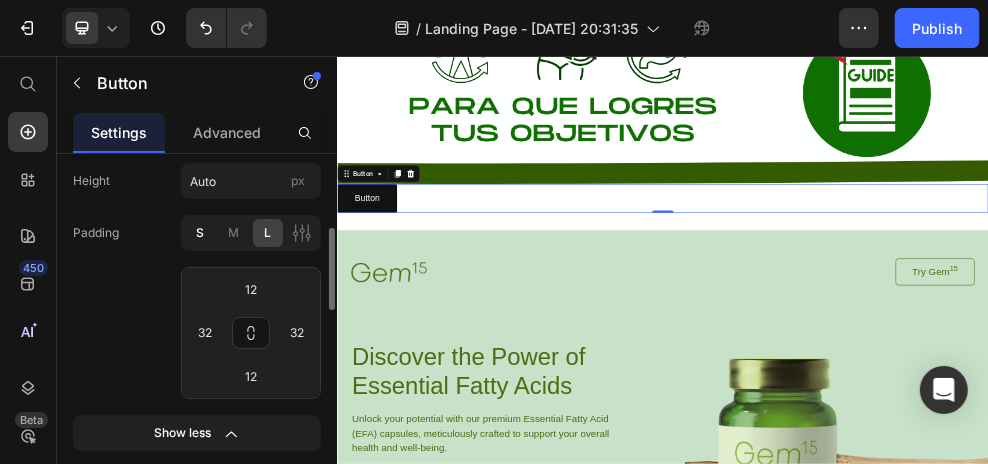 type on "4" 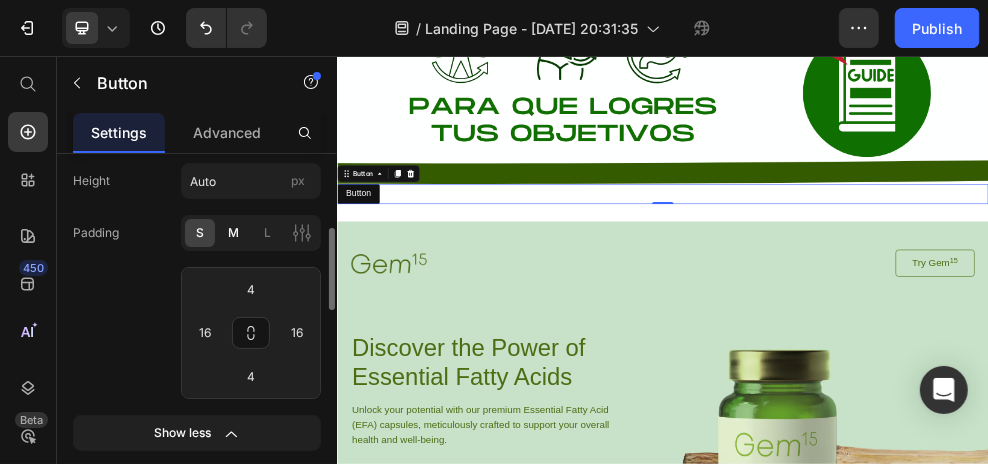 click on "M" 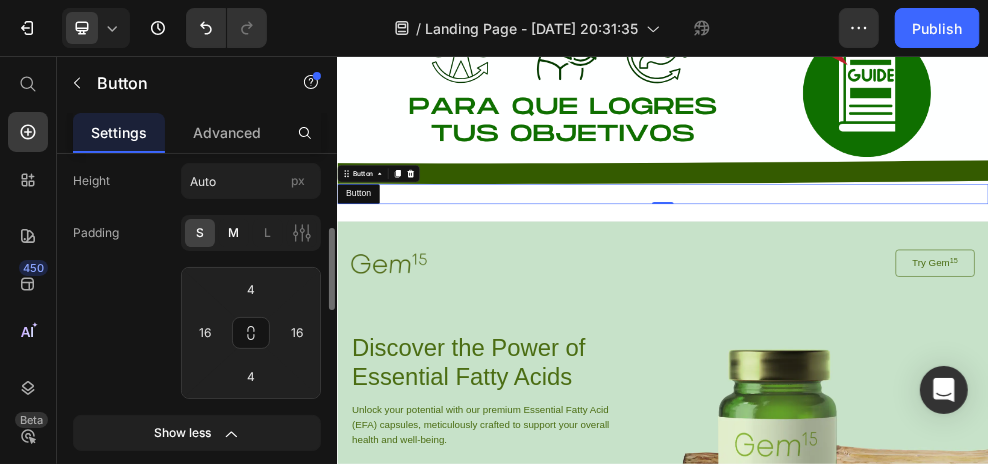 type on "8" 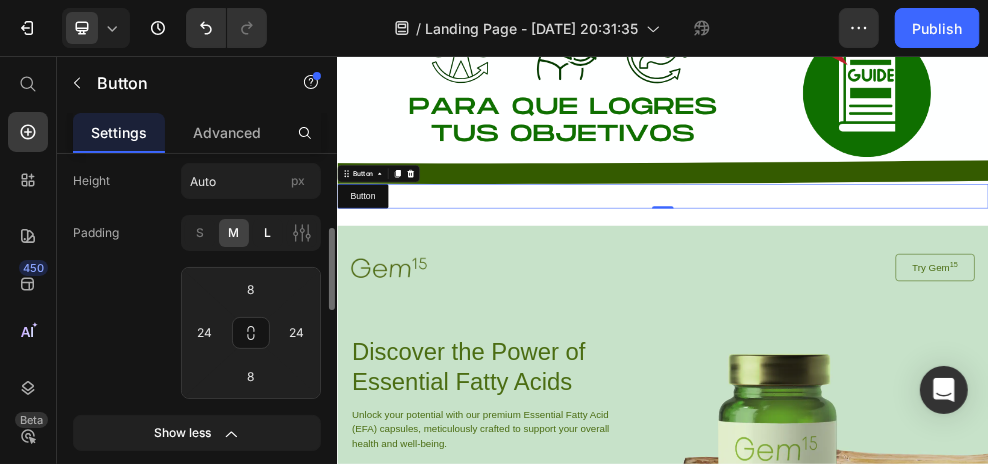 click on "L" 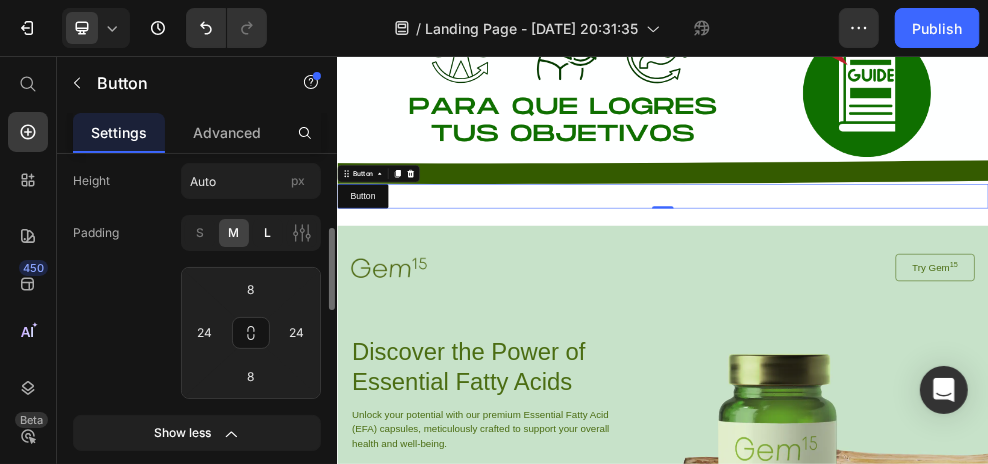 type on "12" 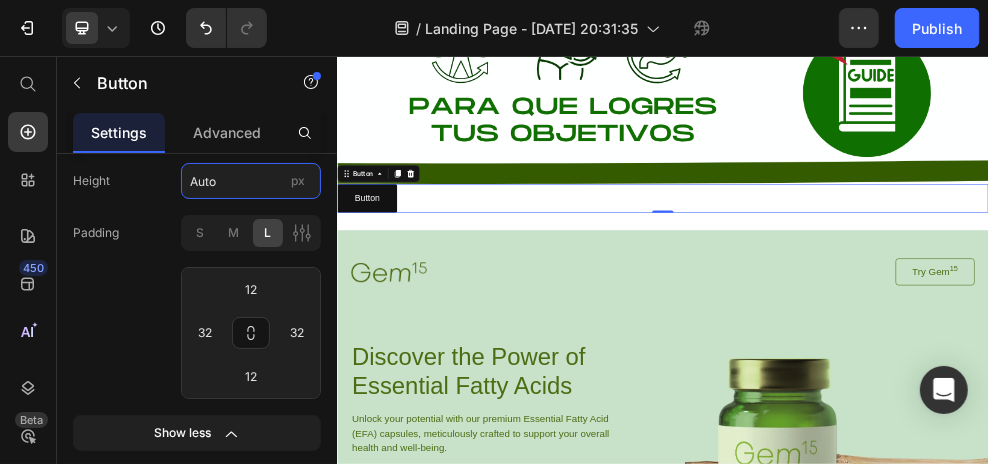 scroll, scrollTop: 200, scrollLeft: 0, axis: vertical 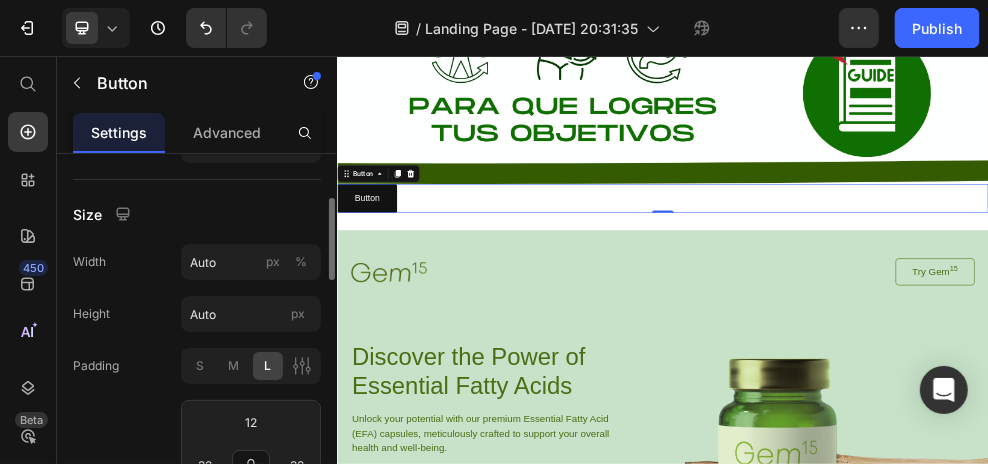 click on "Width Auto px %" at bounding box center [197, 262] 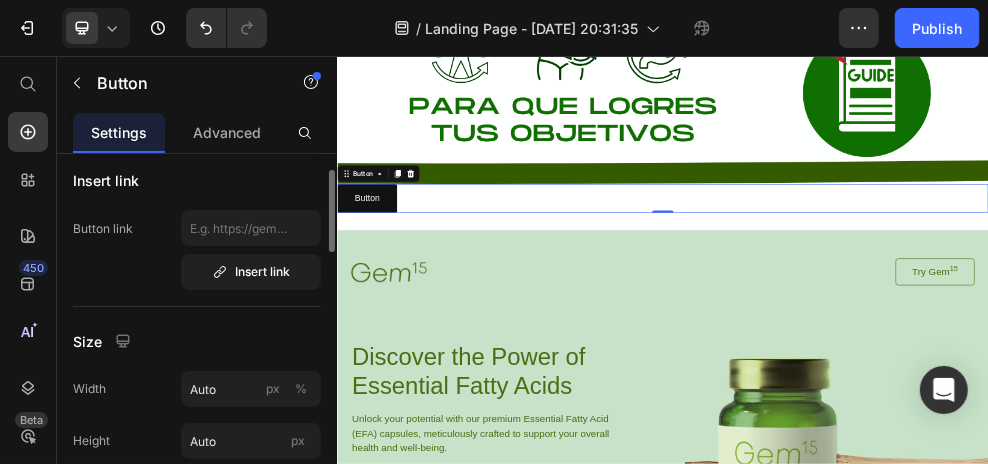 scroll, scrollTop: 0, scrollLeft: 0, axis: both 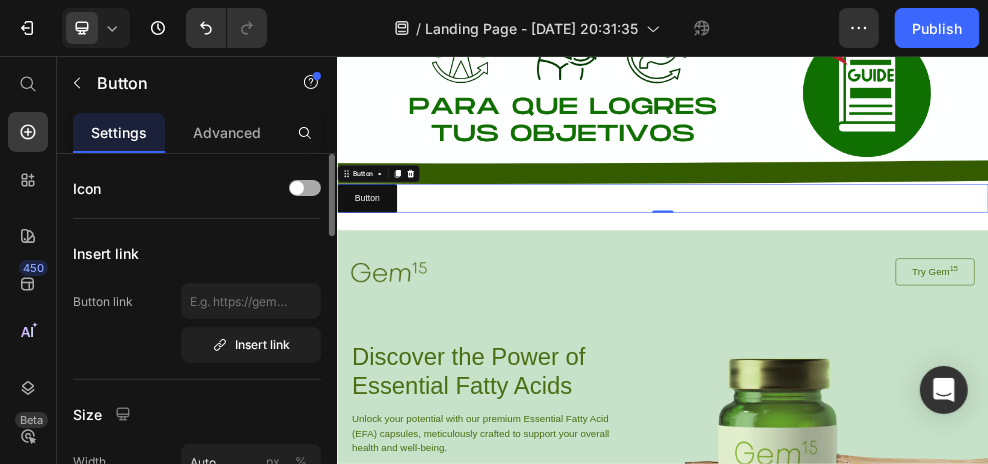click at bounding box center (305, 188) 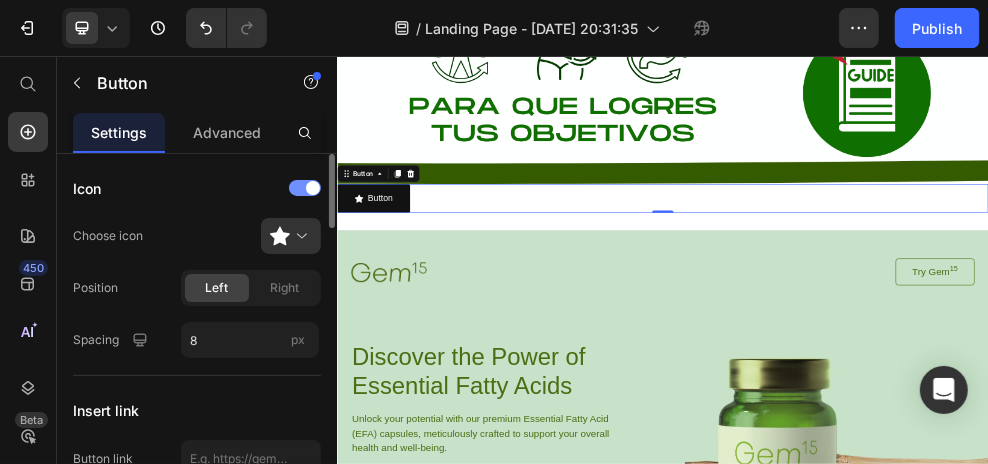 click at bounding box center (313, 188) 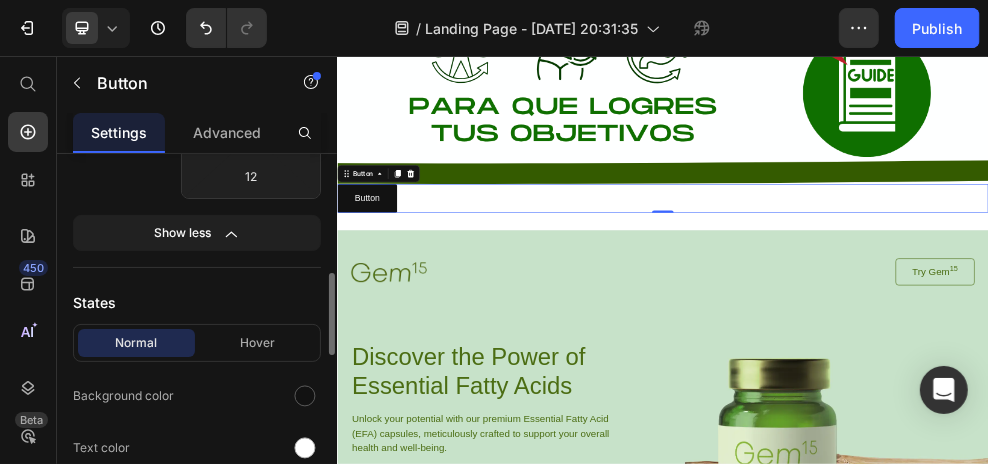 scroll, scrollTop: 600, scrollLeft: 0, axis: vertical 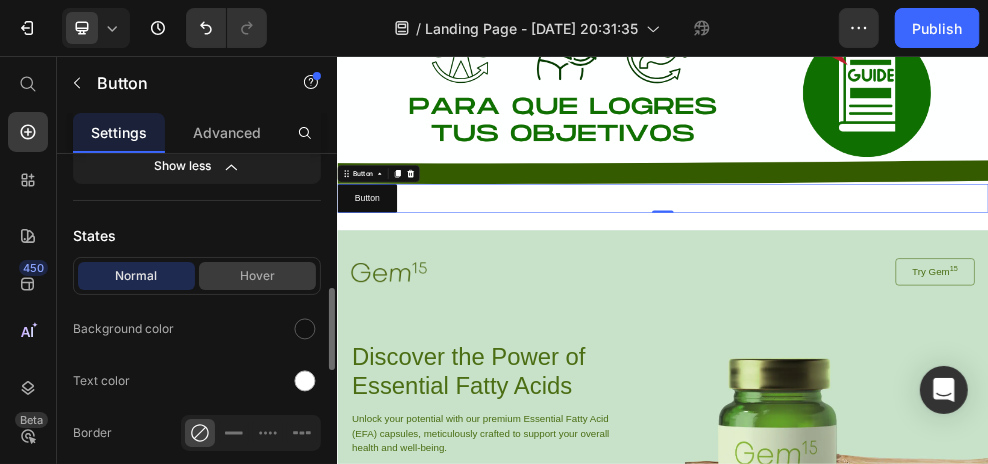 click on "Hover" at bounding box center (257, 276) 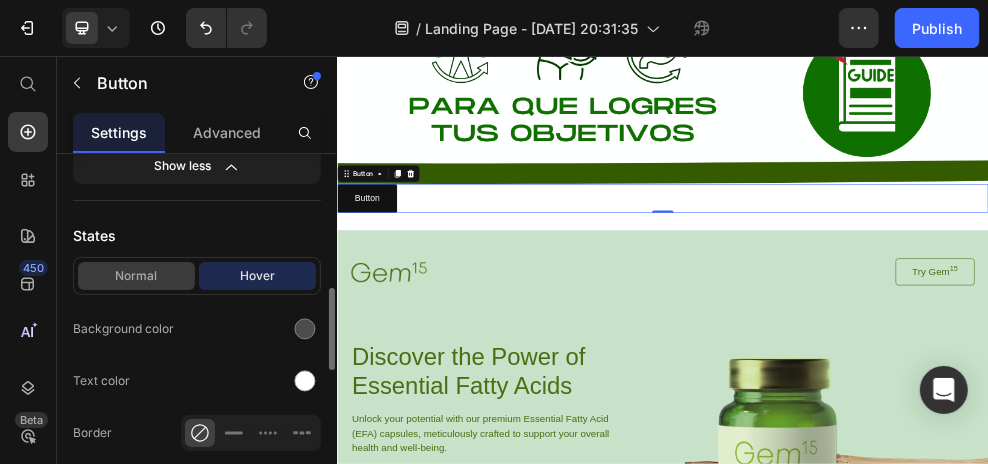 click on "Normal" at bounding box center [136, 276] 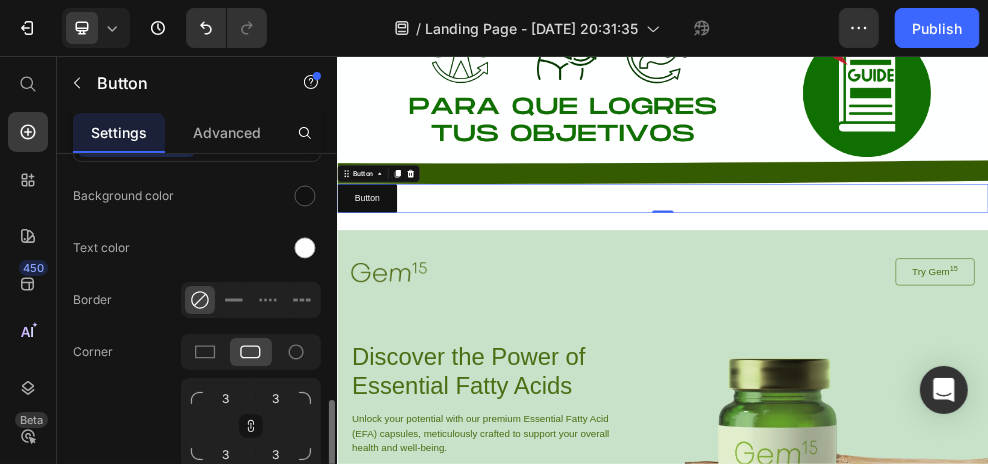 scroll, scrollTop: 800, scrollLeft: 0, axis: vertical 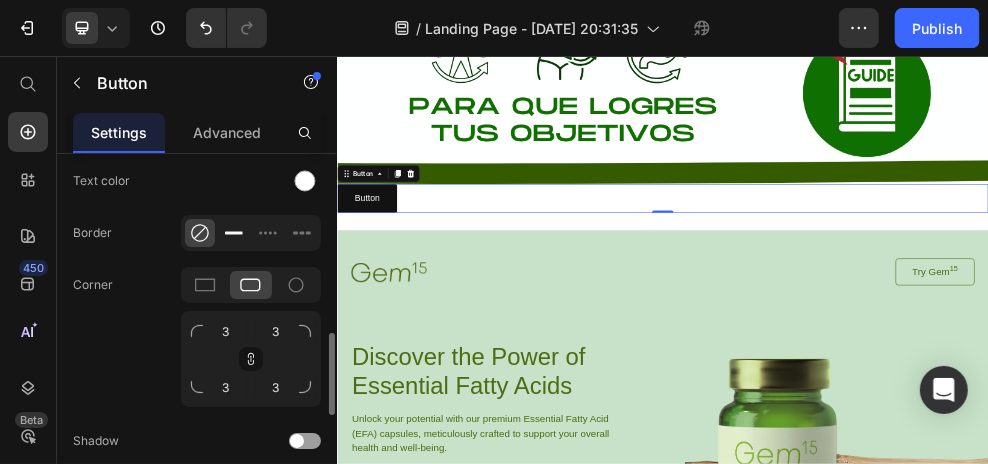 click 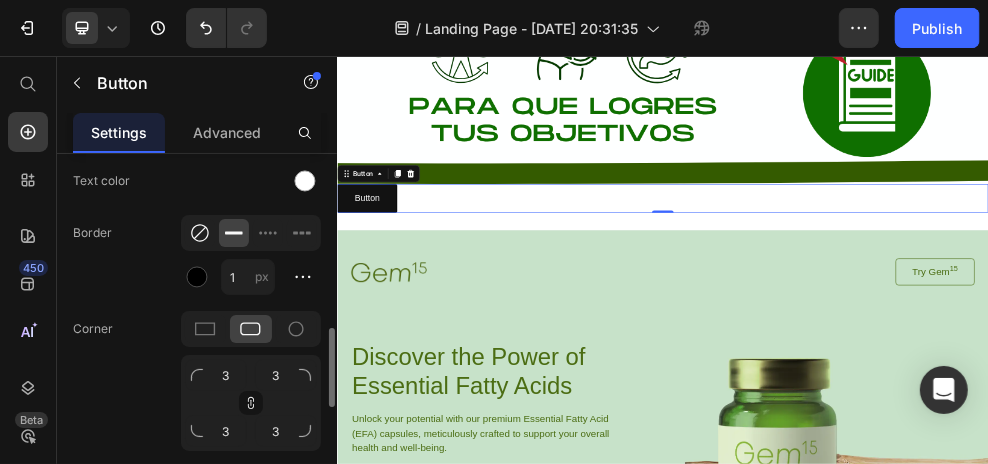 click 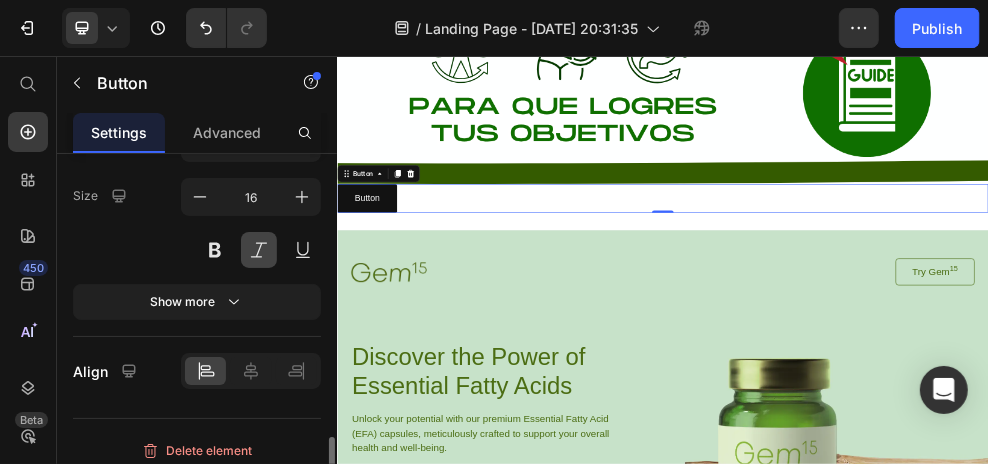 scroll, scrollTop: 1273, scrollLeft: 0, axis: vertical 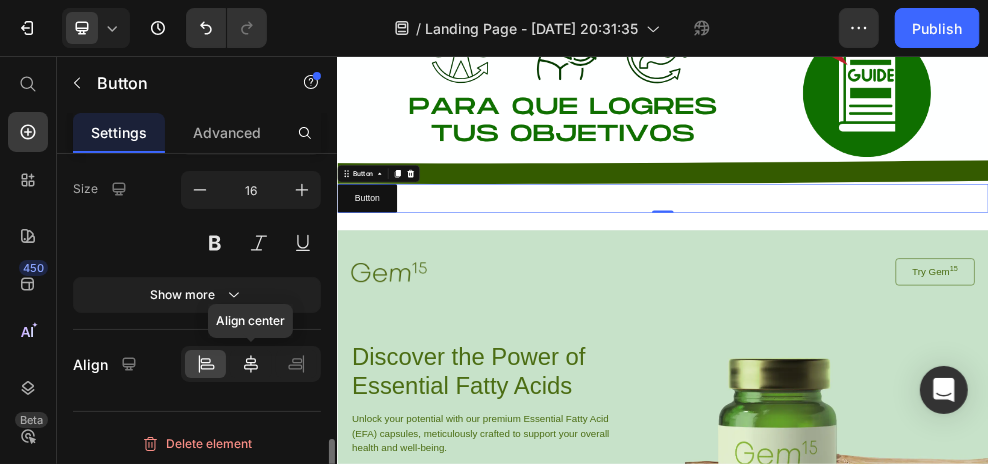 click 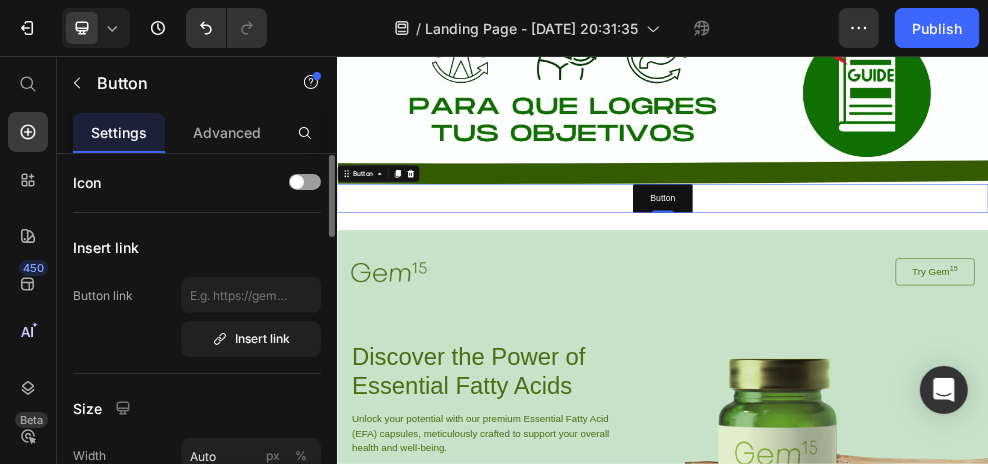 scroll, scrollTop: 0, scrollLeft: 0, axis: both 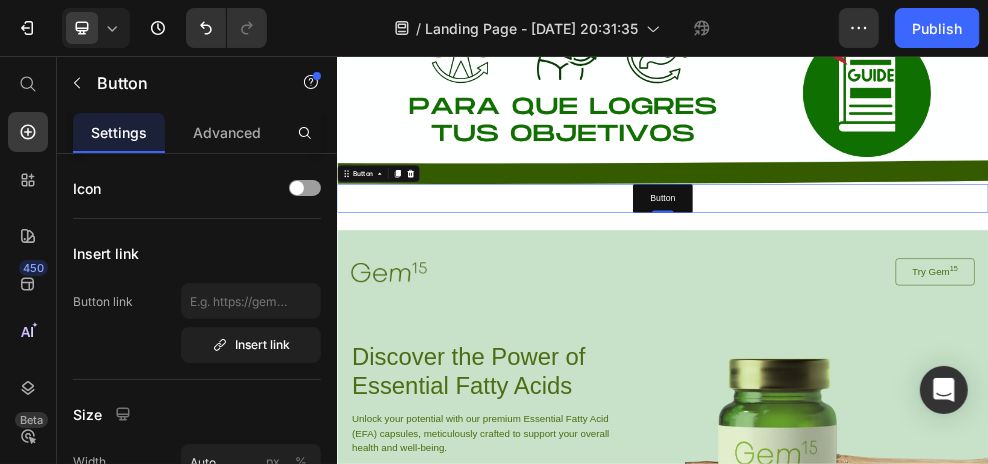 click on "Button" at bounding box center [412, 272] 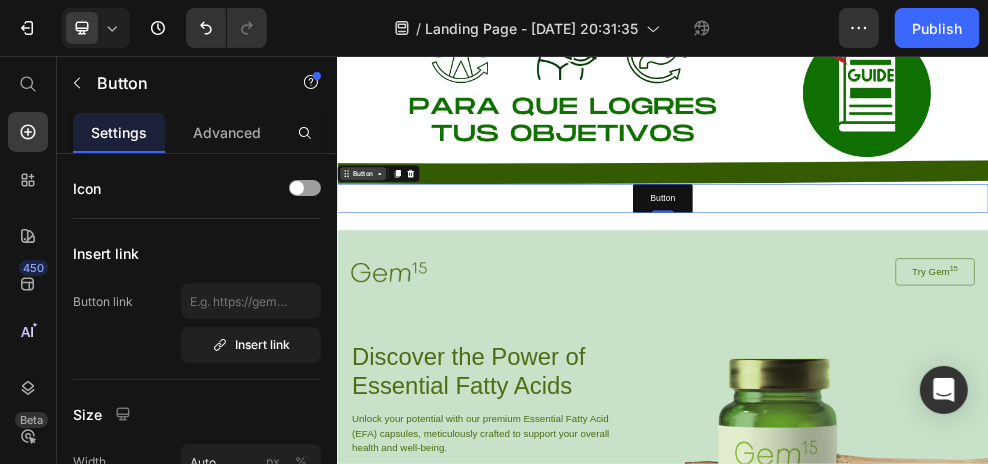 click on "Button" at bounding box center (383, 272) 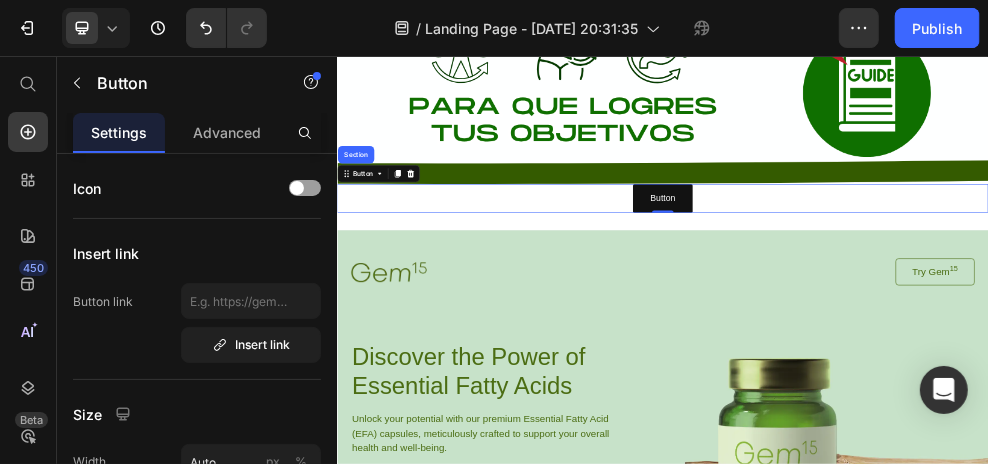 click on "Button Button Section   0" at bounding box center (936, 317) 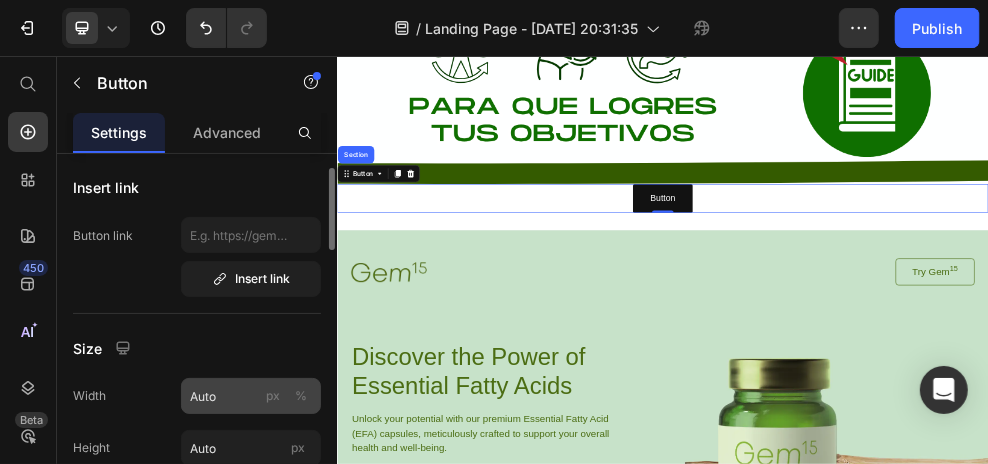 scroll, scrollTop: 133, scrollLeft: 0, axis: vertical 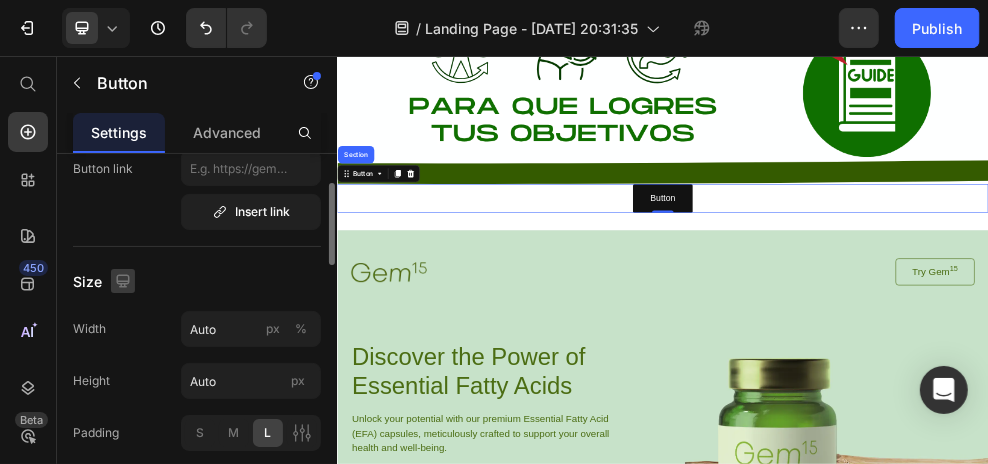 click 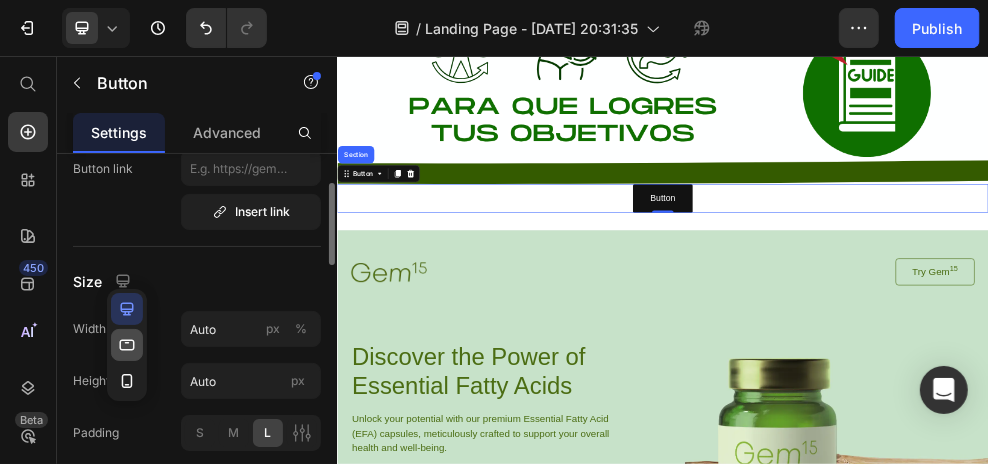 click 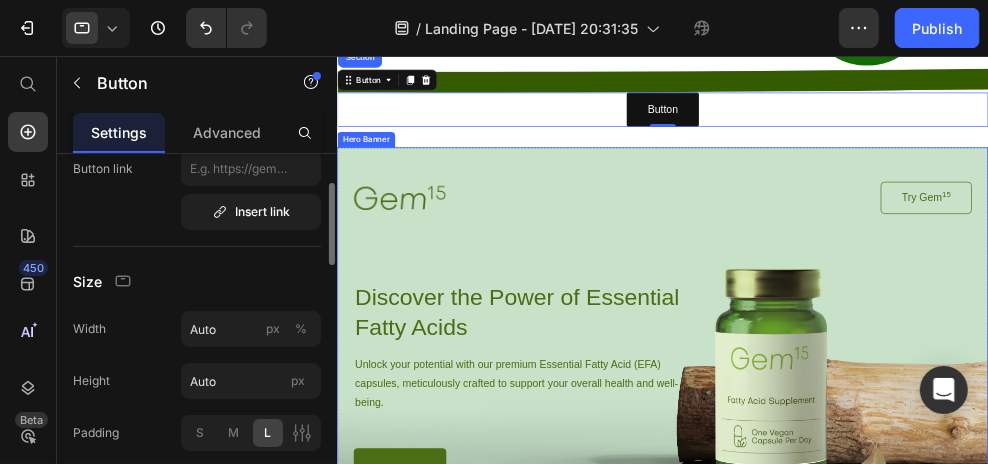 scroll, scrollTop: 1748, scrollLeft: 0, axis: vertical 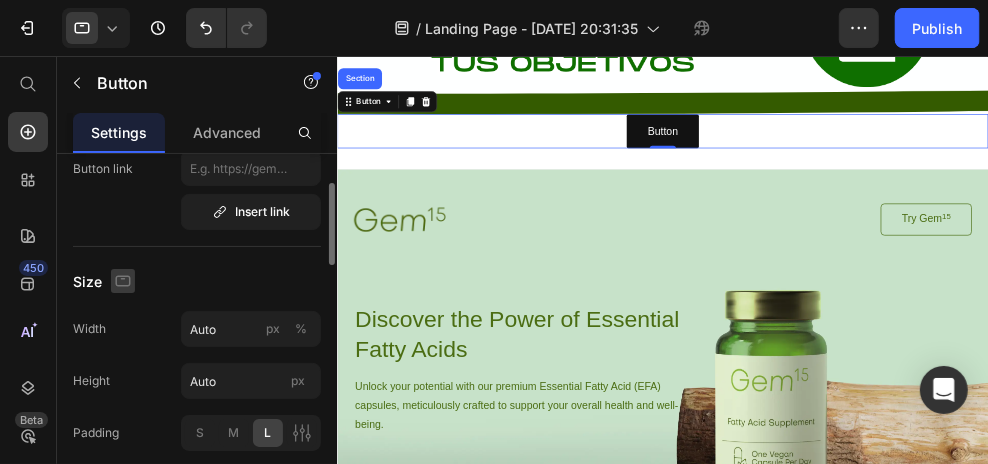 click 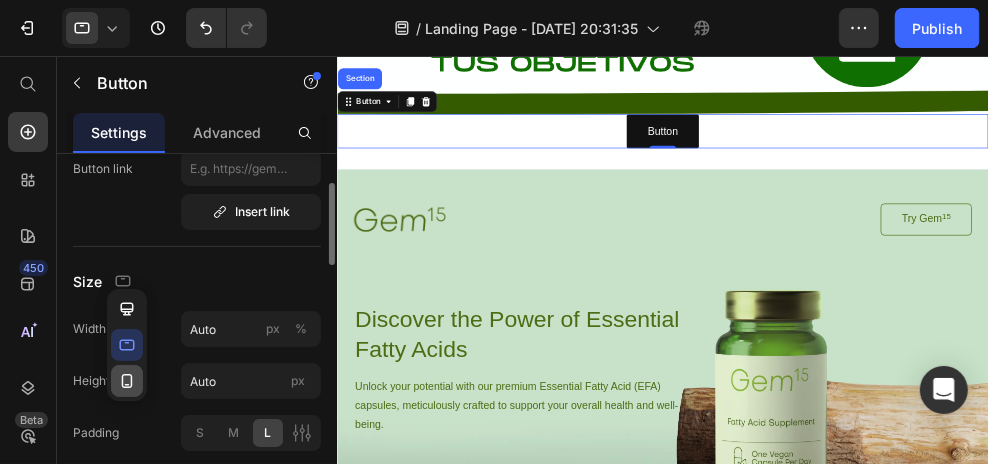 click 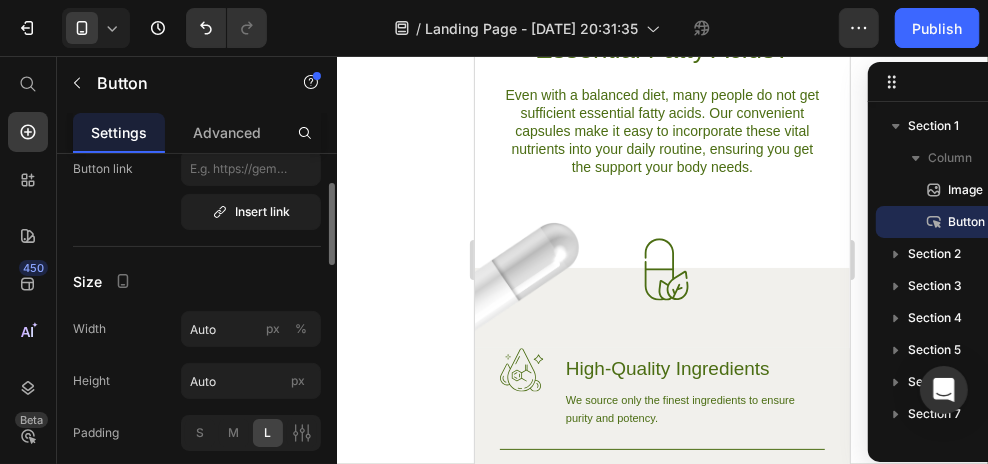 click on "Size" at bounding box center [197, 281] 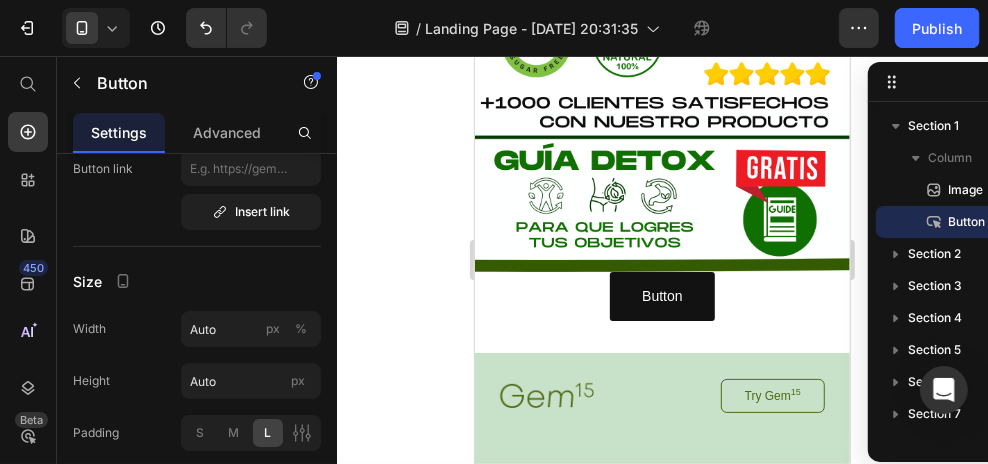 scroll, scrollTop: 542, scrollLeft: 0, axis: vertical 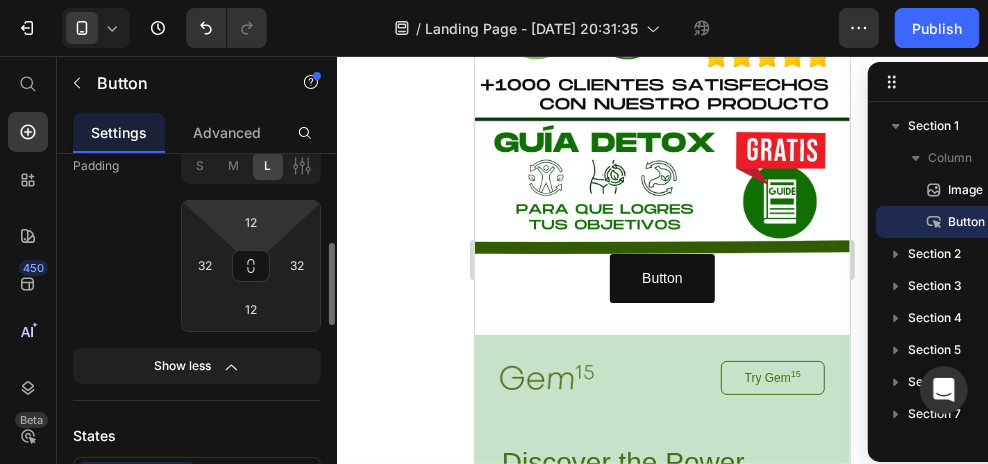 click on "7   /  Landing Page - [DATE] 20:31:35 Draft Preview  Save   Publish  450 Beta Start with Sections Elements Hero Section Product Detail Brands Trusted Badges Guarantee Product Breakdown How to use Testimonials Compare Bundle FAQs Social Proof Brand Story Product List Collection Blog List Contact Sticky Add to Cart Custom Footer Browse Library 450 Layout
Row
Row
Row
Row Text
Heading
Text Block Button
Button
Button
Sticky Back to top Media
Image" at bounding box center (494, 0) 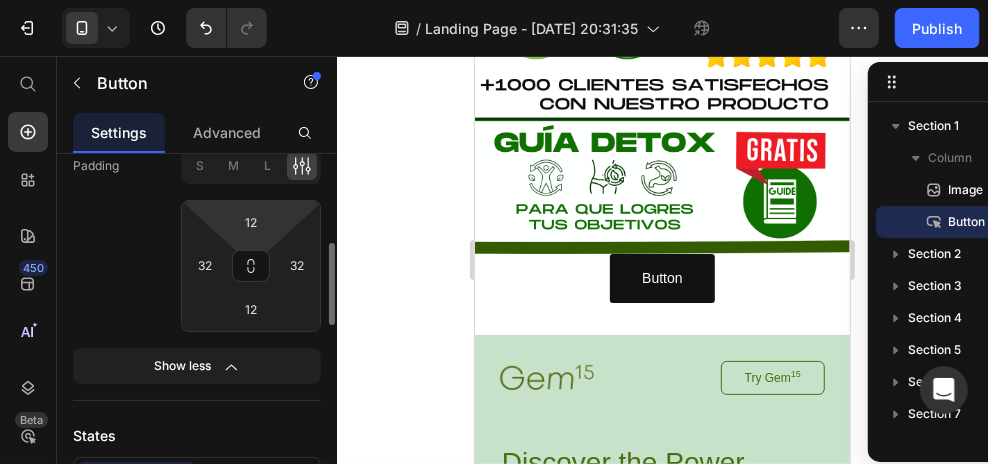 click on "7   /  Landing Page - [DATE] 20:31:35 Draft Preview  Save   Publish  450 Beta Start with Sections Elements Hero Section Product Detail Brands Trusted Badges Guarantee Product Breakdown How to use Testimonials Compare Bundle FAQs Social Proof Brand Story Product List Collection Blog List Contact Sticky Add to Cart Custom Footer Browse Library 450 Layout
Row
Row
Row
Row Text
Heading
Text Block Button
Button
Button
Sticky Back to top Media
Image" at bounding box center (494, 0) 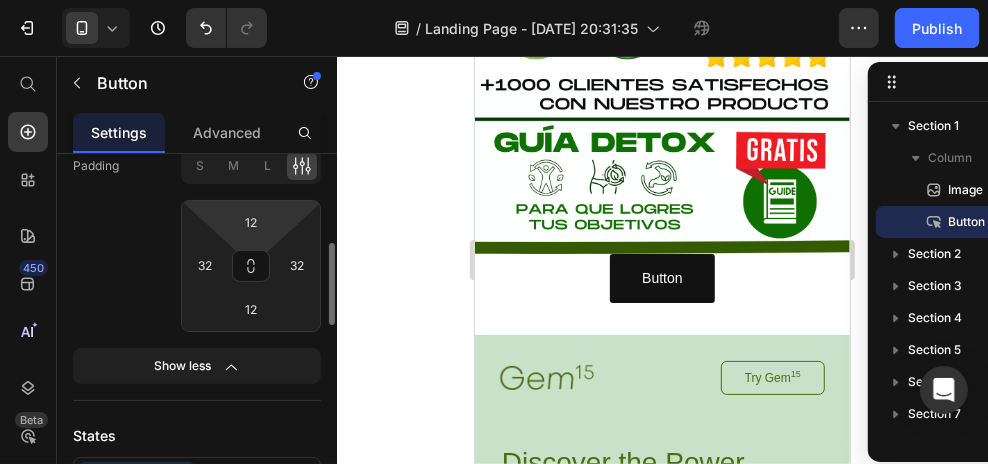 click on "7   /  Landing Page - [DATE] 20:31:35 Draft Preview  Save   Publish  450 Beta Start with Sections Elements Hero Section Product Detail Brands Trusted Badges Guarantee Product Breakdown How to use Testimonials Compare Bundle FAQs Social Proof Brand Story Product List Collection Blog List Contact Sticky Add to Cart Custom Footer Browse Library 450 Layout
Row
Row
Row
Row Text
Heading
Text Block Button
Button
Button
Sticky Back to top Media
Image" at bounding box center [494, 0] 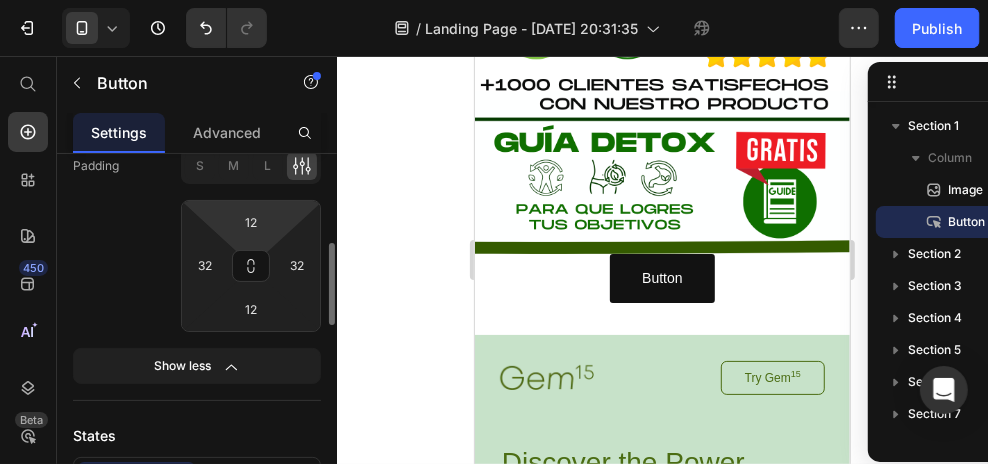 click on "7   /  Landing Page - [DATE] 20:31:35 Draft Preview  Save   Publish  450 Beta Start with Sections Elements Hero Section Product Detail Brands Trusted Badges Guarantee Product Breakdown How to use Testimonials Compare Bundle FAQs Social Proof Brand Story Product List Collection Blog List Contact Sticky Add to Cart Custom Footer Browse Library 450 Layout
Row
Row
Row
Row Text
Heading
Text Block Button
Button
Button
Sticky Back to top Media
Image" at bounding box center (494, 0) 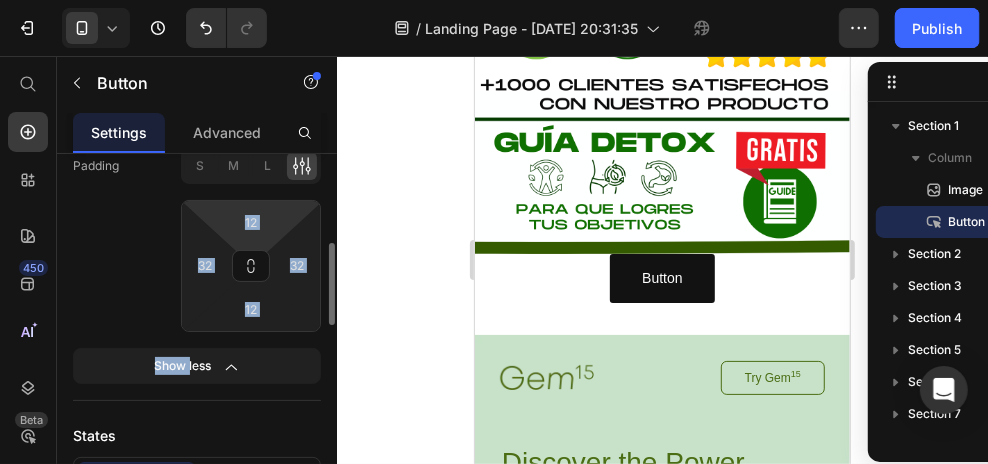 click on "7   /  Landing Page - [DATE] 20:31:35 Draft Preview  Save   Publish  450 Beta Start with Sections Elements Hero Section Product Detail Brands Trusted Badges Guarantee Product Breakdown How to use Testimonials Compare Bundle FAQs Social Proof Brand Story Product List Collection Blog List Contact Sticky Add to Cart Custom Footer Browse Library 450 Layout
Row
Row
Row
Row Text
Heading
Text Block Button
Button
Button
Sticky Back to top Media
Image" at bounding box center [494, 0] 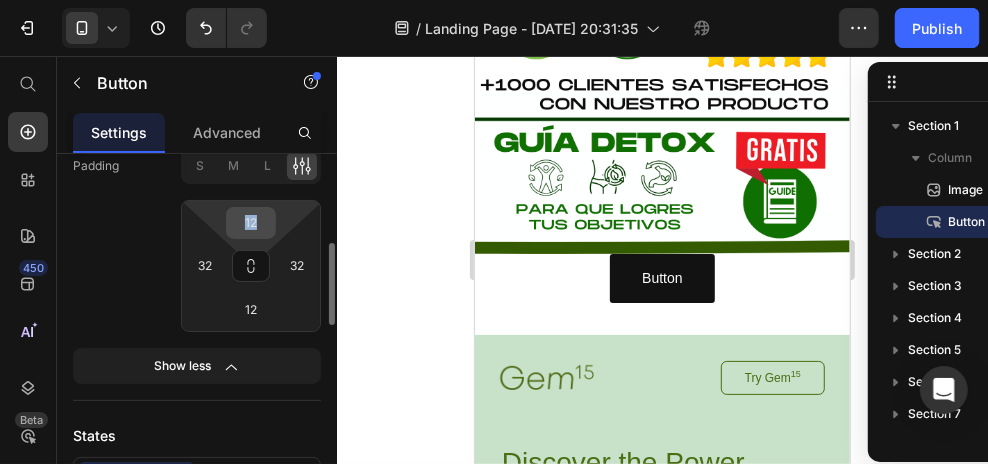 drag, startPoint x: 206, startPoint y: 214, endPoint x: 263, endPoint y: 212, distance: 57.035076 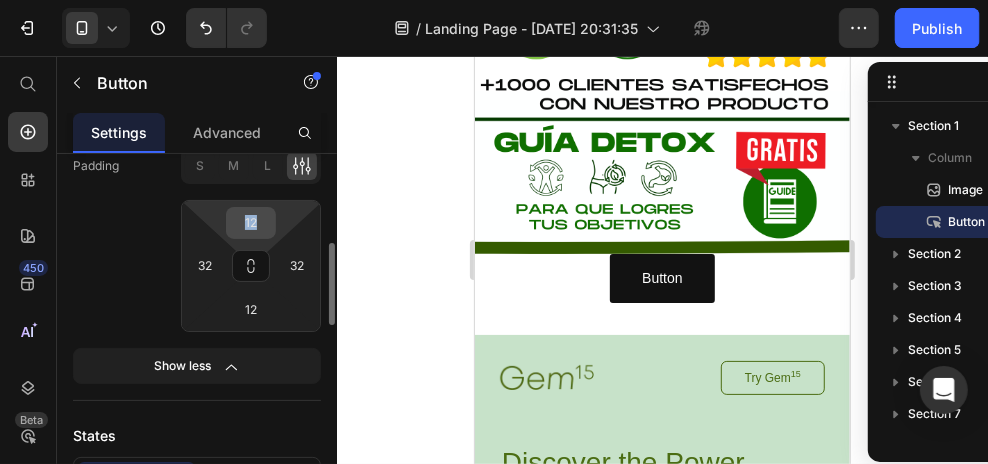 click on "7   /  Landing Page - [DATE] 20:31:35 Draft Preview  Save   Publish  450 Beta Start with Sections Elements Hero Section Product Detail Brands Trusted Badges Guarantee Product Breakdown How to use Testimonials Compare Bundle FAQs Social Proof Brand Story Product List Collection Blog List Contact Sticky Add to Cart Custom Footer Browse Library 450 Layout
Row
Row
Row
Row Text
Heading
Text Block Button
Button
Button
Sticky Back to top Media
Image" at bounding box center [494, 0] 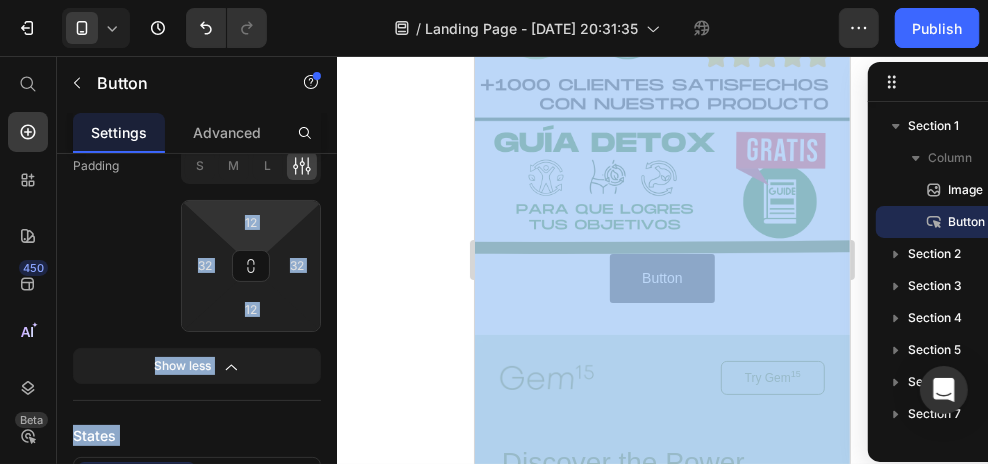 click 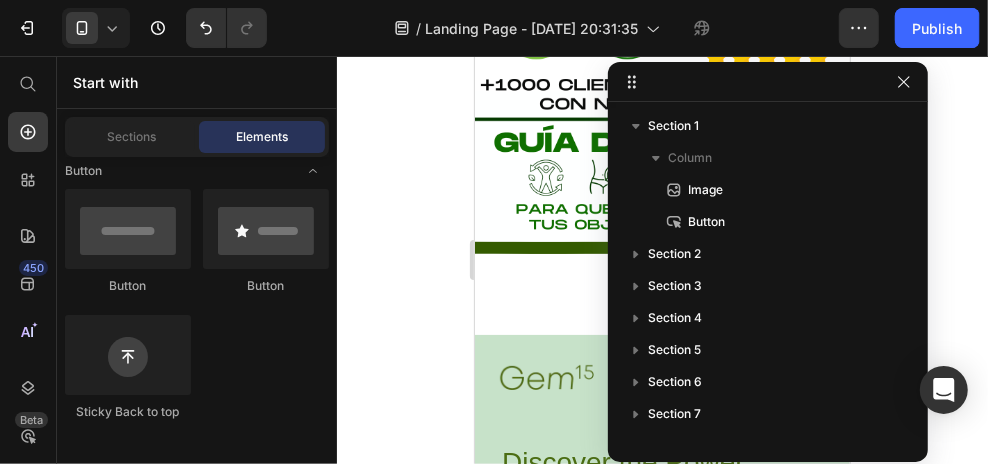 drag, startPoint x: 950, startPoint y: 95, endPoint x: 863, endPoint y: 95, distance: 87 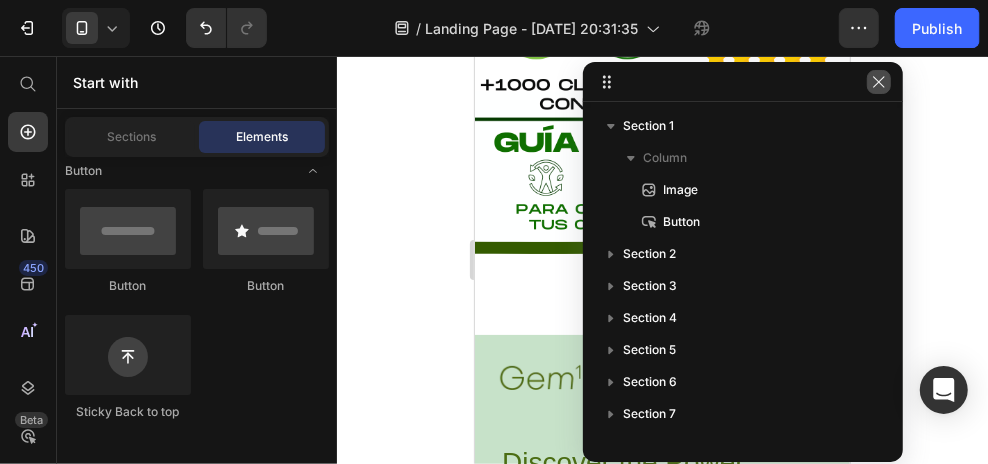 click 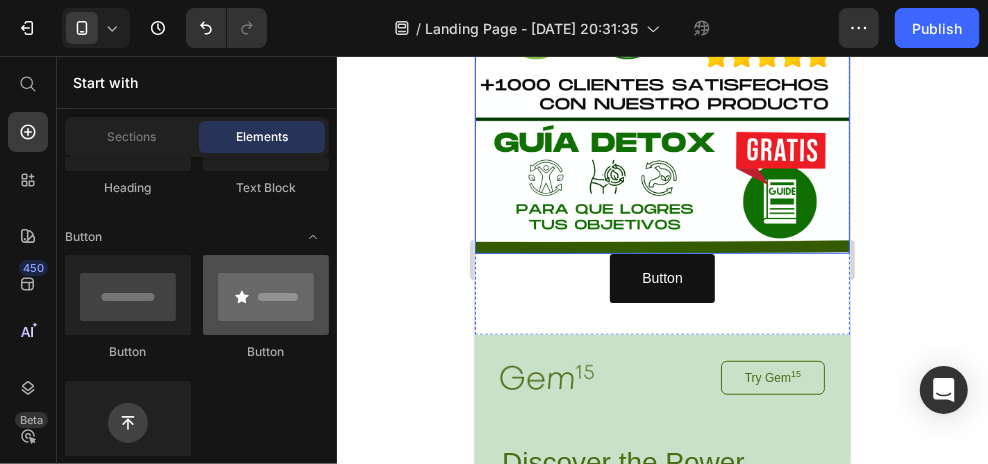 scroll, scrollTop: 333, scrollLeft: 0, axis: vertical 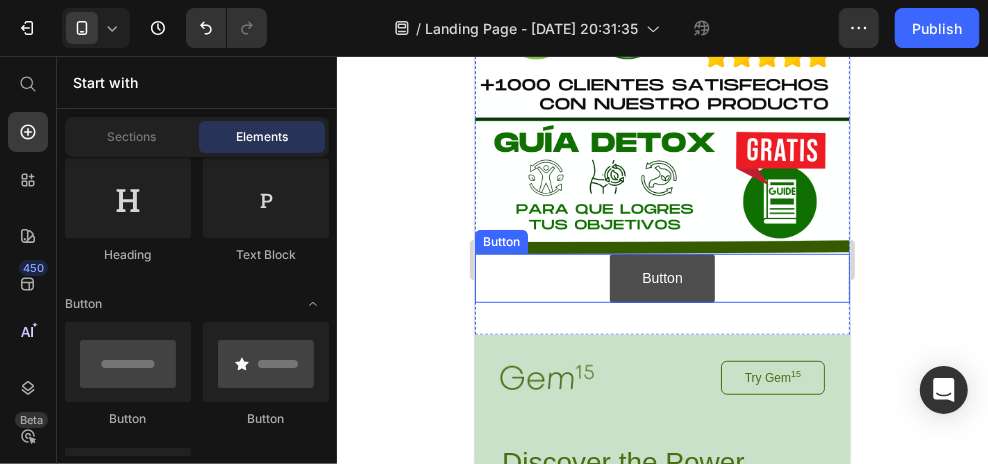 click on "Button" at bounding box center [661, 277] 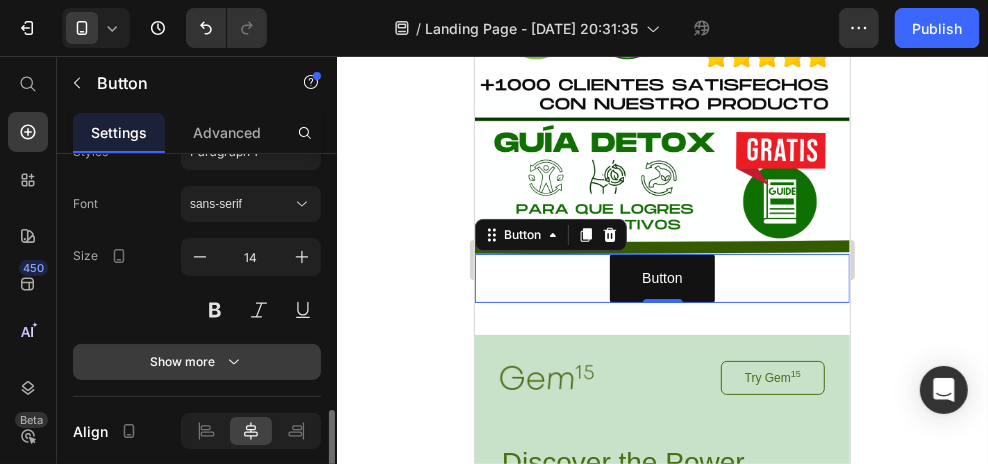scroll, scrollTop: 873, scrollLeft: 0, axis: vertical 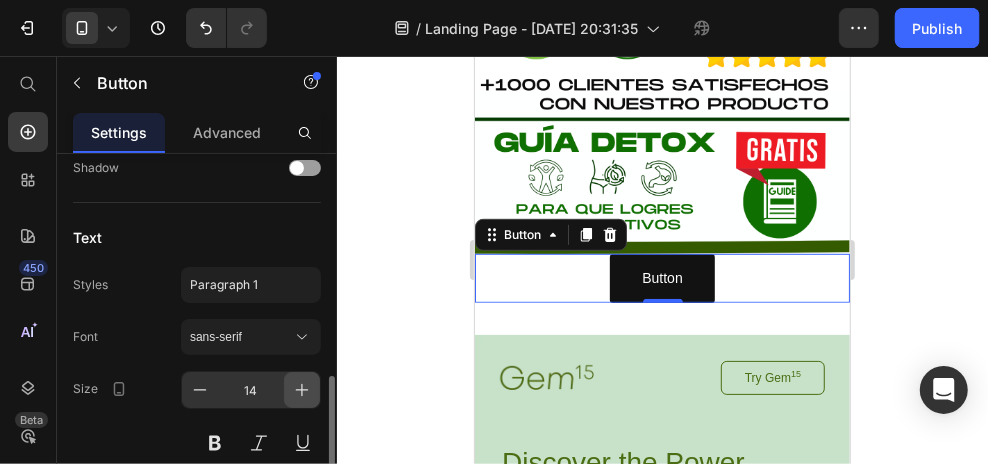 click 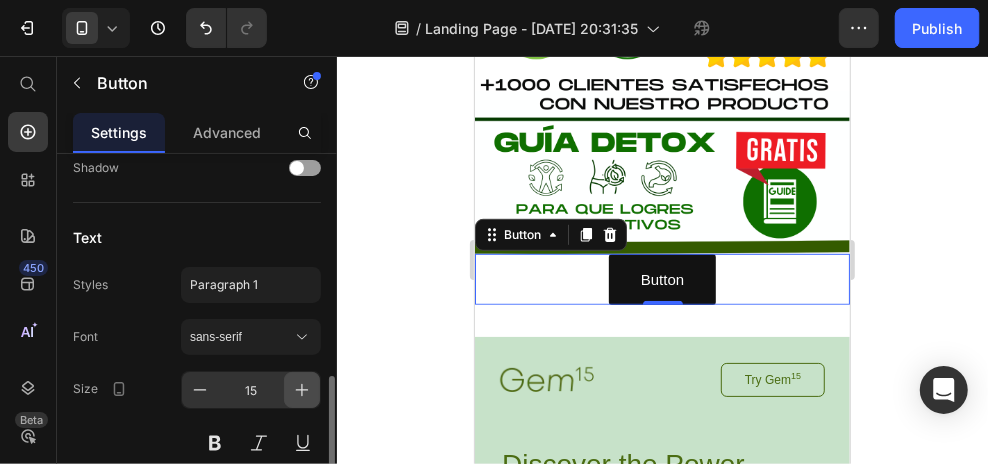 click 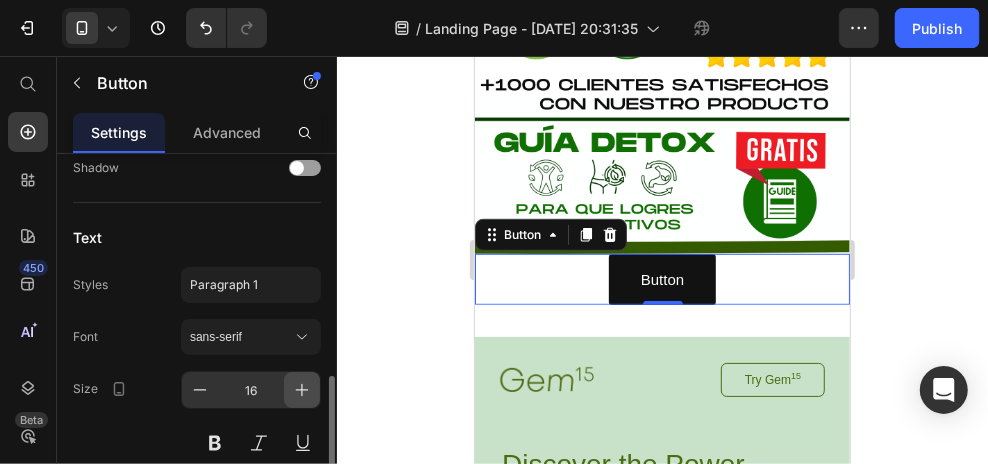 click 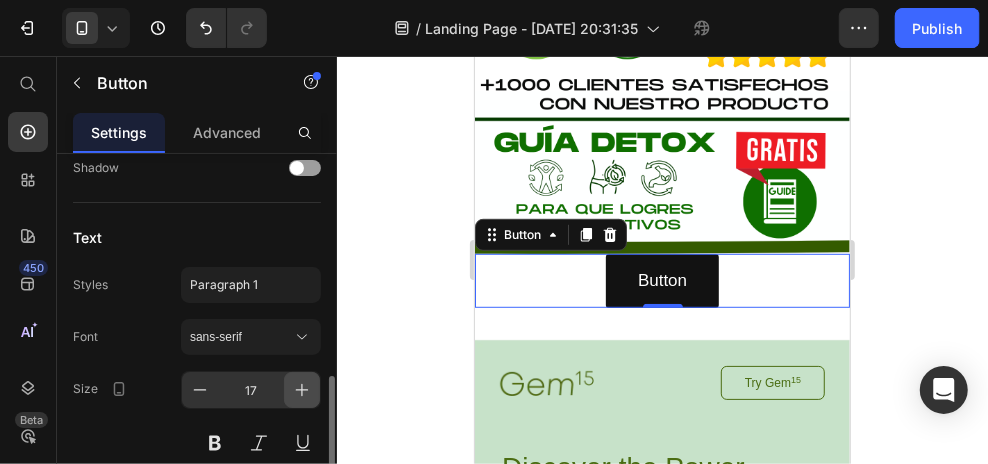 click 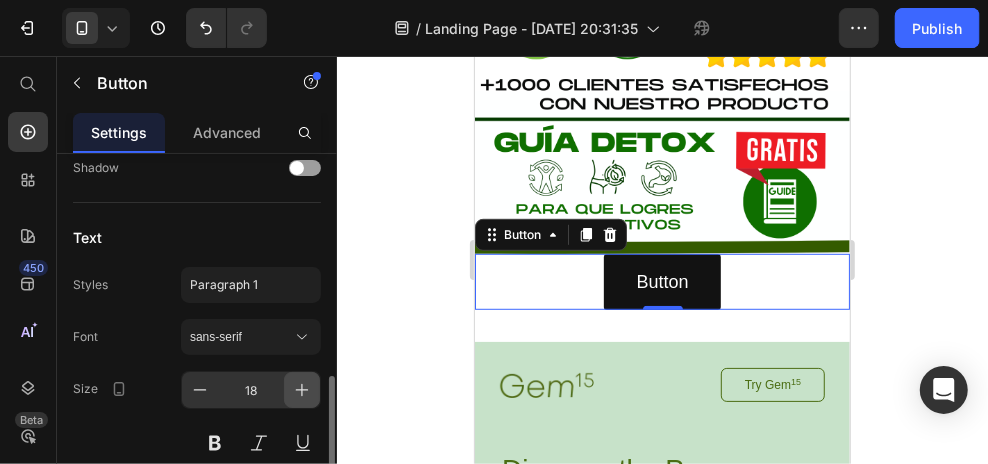 click 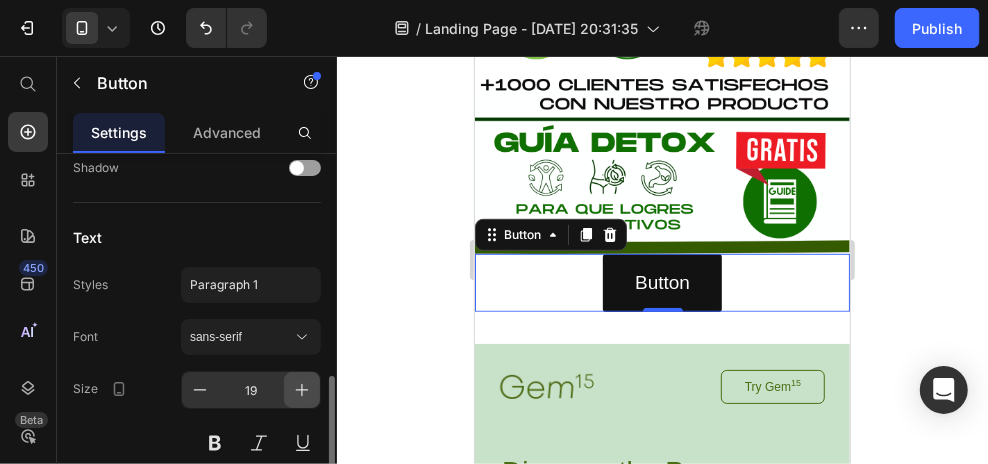 click 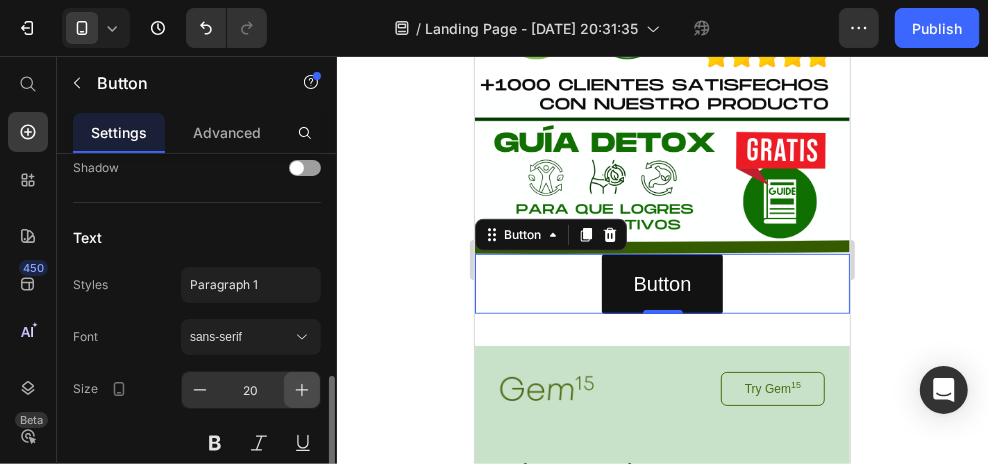 click 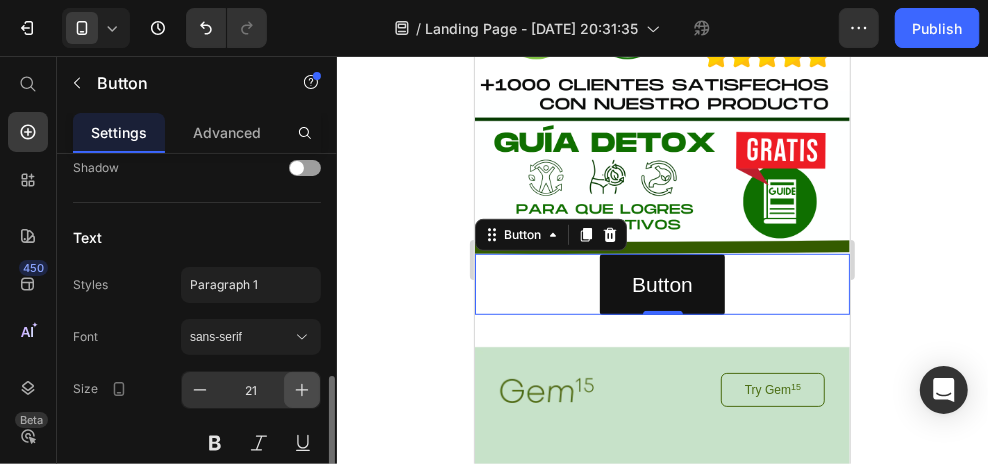 click 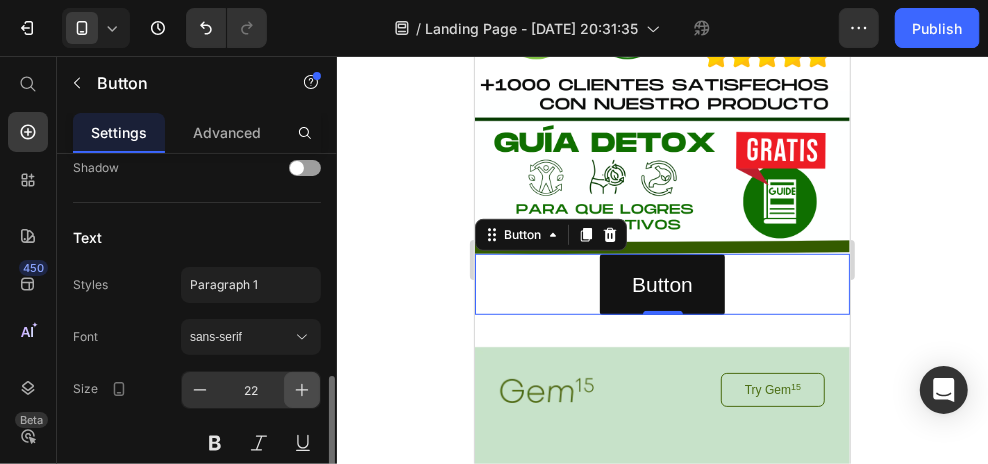 click 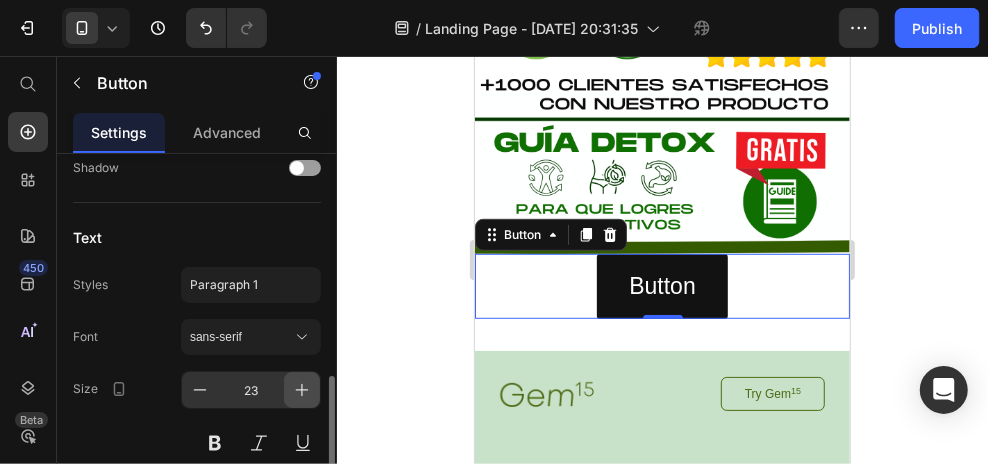 click 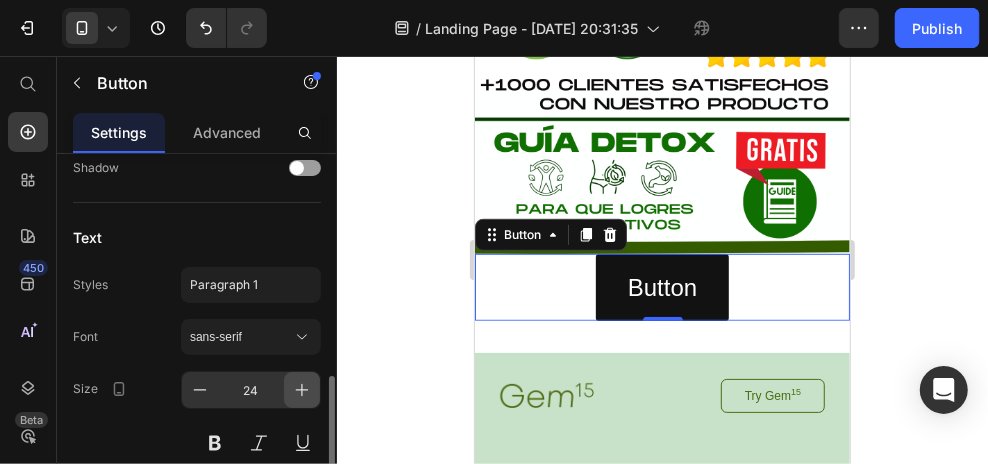 click 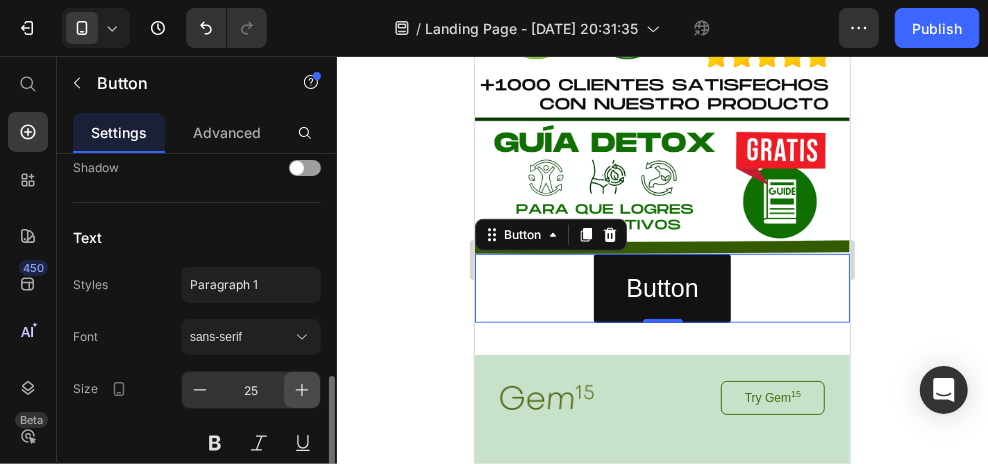 click 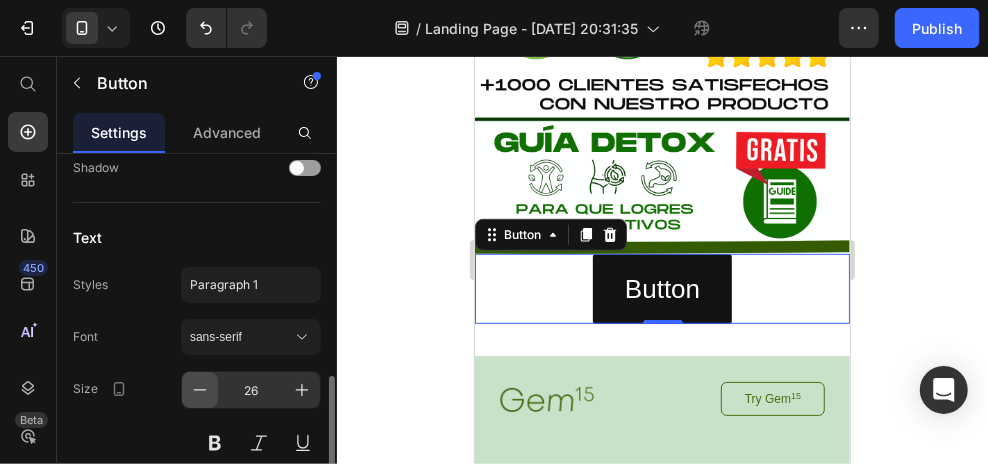click 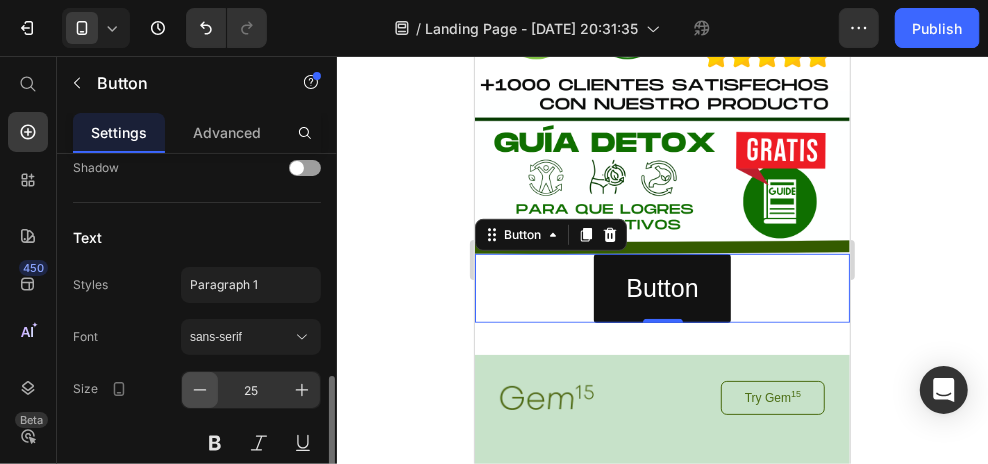 click 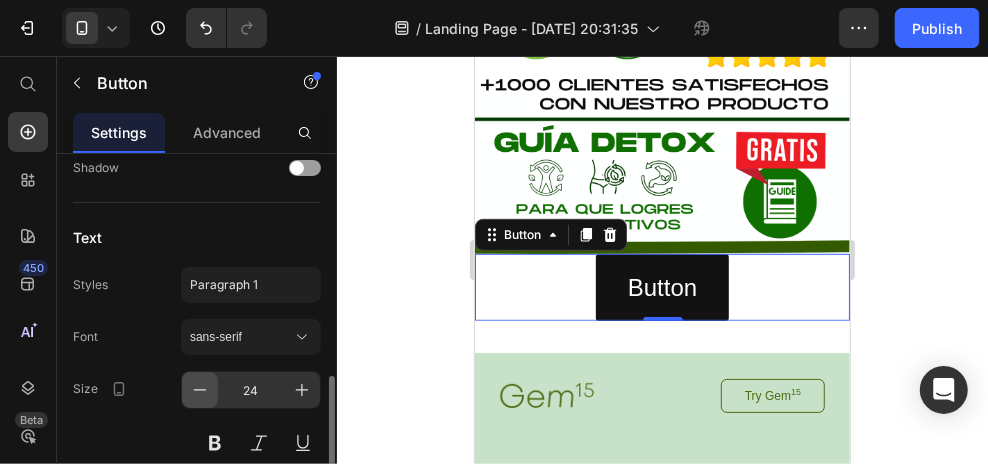 click 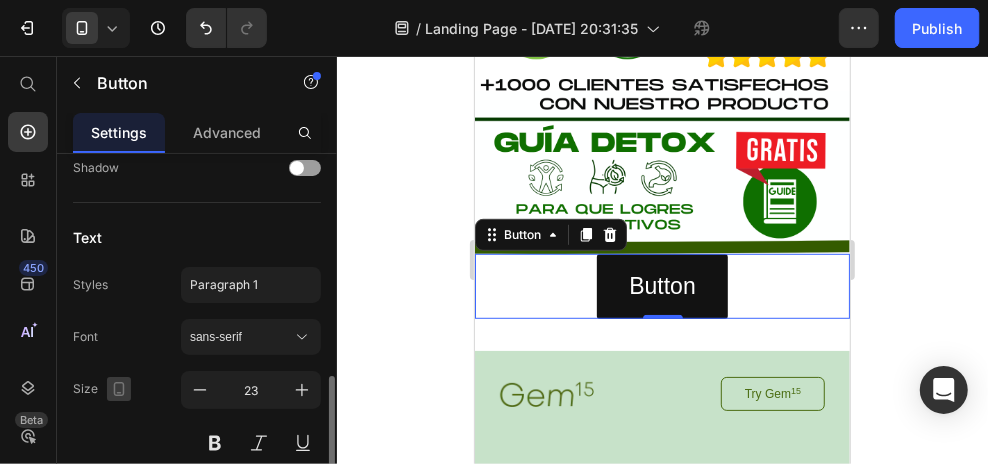 click 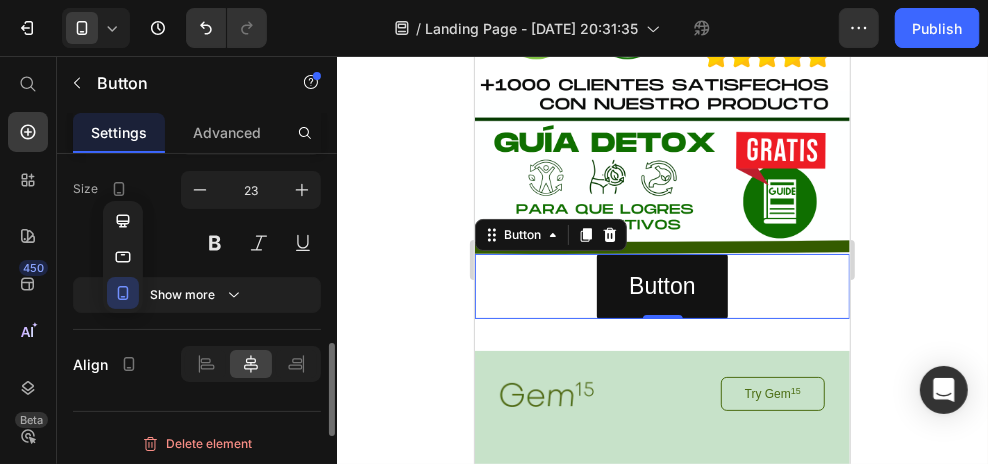 scroll, scrollTop: 1006, scrollLeft: 0, axis: vertical 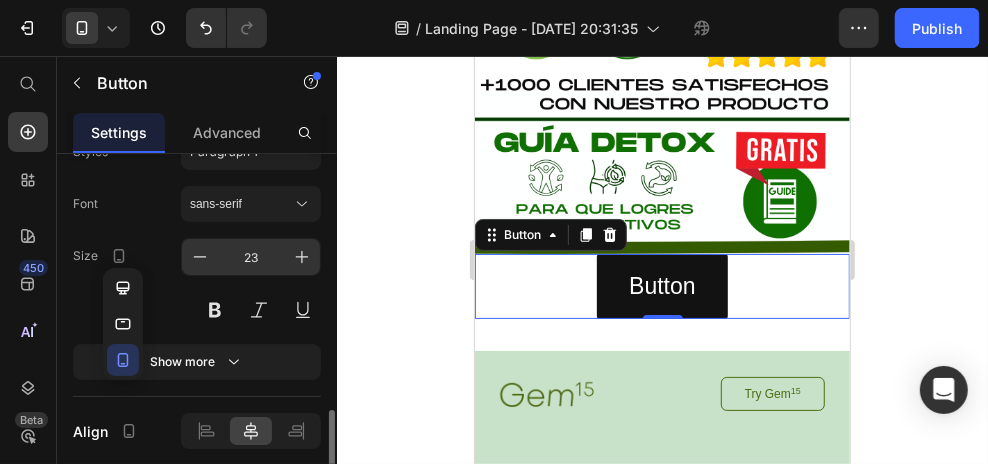 click on "23" at bounding box center [251, 257] 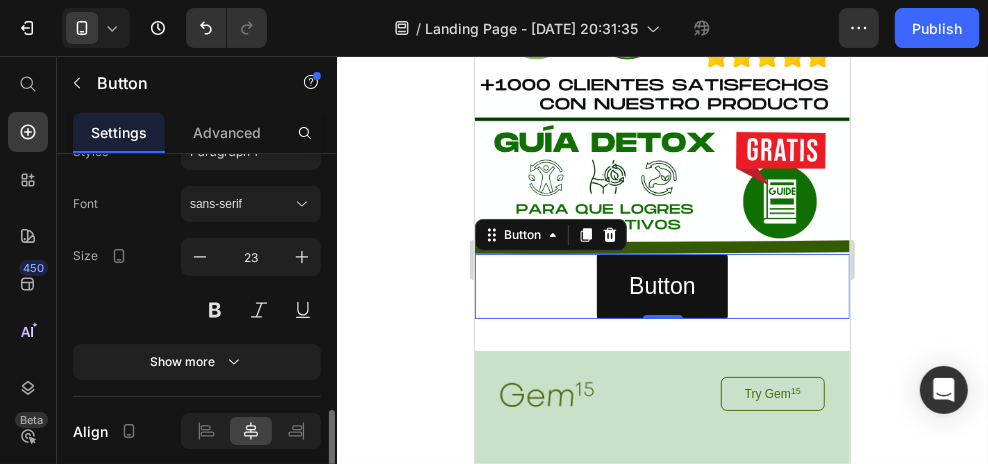 click on "Size 23" at bounding box center [197, 283] 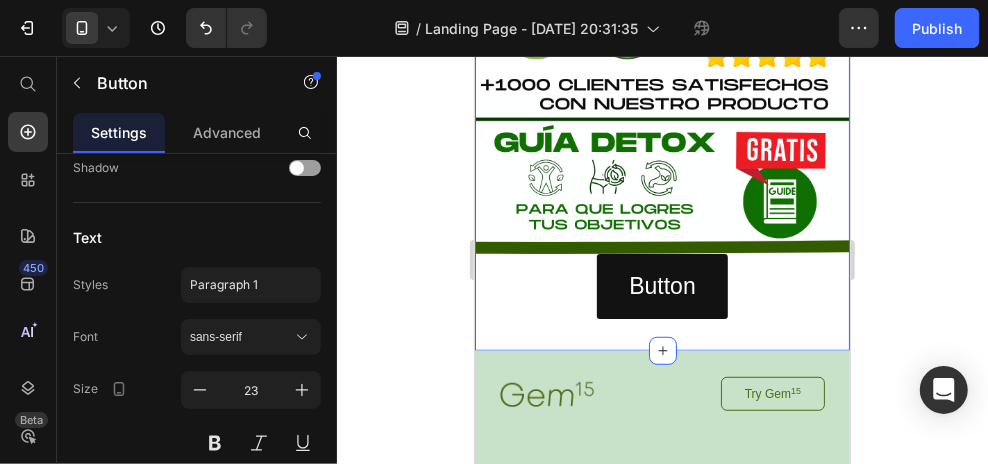 click on "Image Button Button Section 1   You can create reusable sections Create Theme Section AI Content Write with GemAI What would you like to describe here? Tone and Voice Persuasive Product 7 MAGNESIUM FITOVIT Show more Generate" at bounding box center [661, -48] 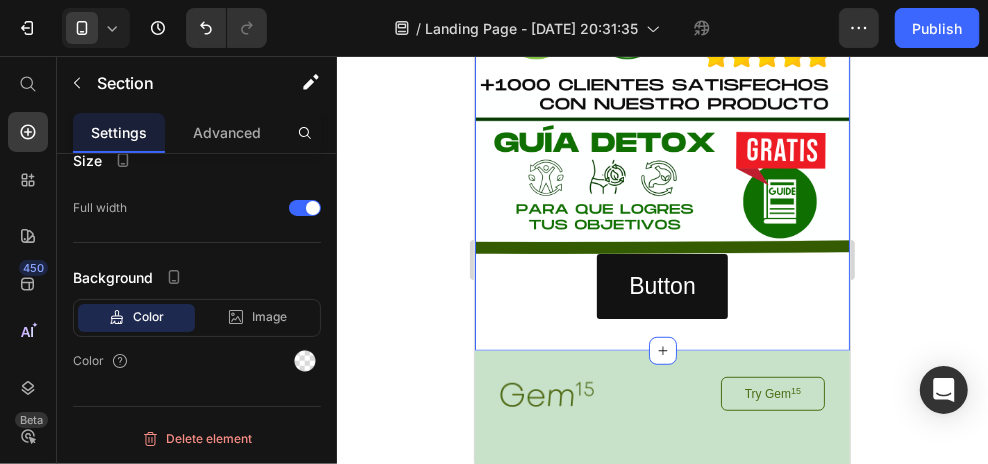 scroll, scrollTop: 0, scrollLeft: 0, axis: both 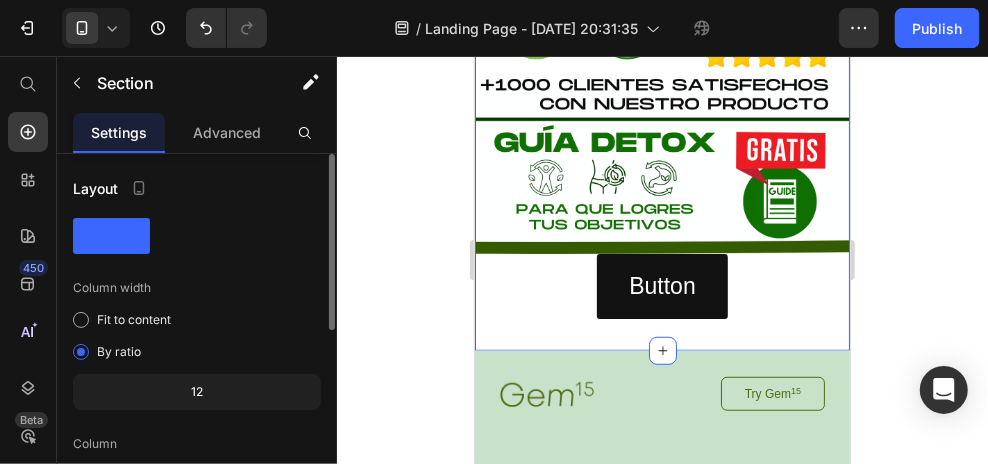 click on "Image Button Button Section 1   You can create reusable sections Create Theme Section AI Content Write with GemAI What would you like to describe here? Tone and Voice Persuasive Product 7 MAGNESIUM FITOVIT Show more Generate" at bounding box center (661, -48) 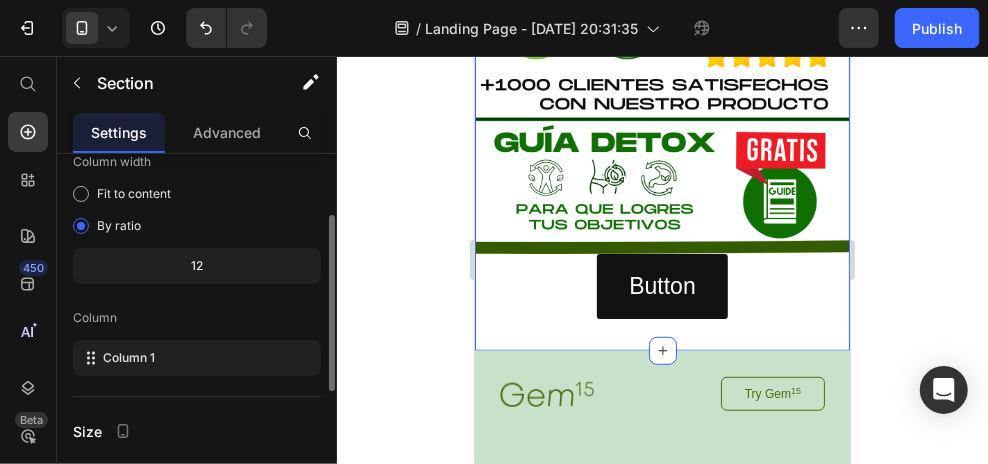 scroll, scrollTop: 0, scrollLeft: 0, axis: both 